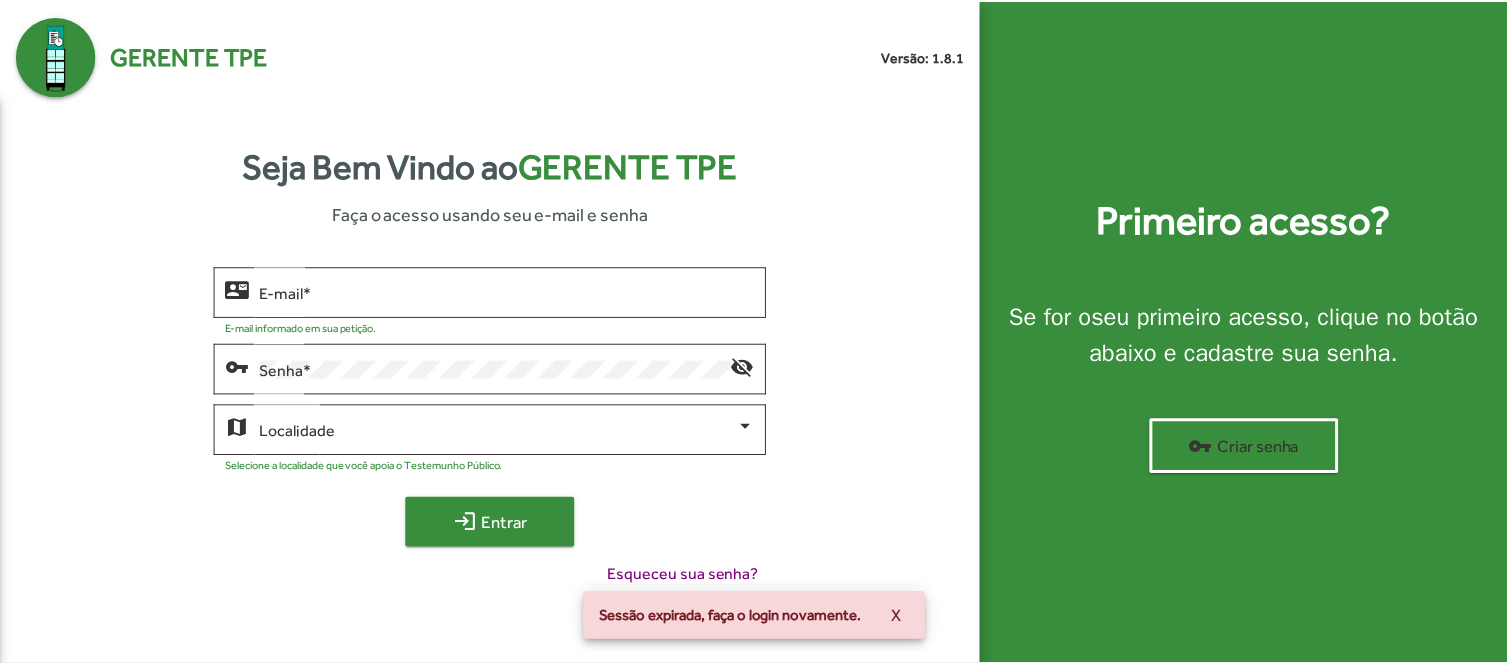 scroll, scrollTop: 0, scrollLeft: 0, axis: both 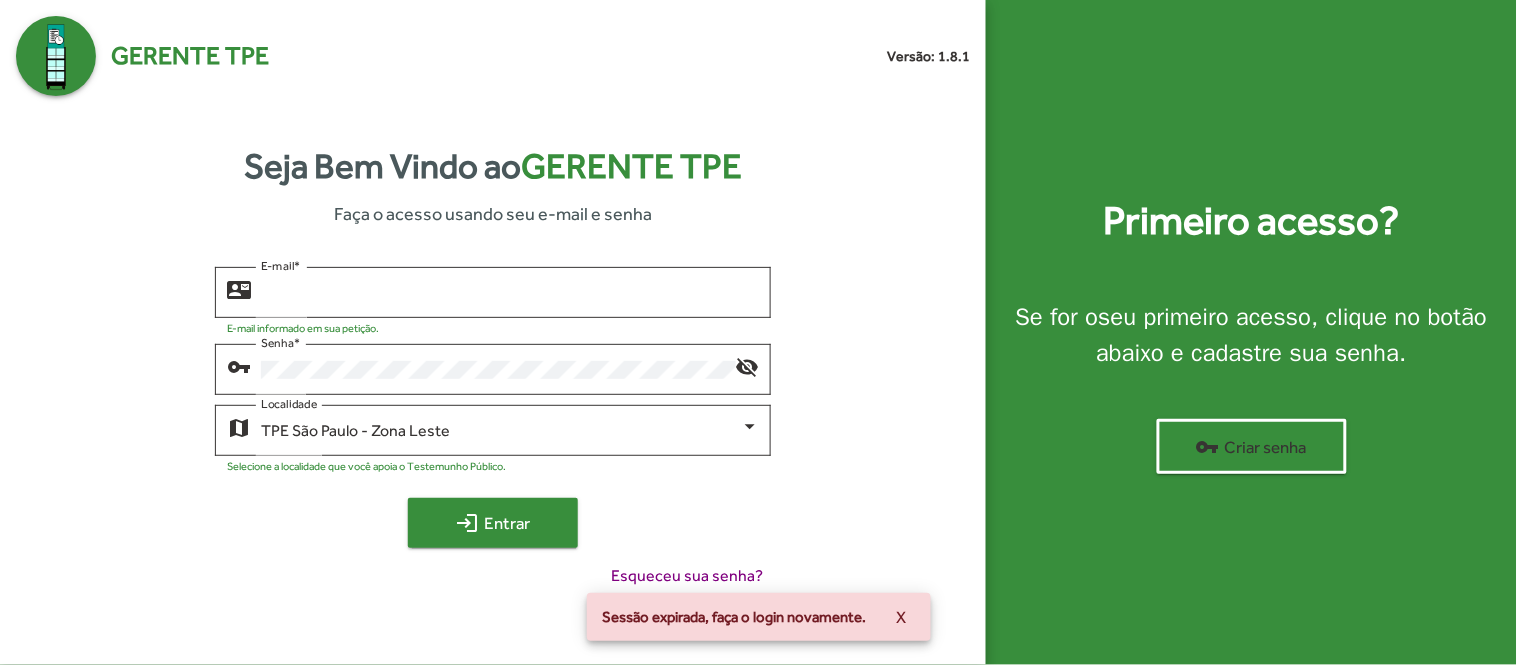 type on "**********" 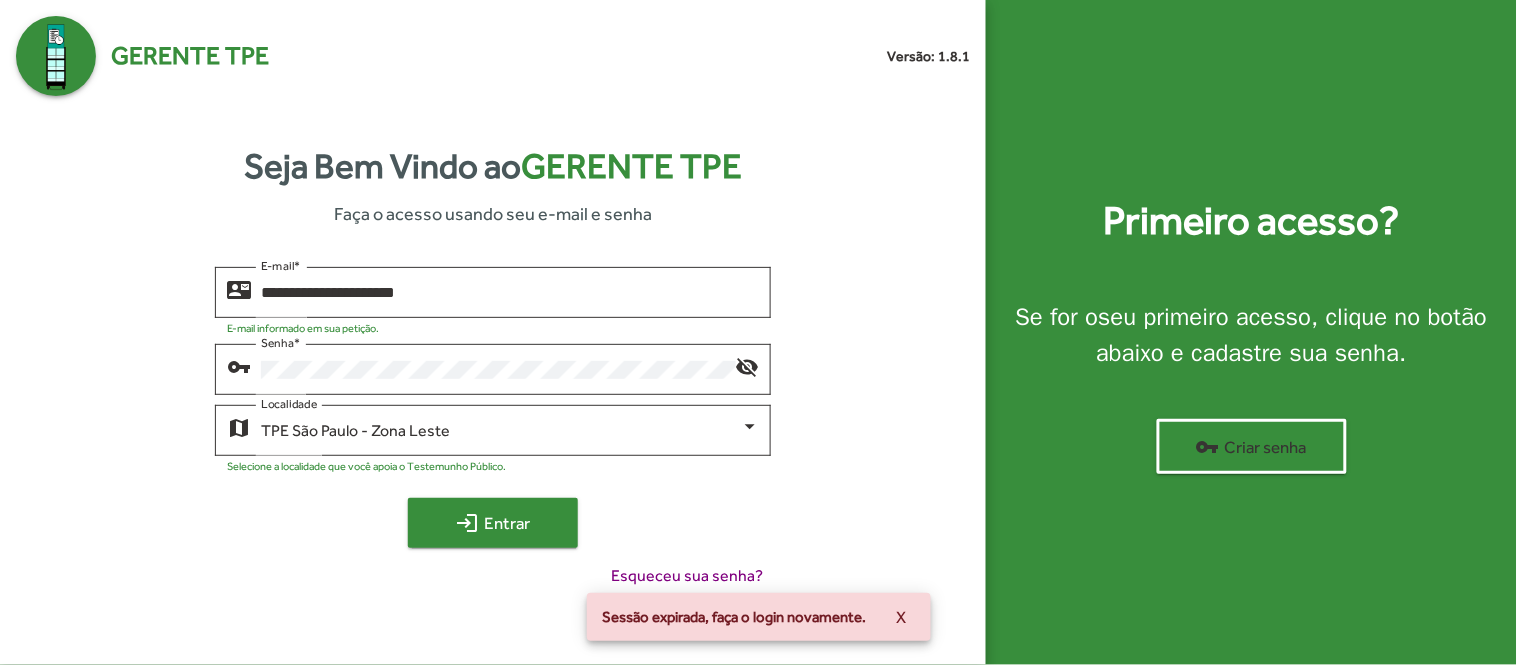 click on "login" 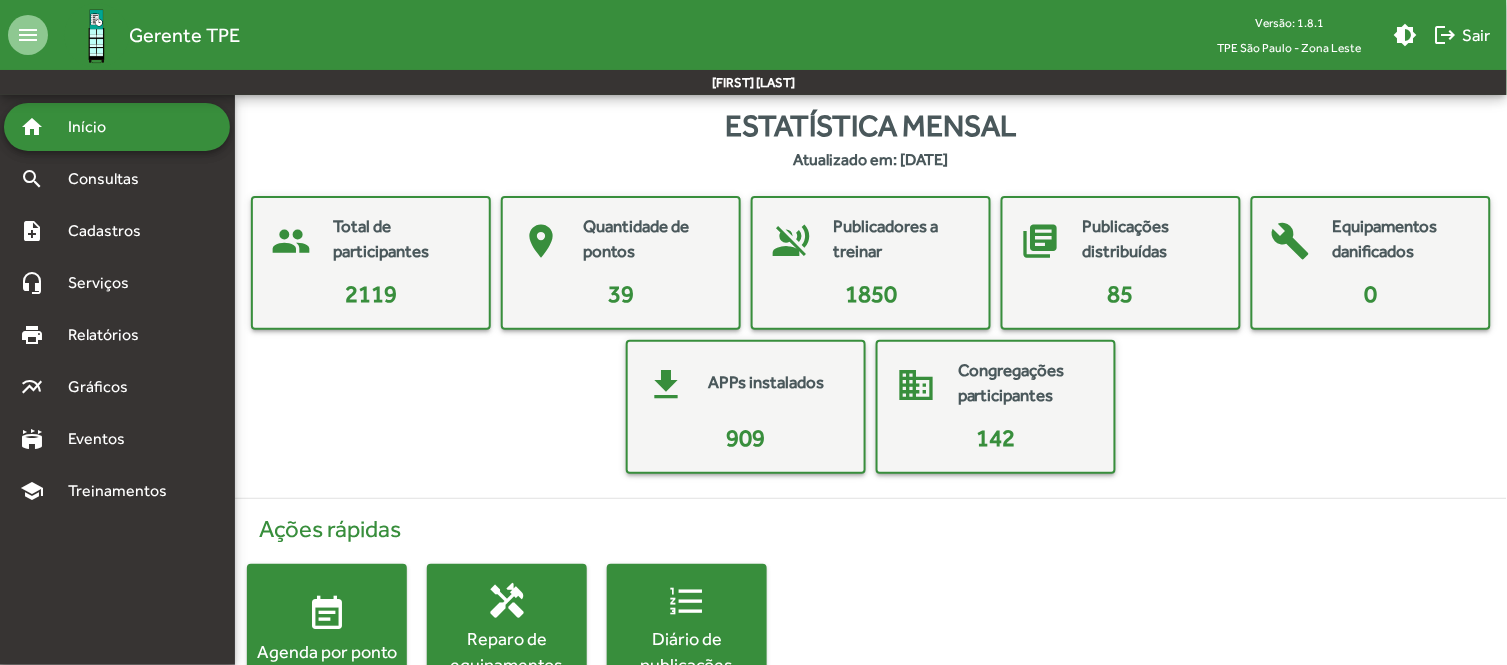 click on "Estatística mensal" 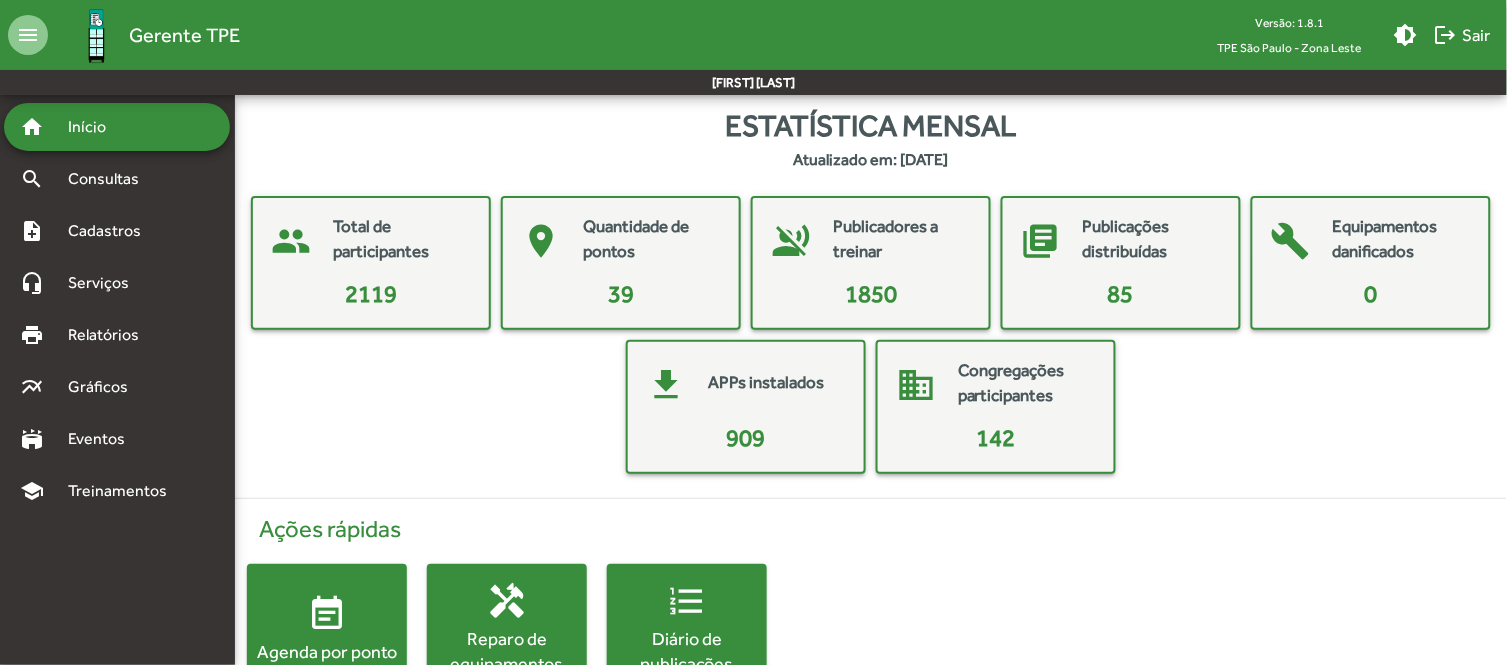 scroll, scrollTop: 64, scrollLeft: 0, axis: vertical 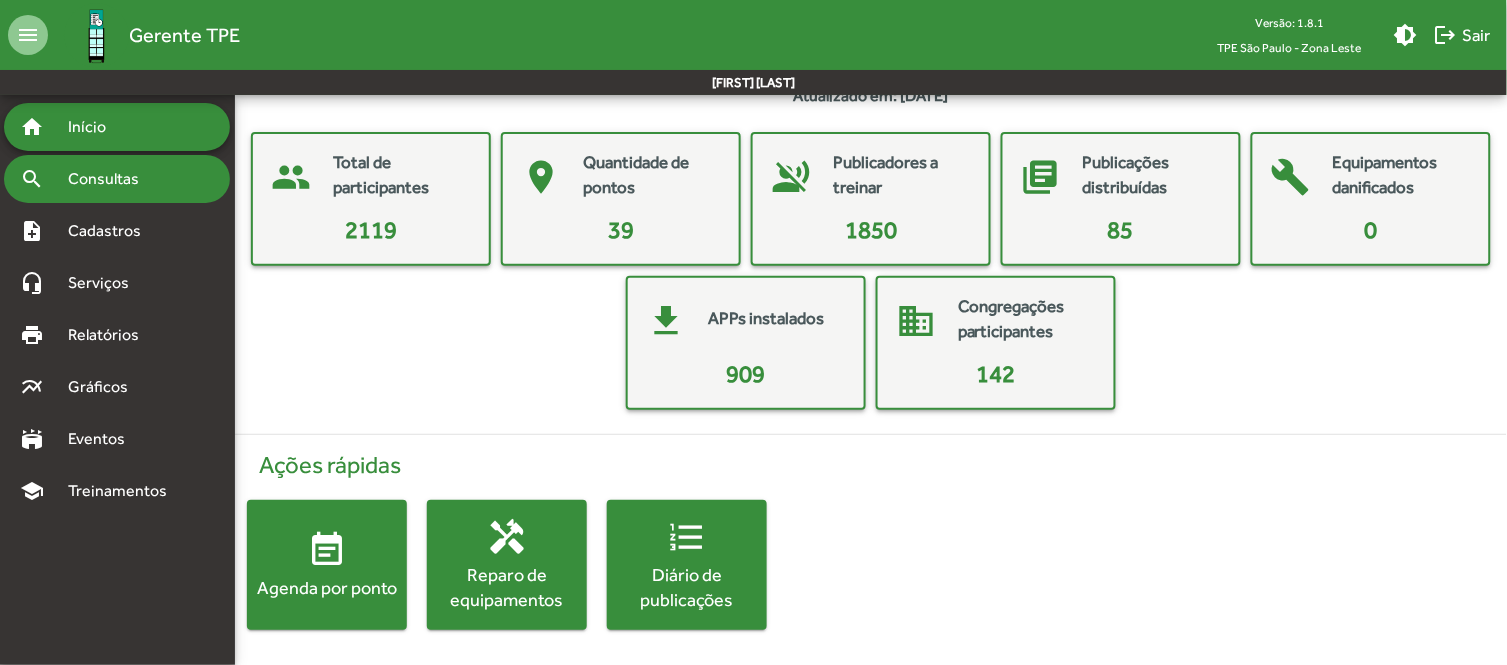 click on "Consultas" at bounding box center (110, 179) 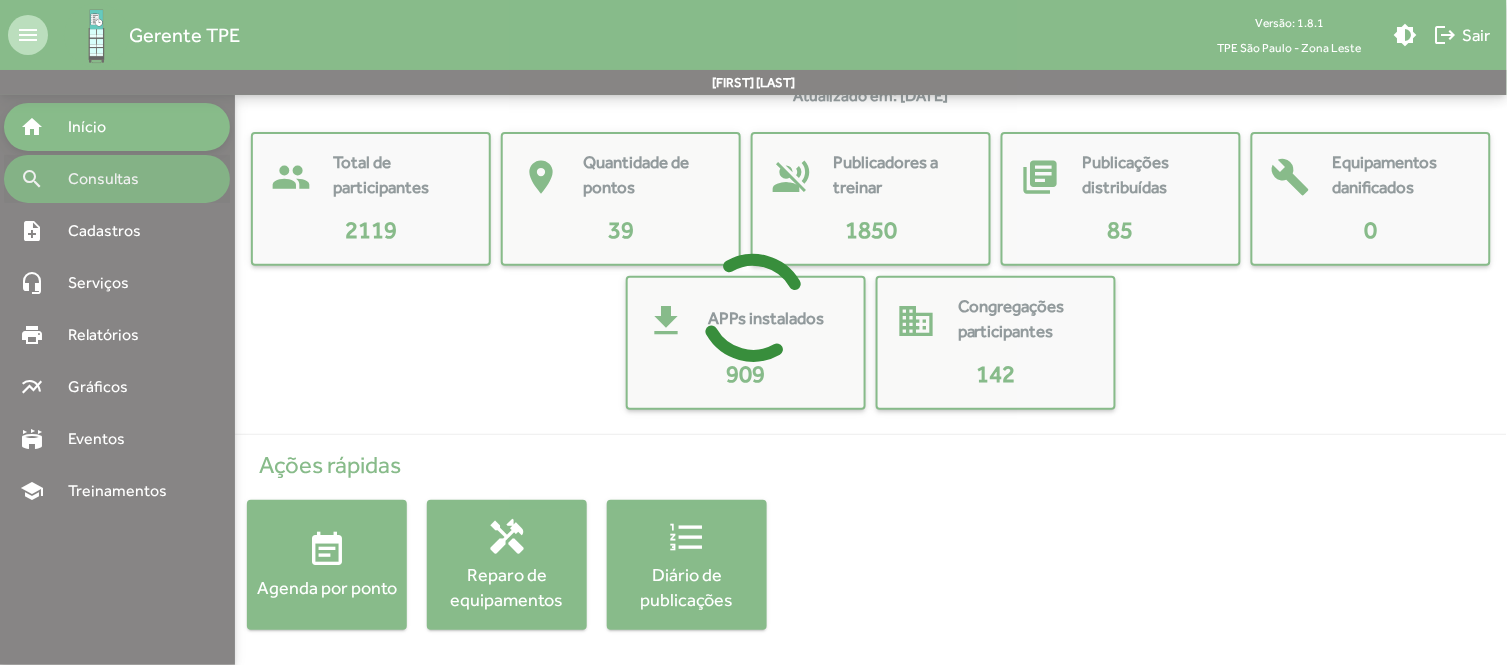 scroll, scrollTop: 0, scrollLeft: 0, axis: both 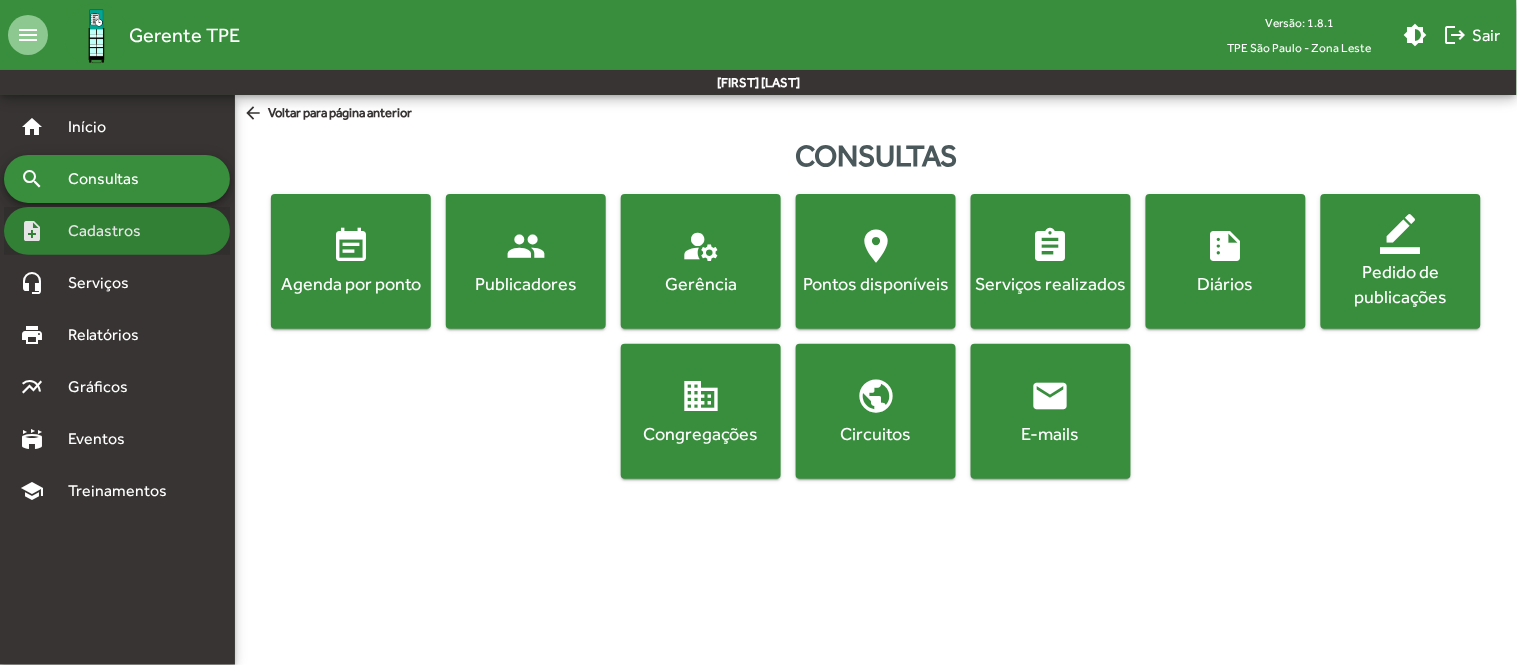 click on "Cadastros" at bounding box center (111, 231) 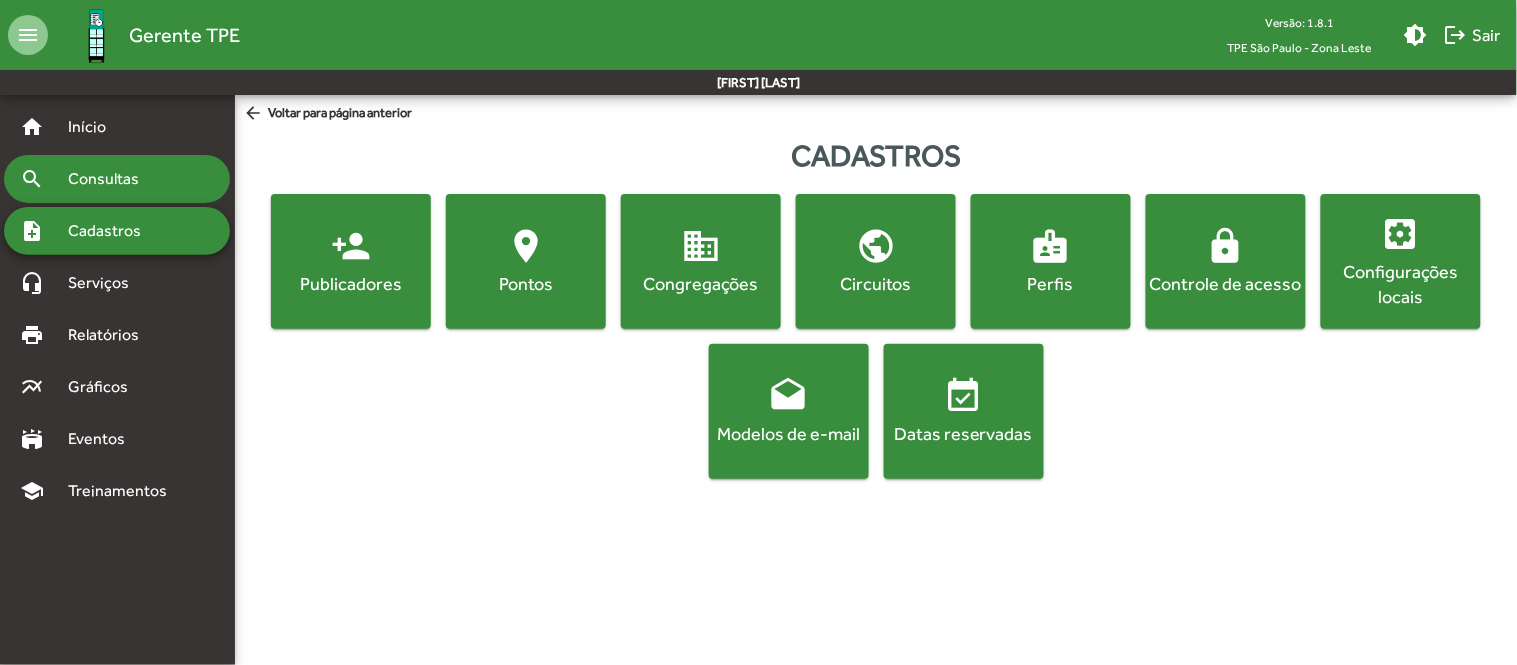 click on "Consultas" at bounding box center (110, 179) 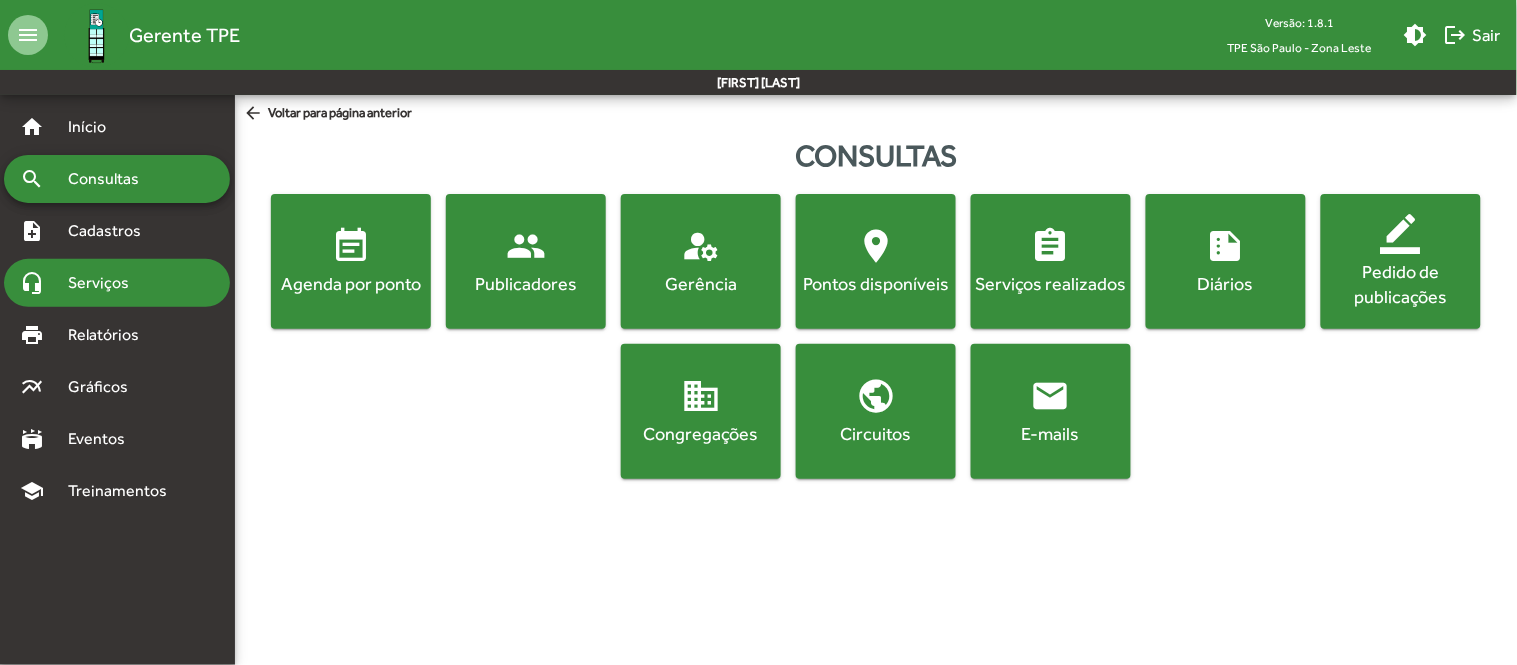 click on "Serviços" at bounding box center (106, 283) 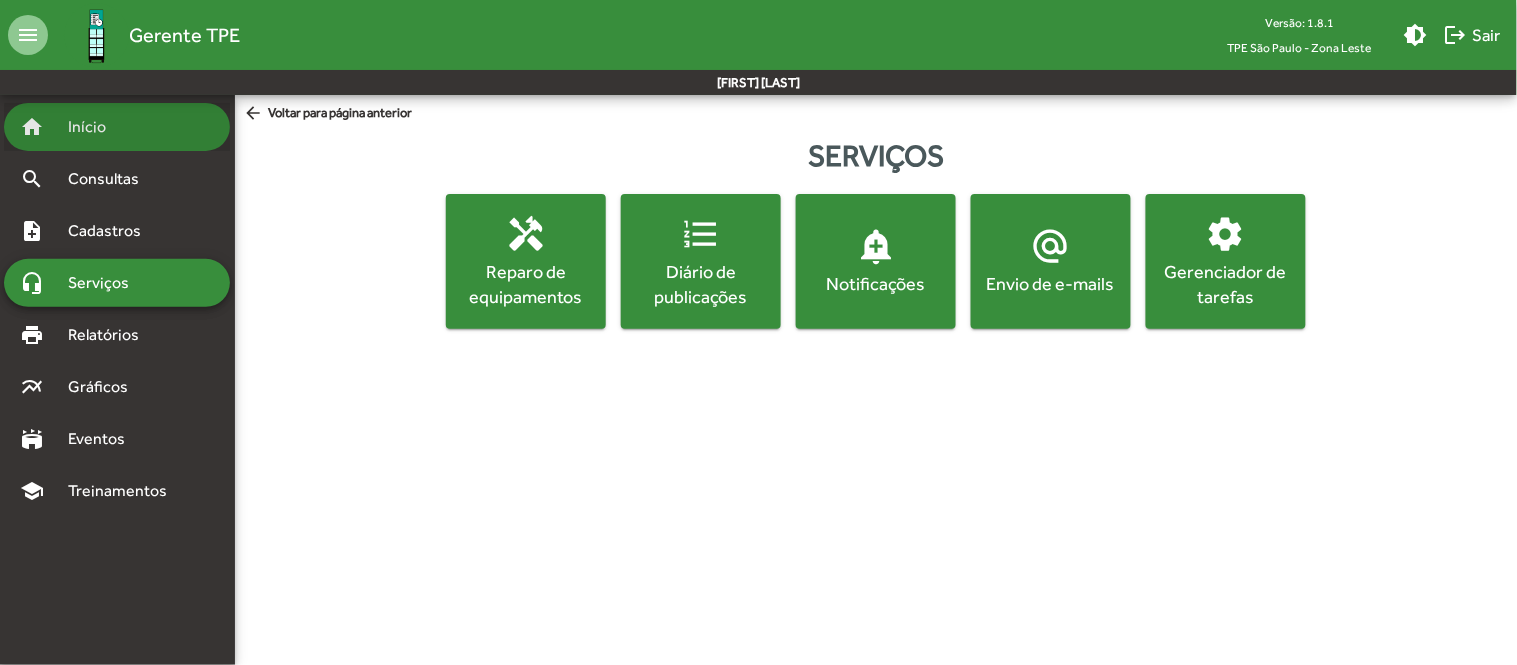 click on "Início" at bounding box center (95, 127) 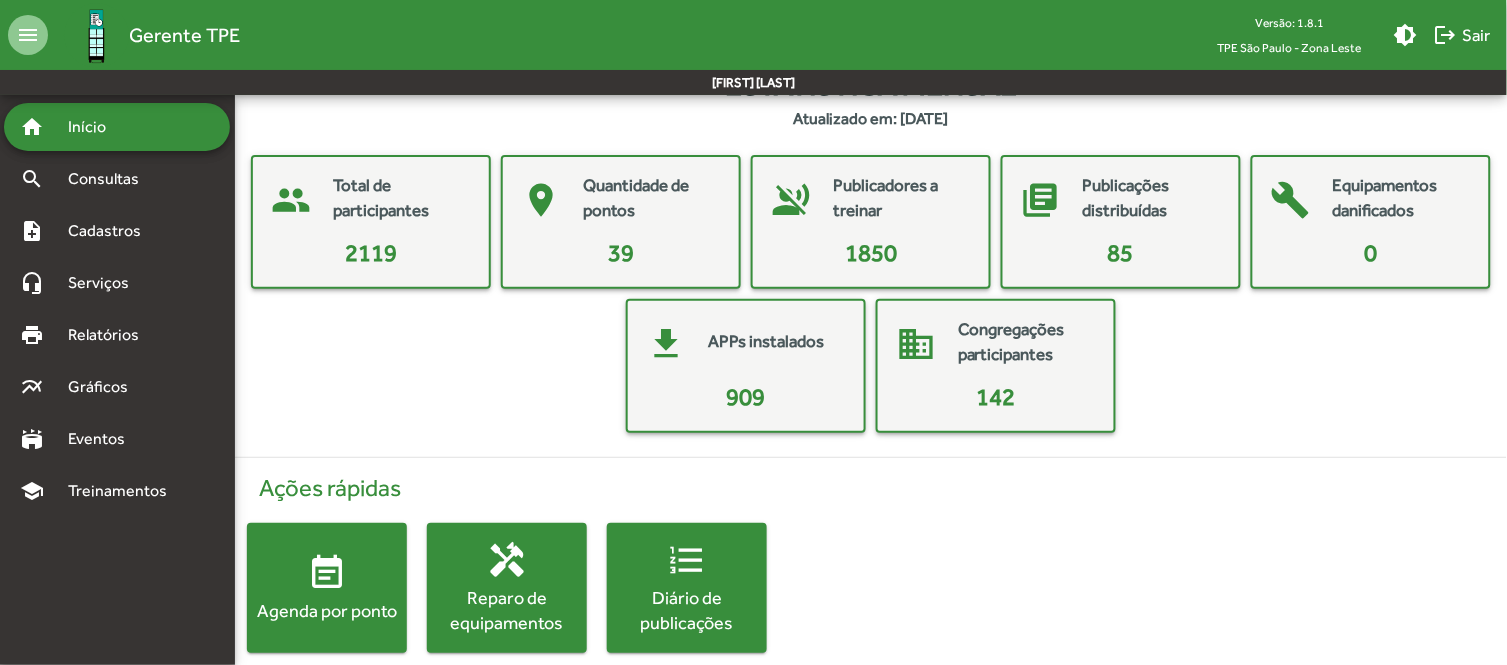 scroll, scrollTop: 64, scrollLeft: 0, axis: vertical 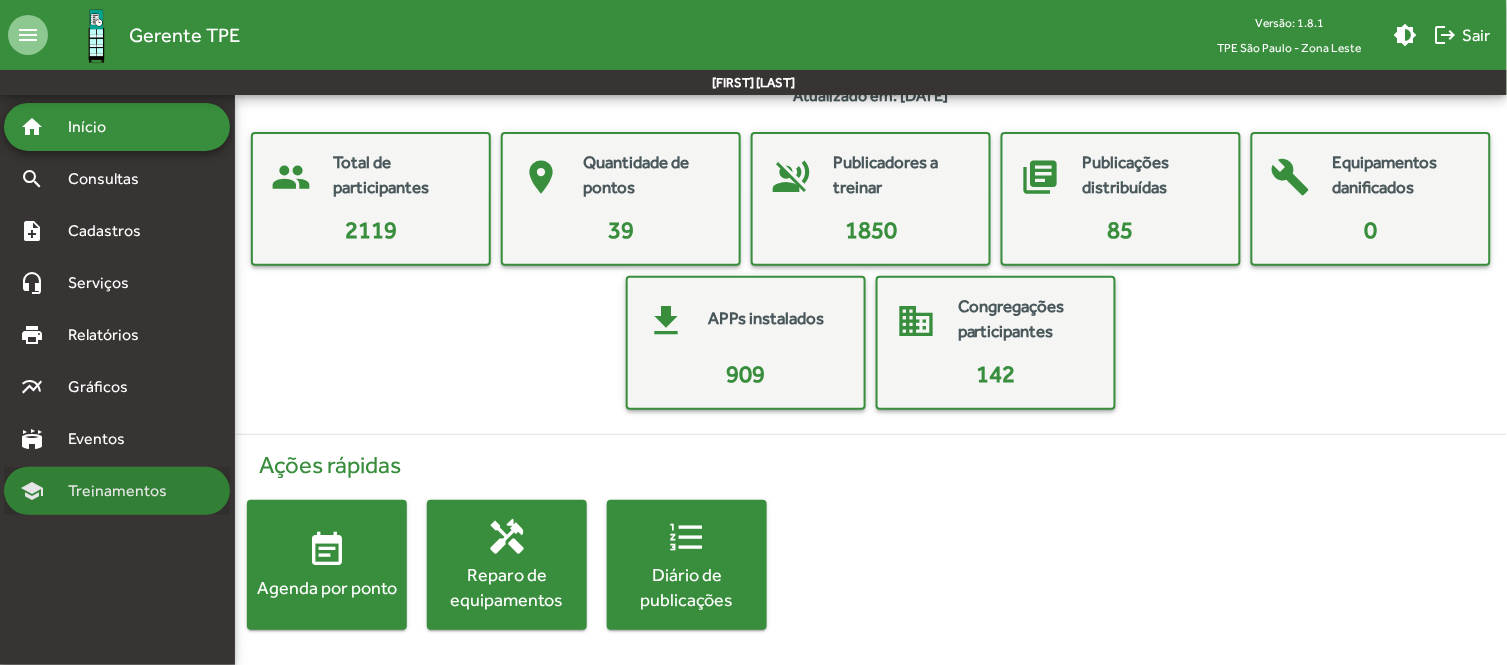 click on "Treinamentos" at bounding box center [123, 491] 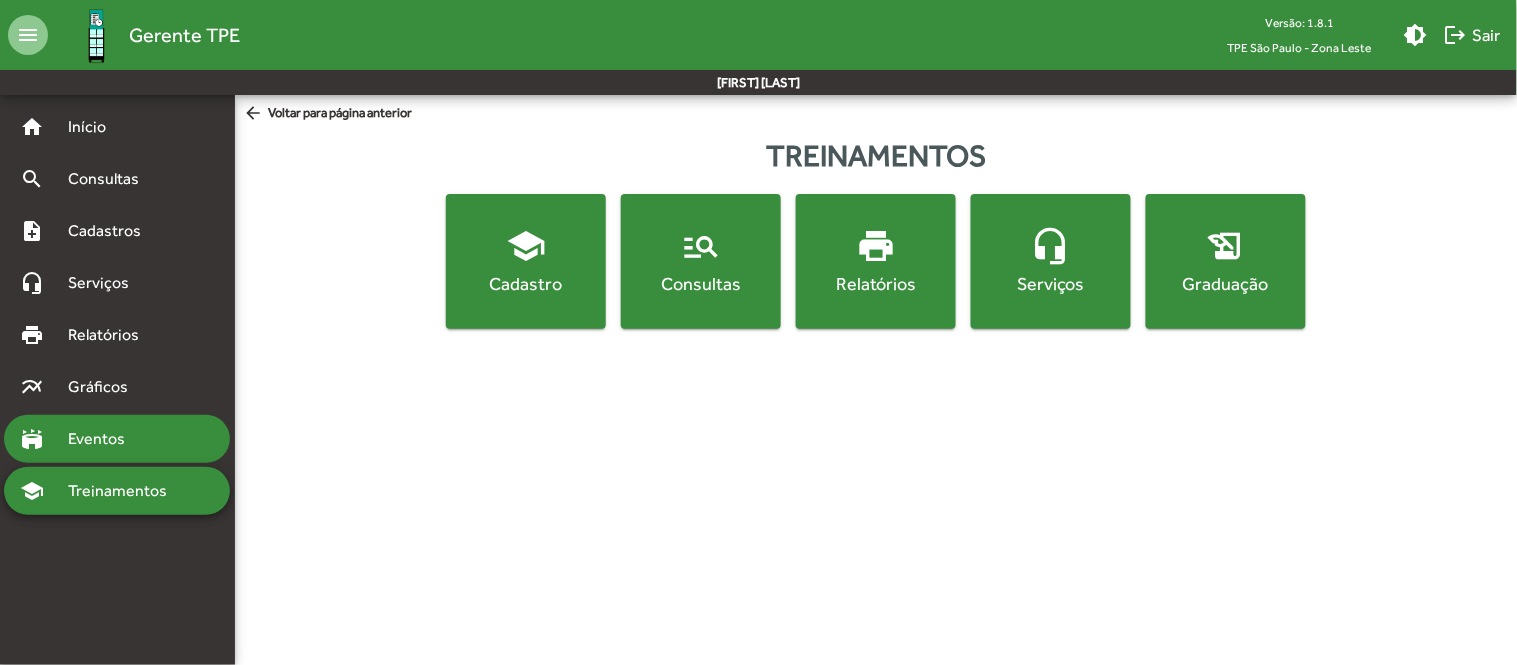 click on "Eventos" at bounding box center (104, 439) 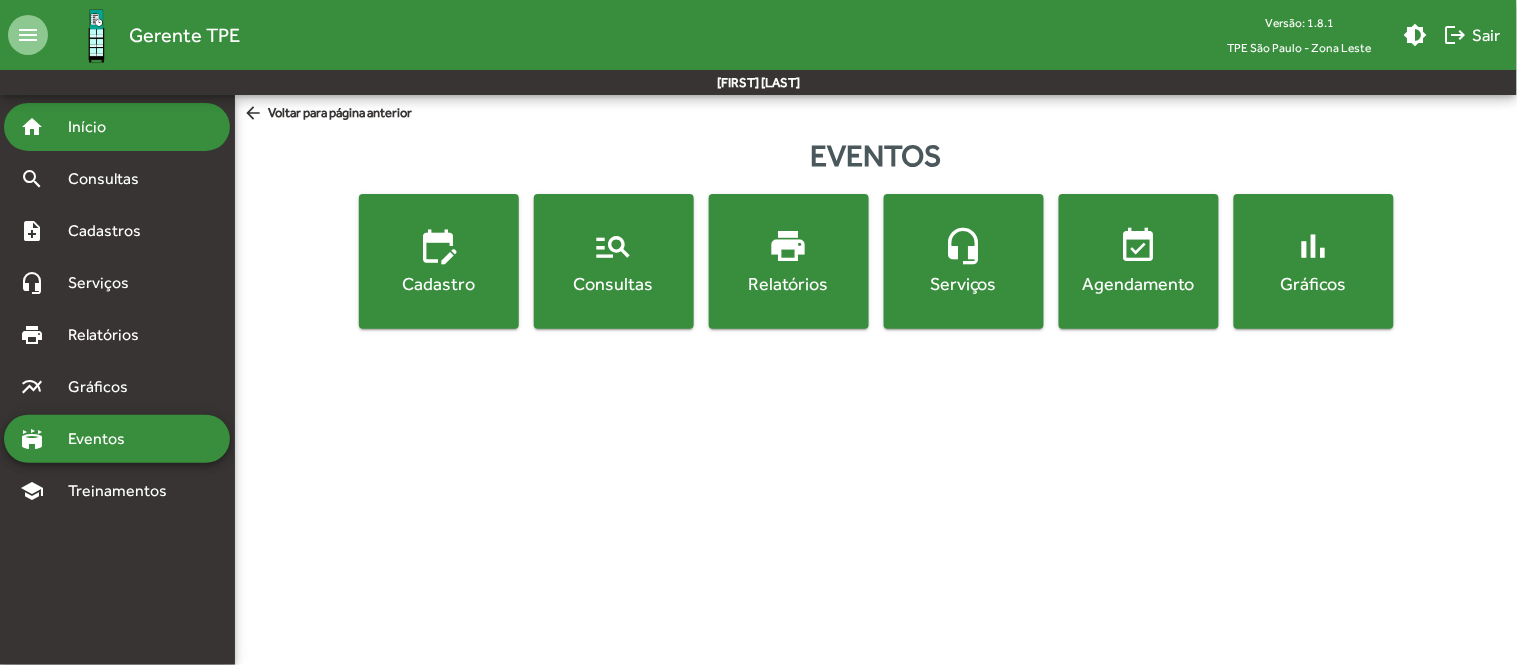 click on "Início" at bounding box center (95, 127) 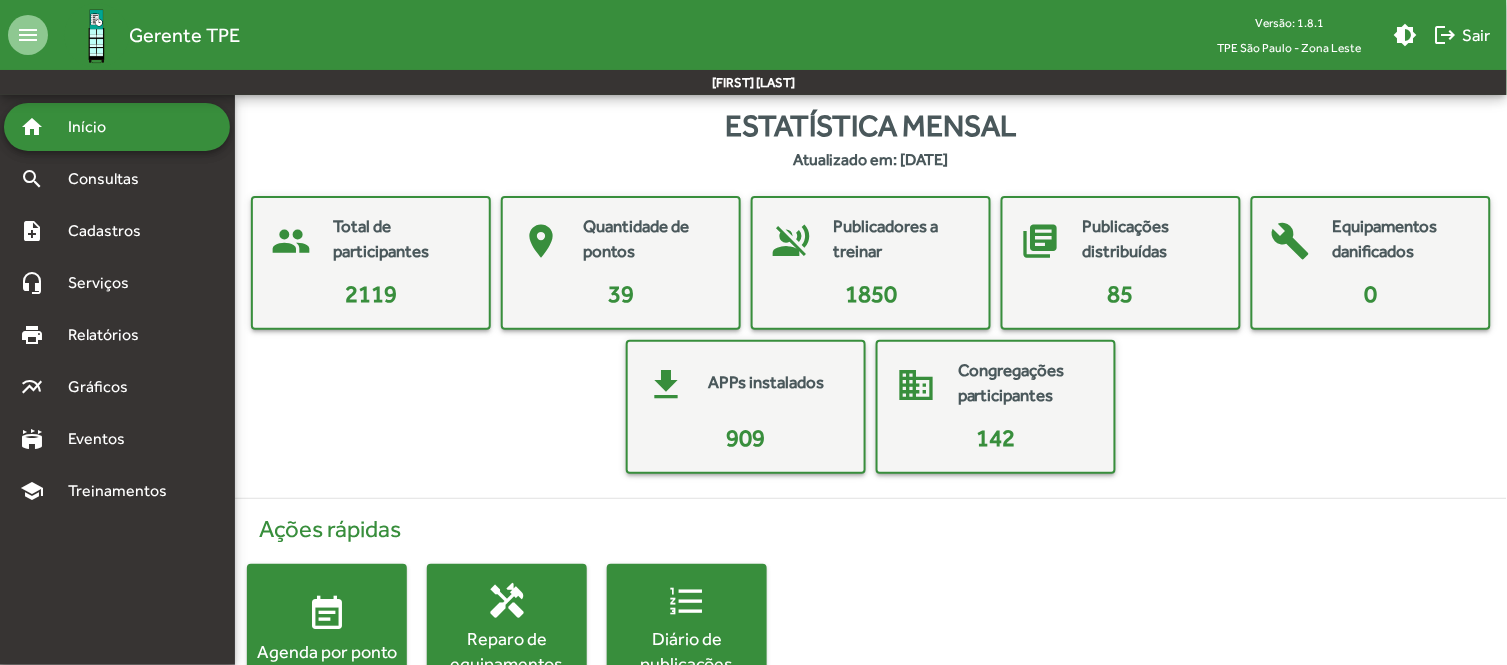 click on "TPE São Paulo - Zona Leste" 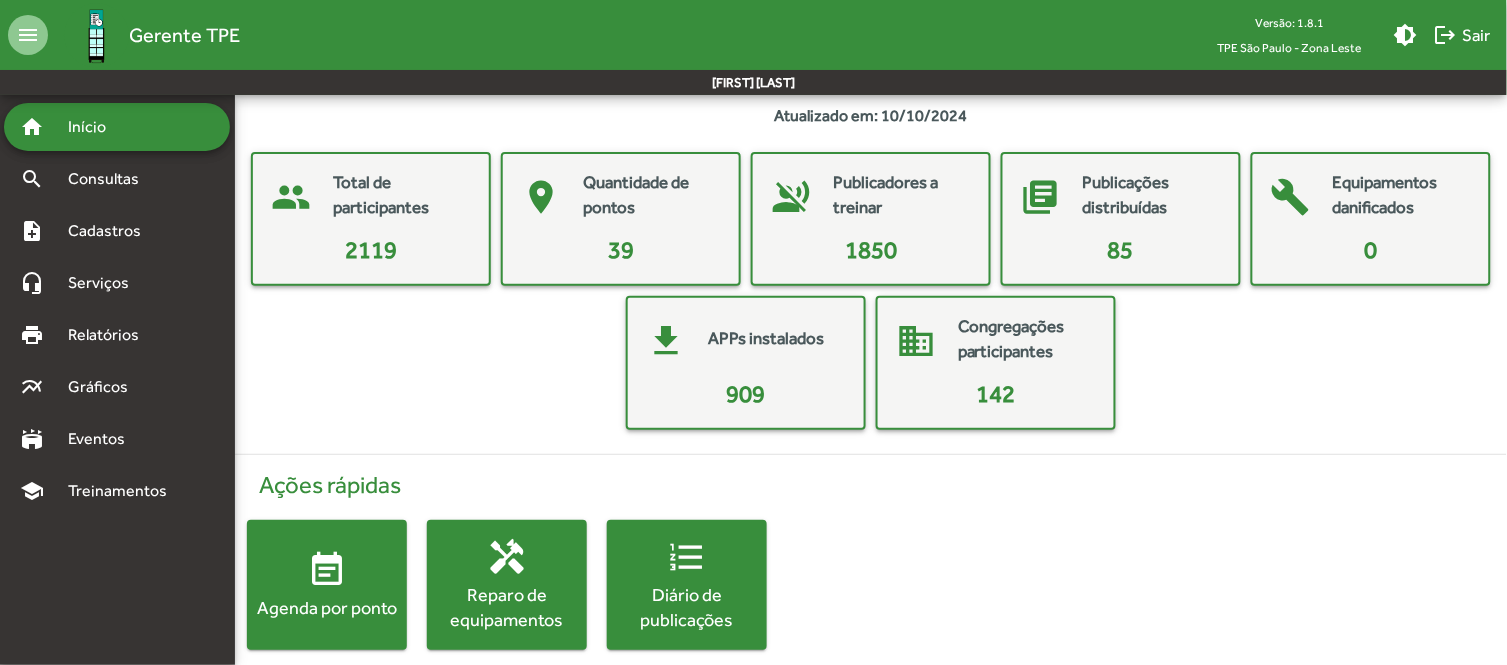 scroll, scrollTop: 64, scrollLeft: 0, axis: vertical 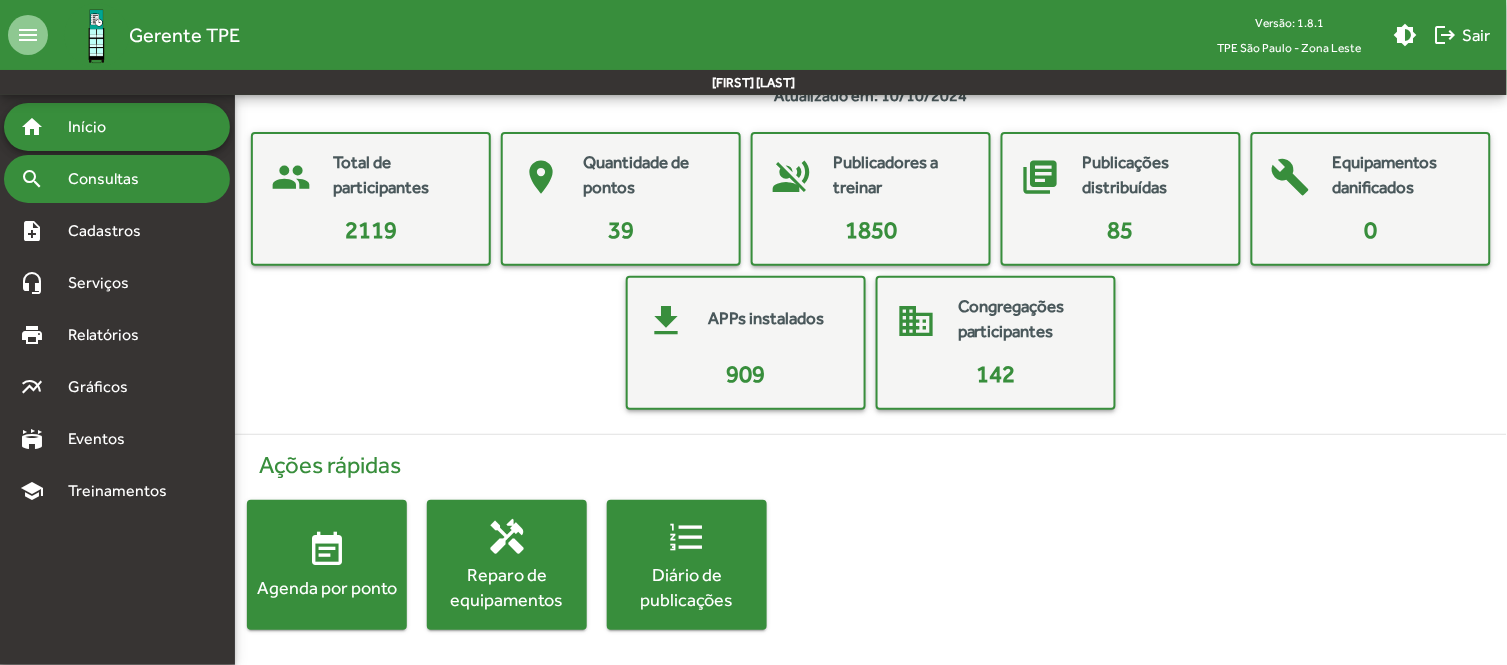 click on "Consultas" at bounding box center (110, 179) 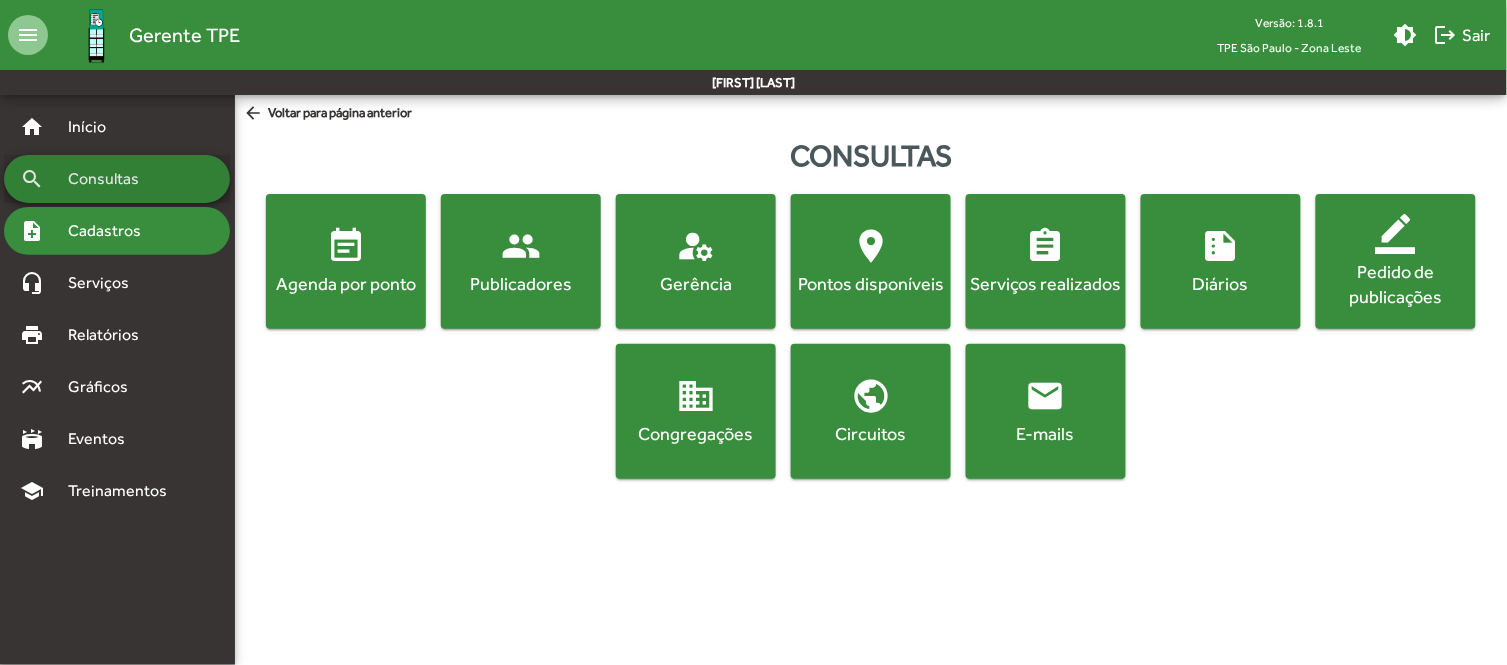 scroll, scrollTop: 0, scrollLeft: 0, axis: both 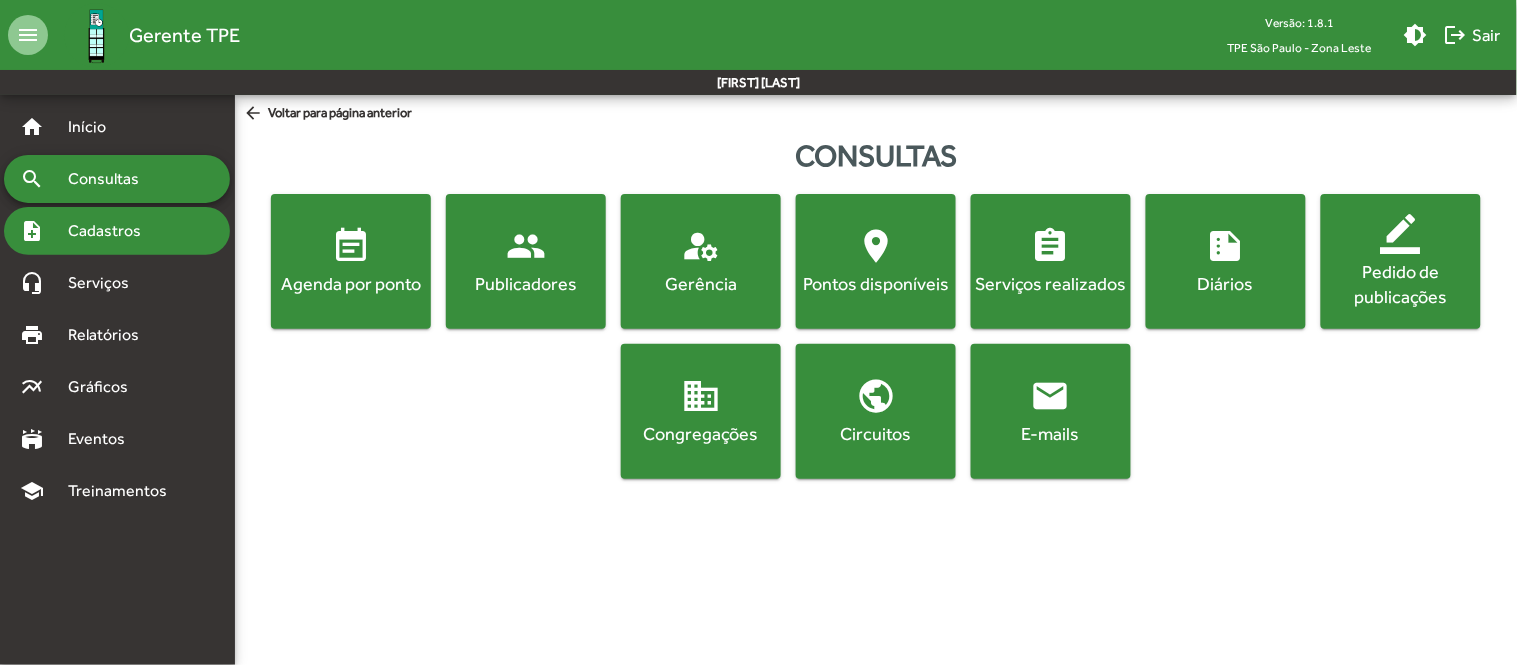 click on "Cadastros" at bounding box center (111, 231) 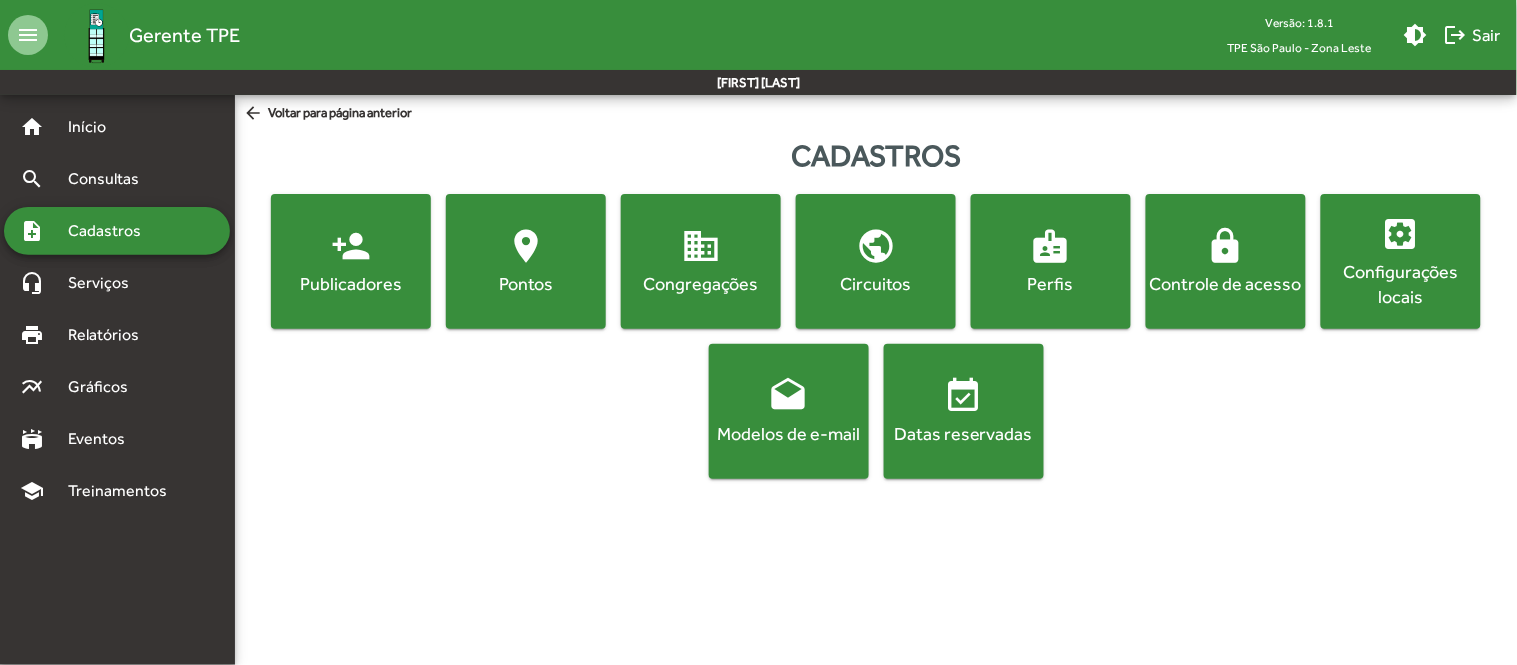 click on "Configurações locais" 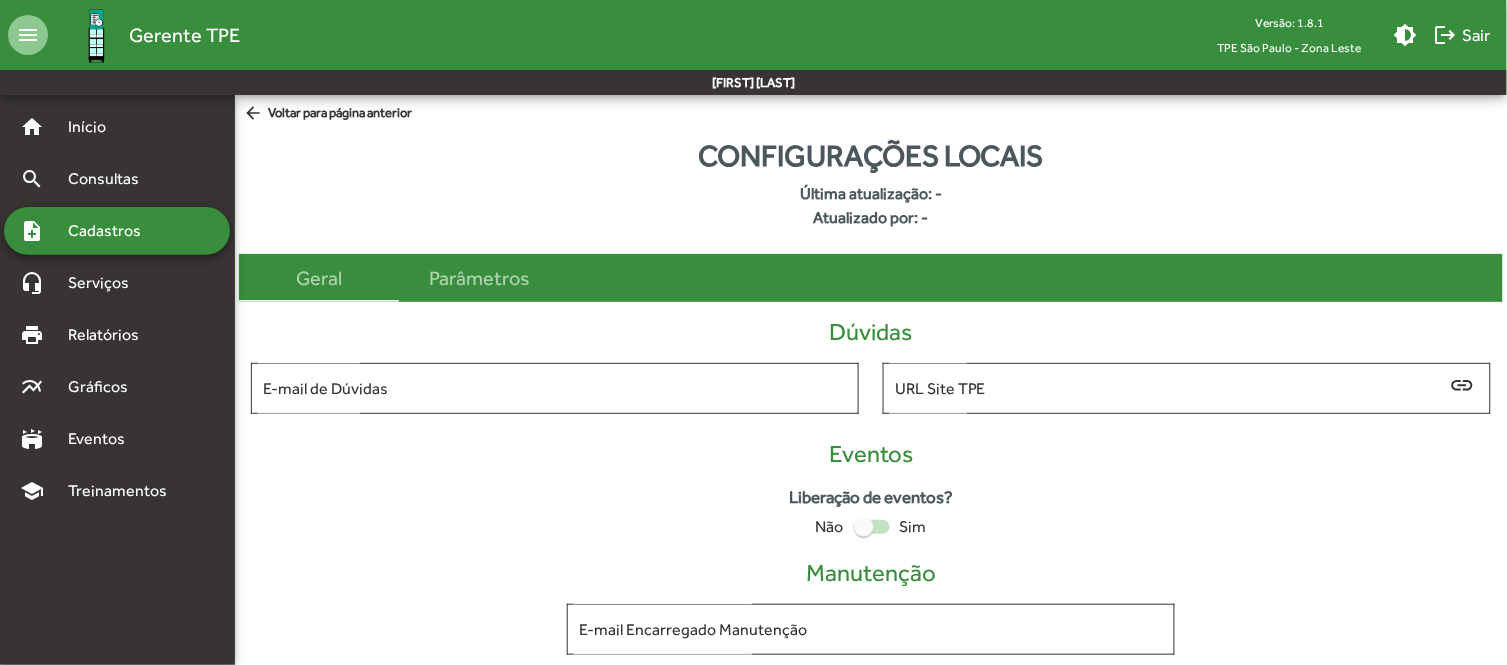 type on "**********" 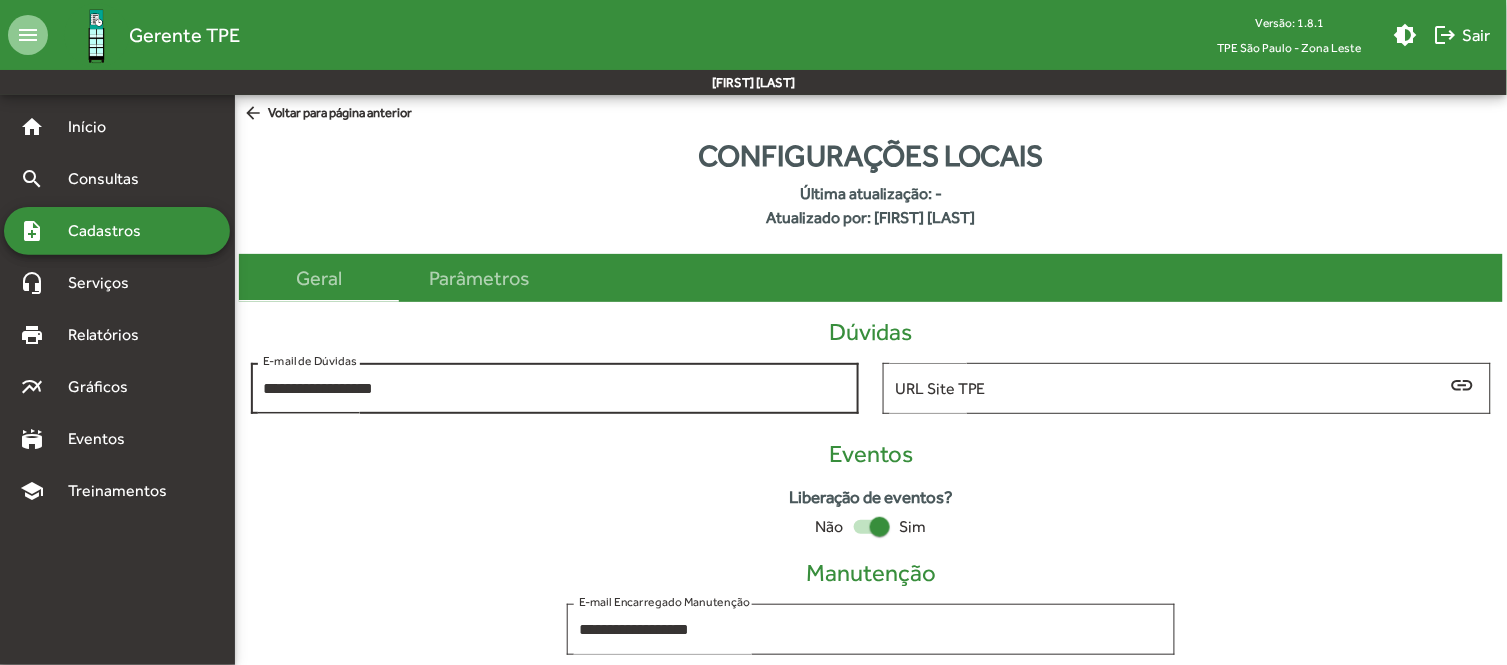 scroll, scrollTop: 1, scrollLeft: 0, axis: vertical 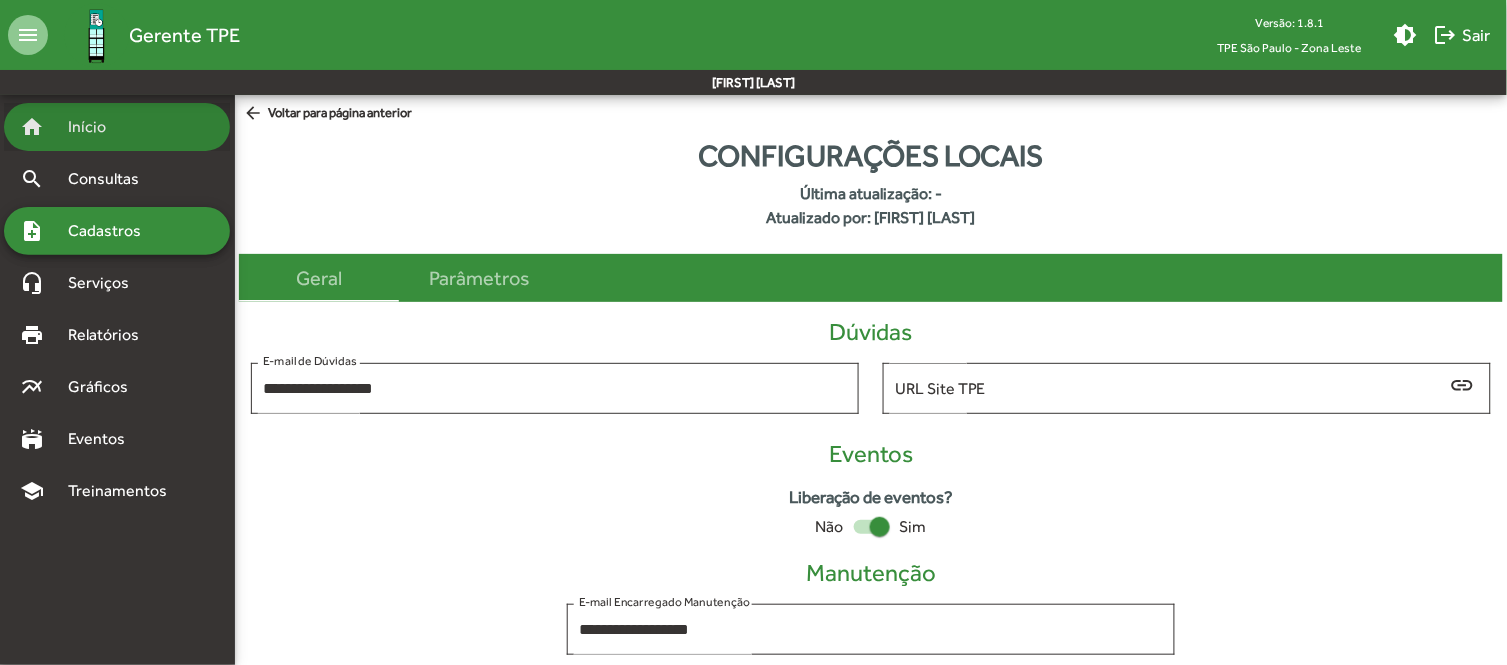 click on "Início" at bounding box center (95, 127) 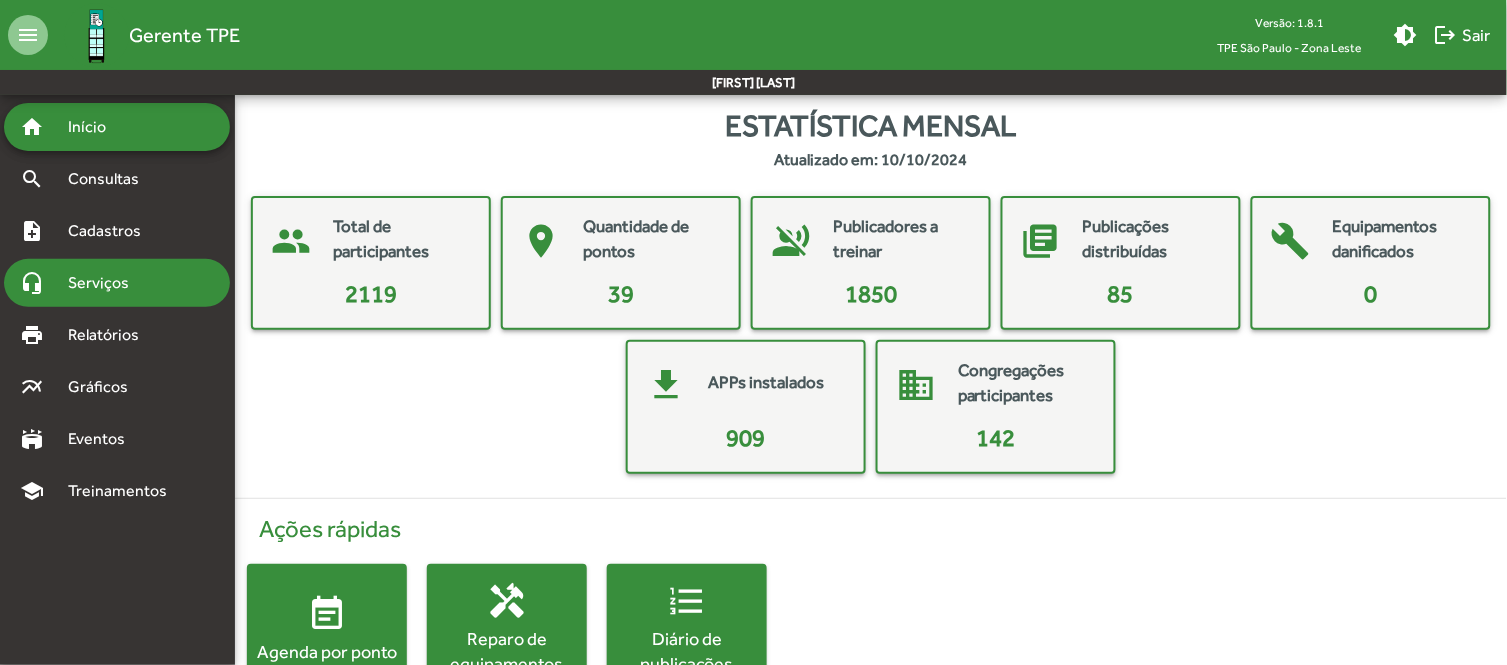 click on "Serviços" at bounding box center (106, 283) 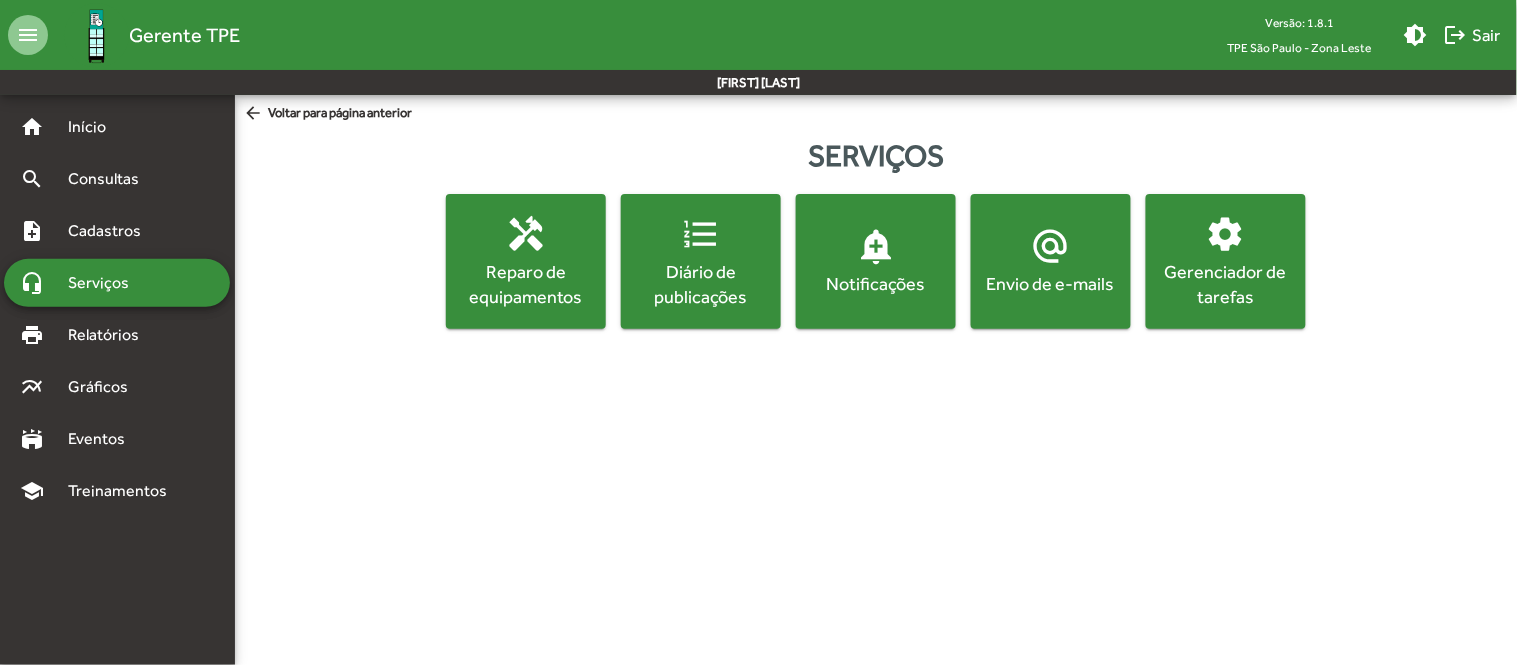 click on "Gerenciador de tarefas" 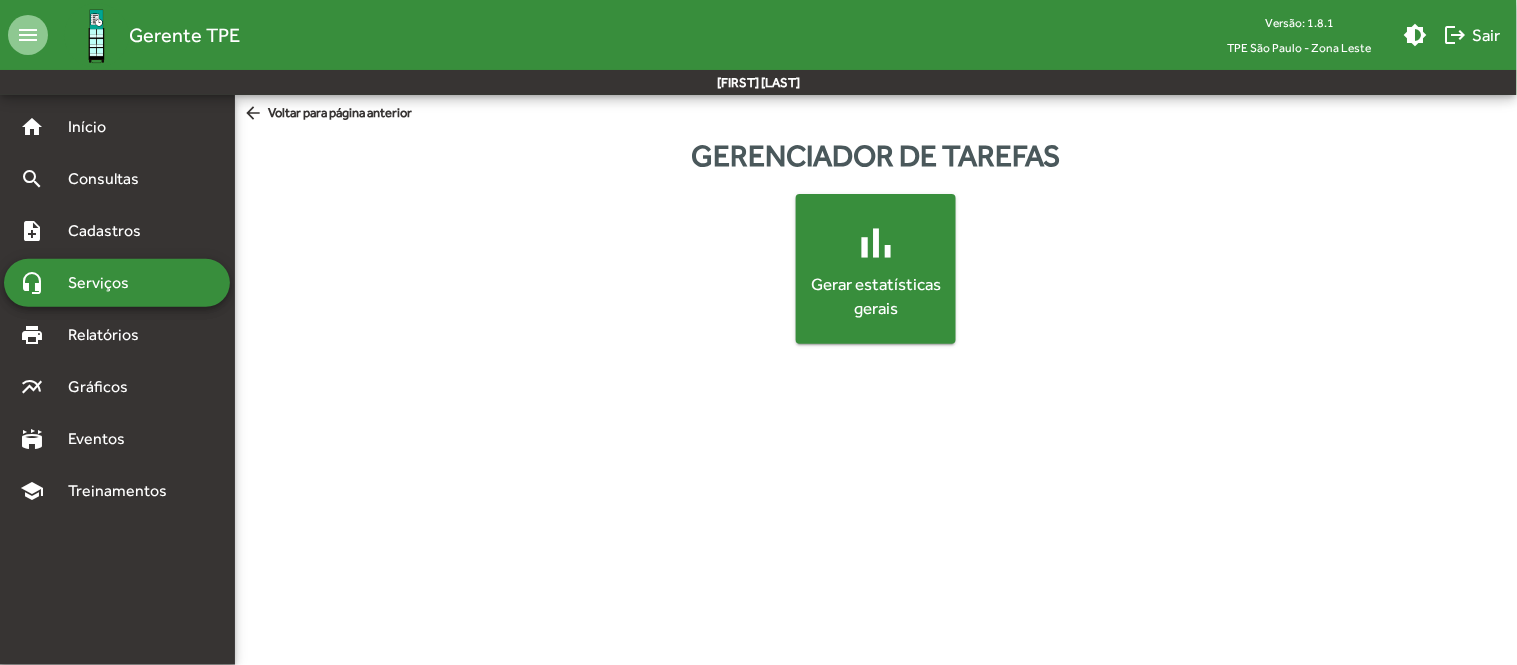 click on "arrow_back  Voltar para página anterior" 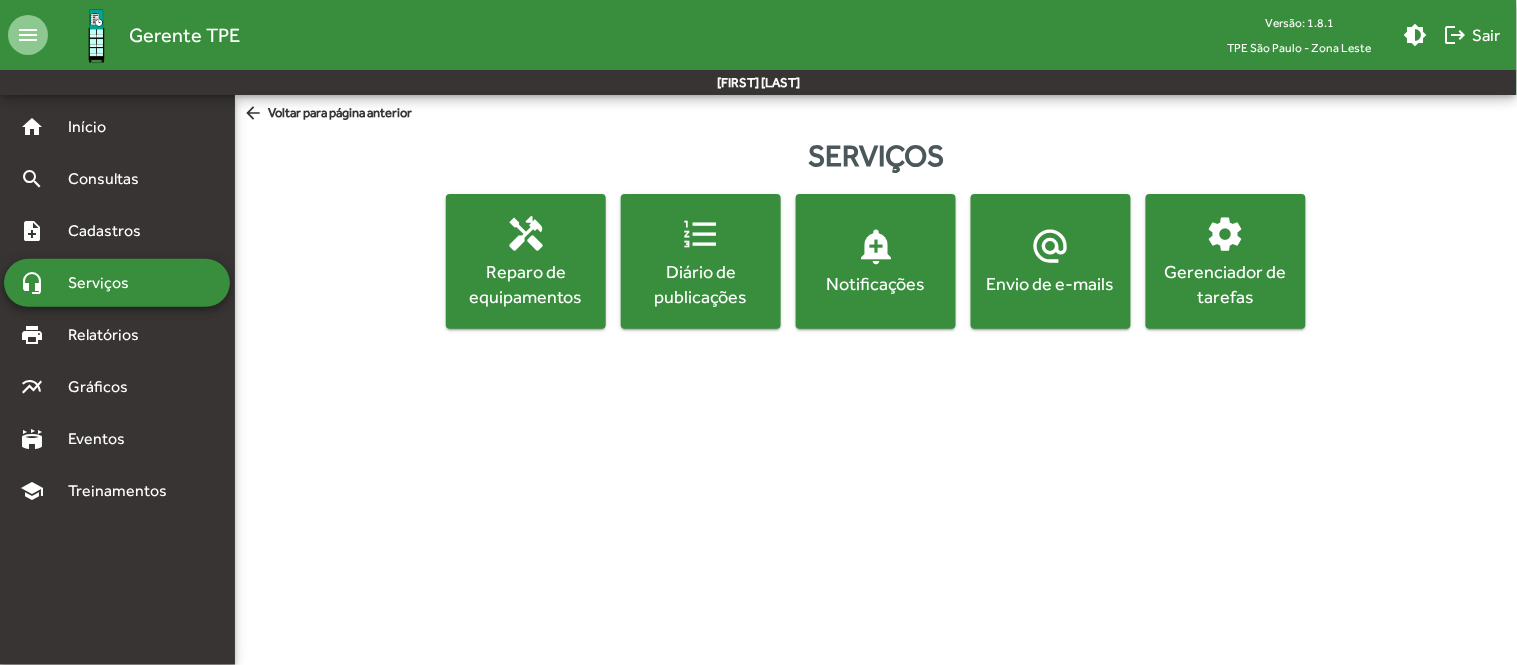 click on "Gerenciador de tarefas" 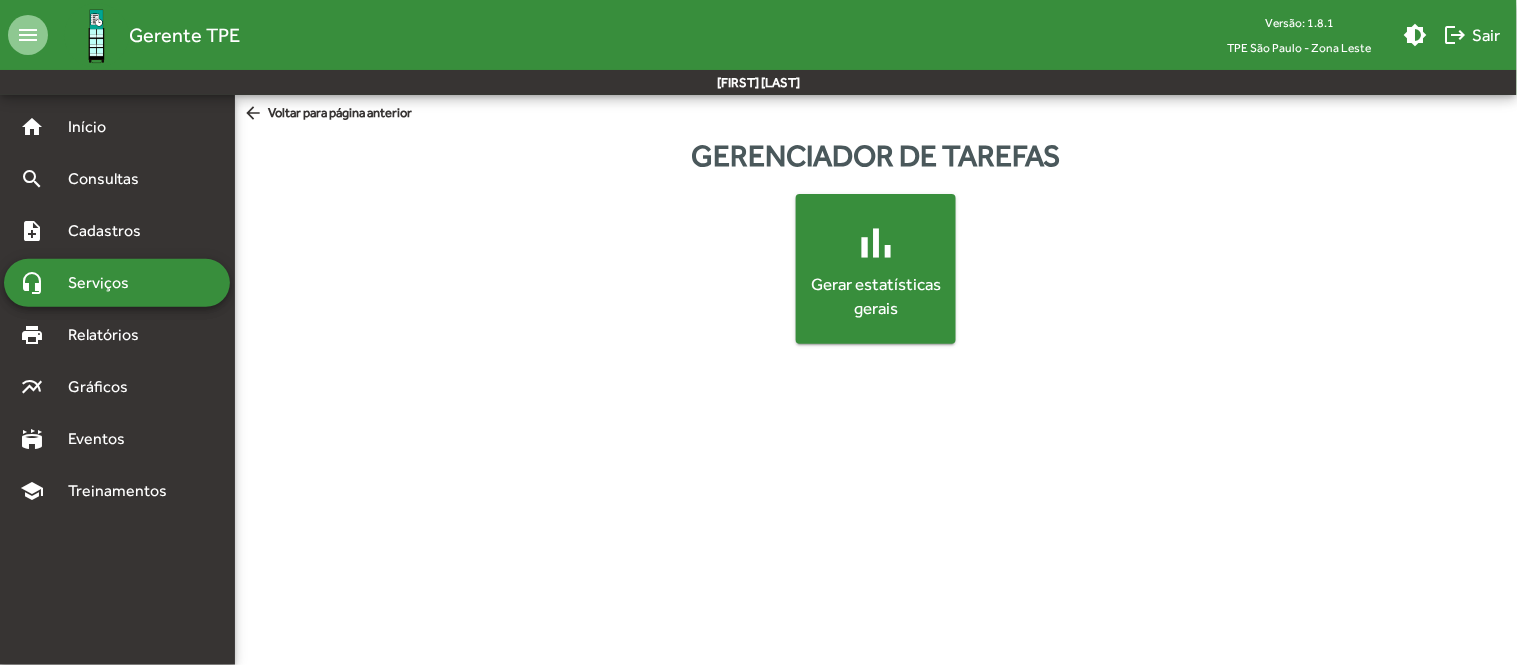 click on "bar_chart Gerar estatísticas gerais" 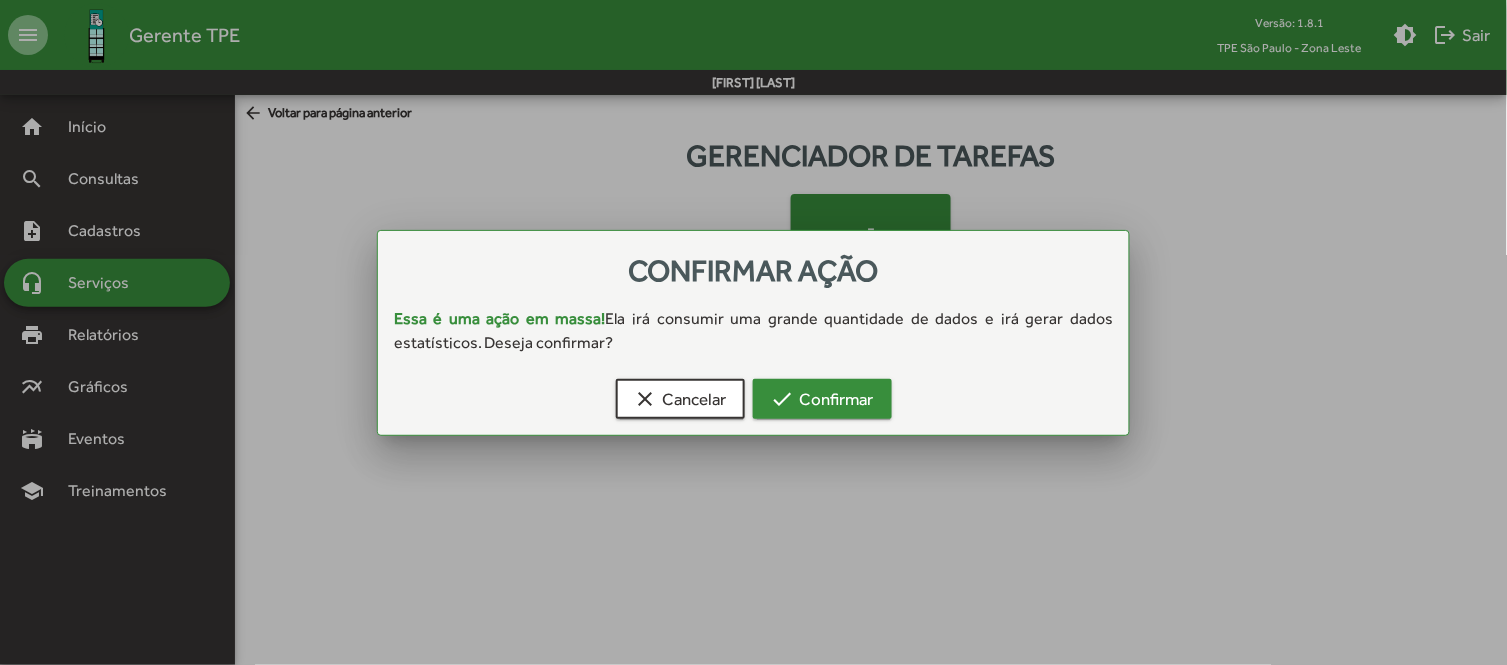 click on "check  Confirmar" at bounding box center (822, 399) 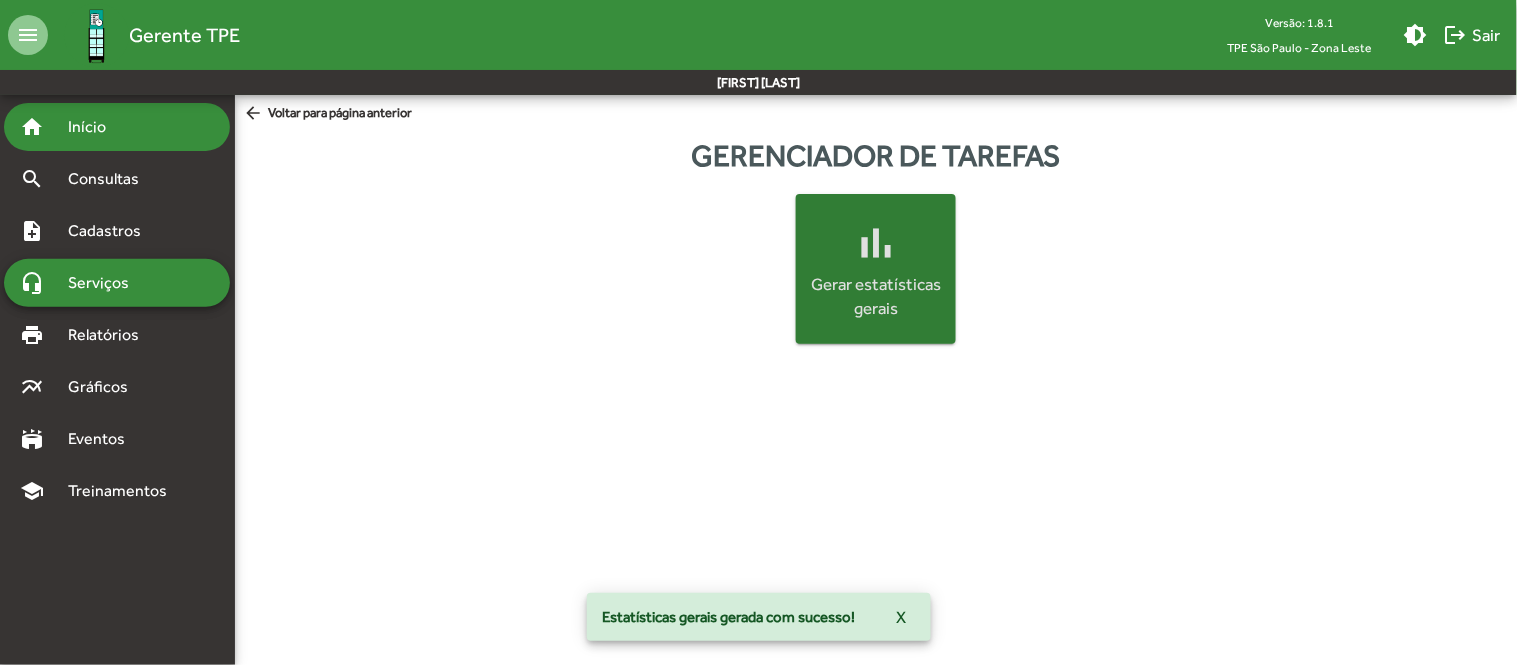 click on "Início" at bounding box center (95, 127) 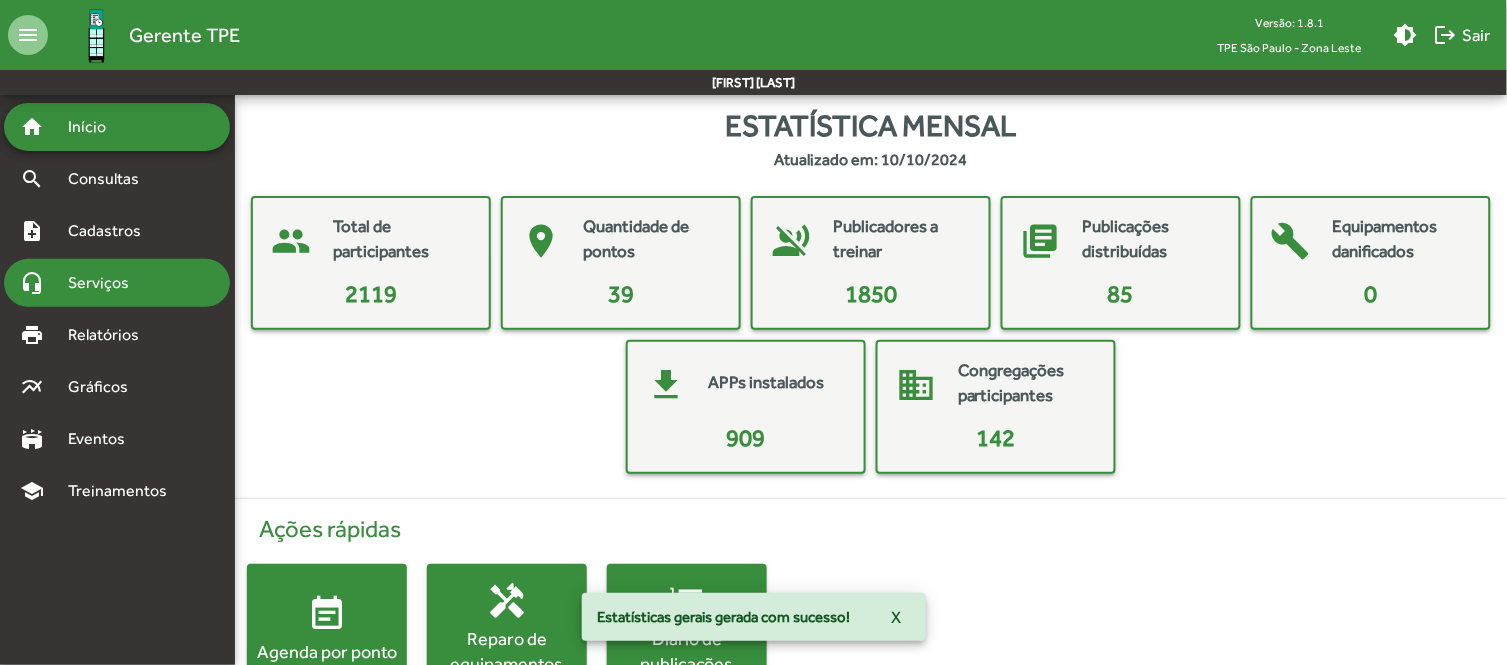 click on "Serviços" at bounding box center [106, 283] 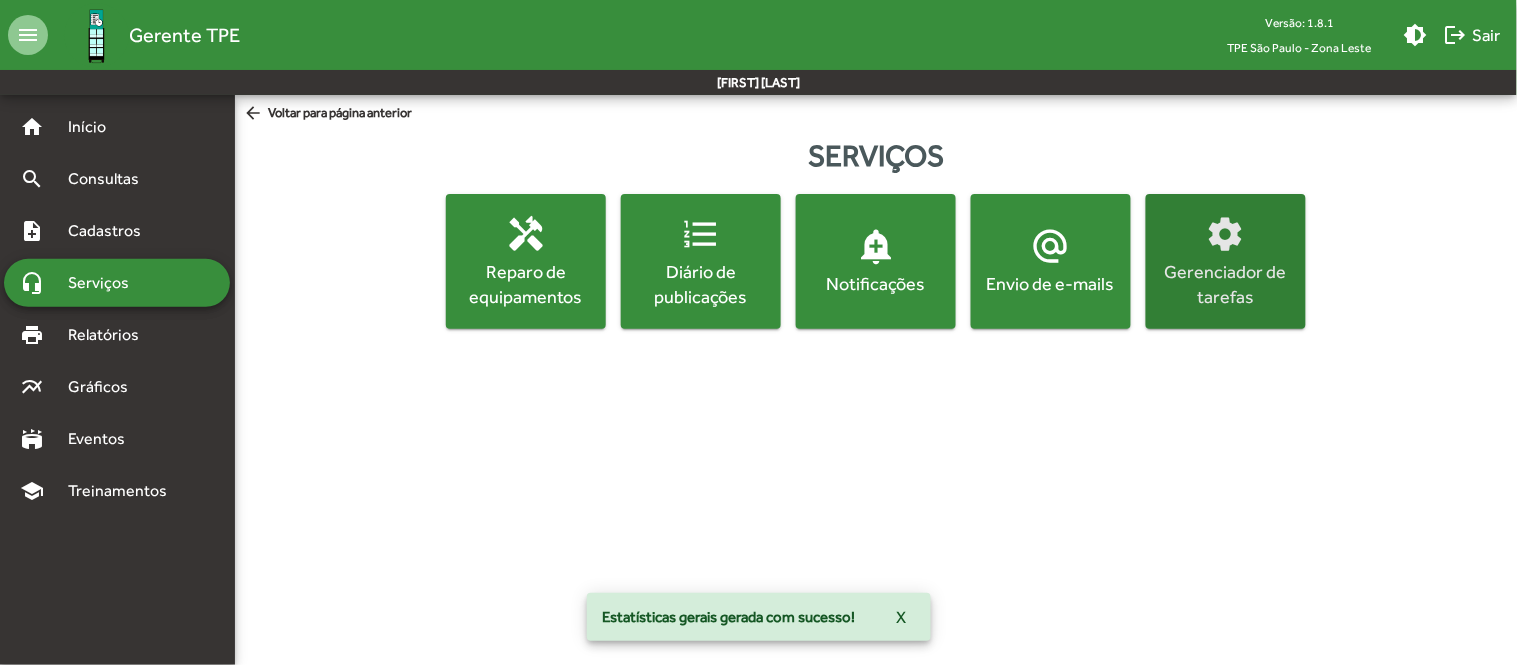 click on "Gerenciador de tarefas" 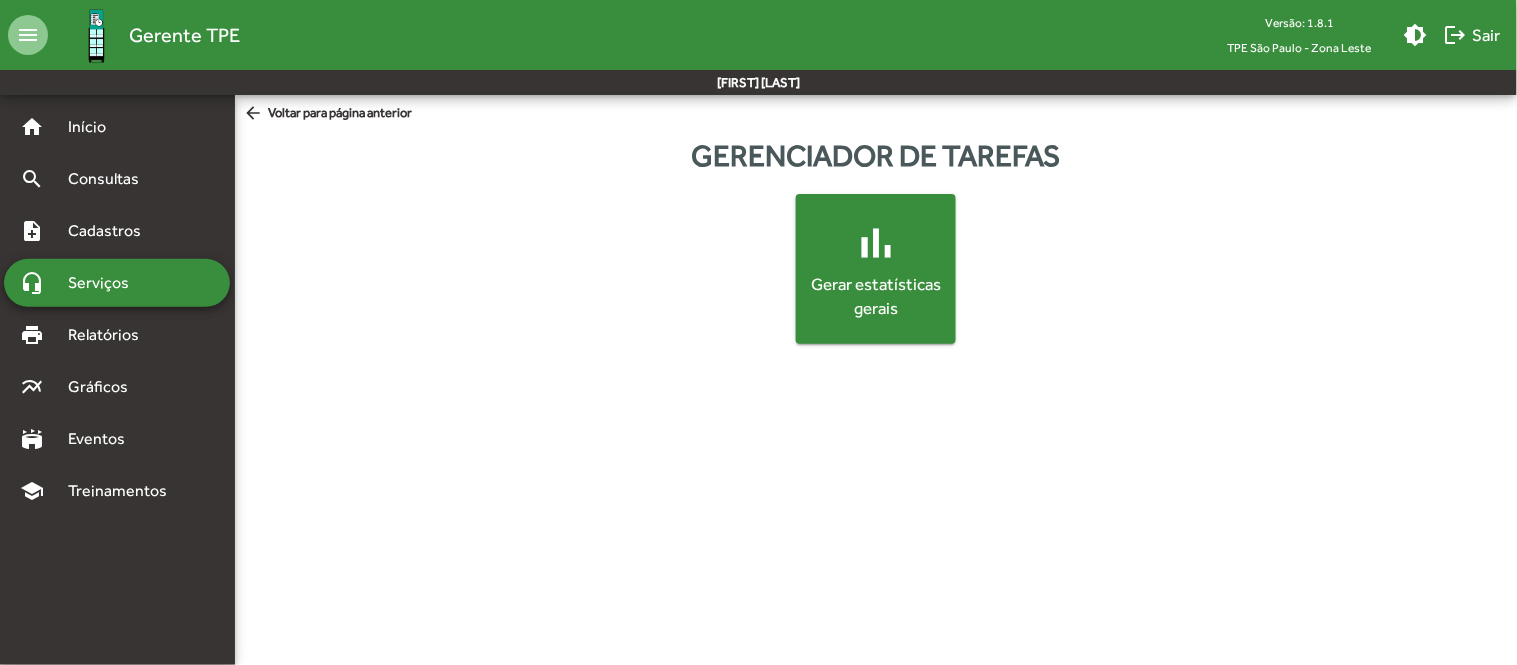 click on "Gerar estatísticas gerais" 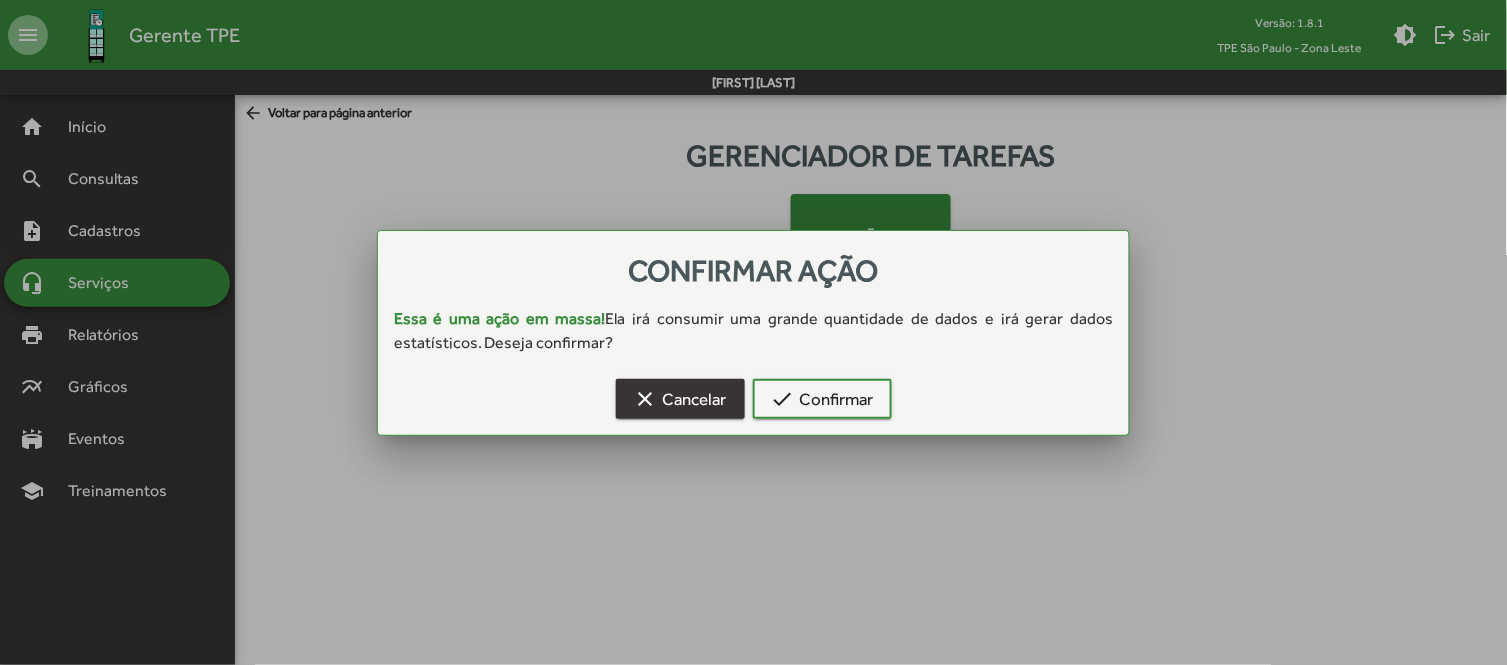 click on "clear  Cancelar" at bounding box center (680, 399) 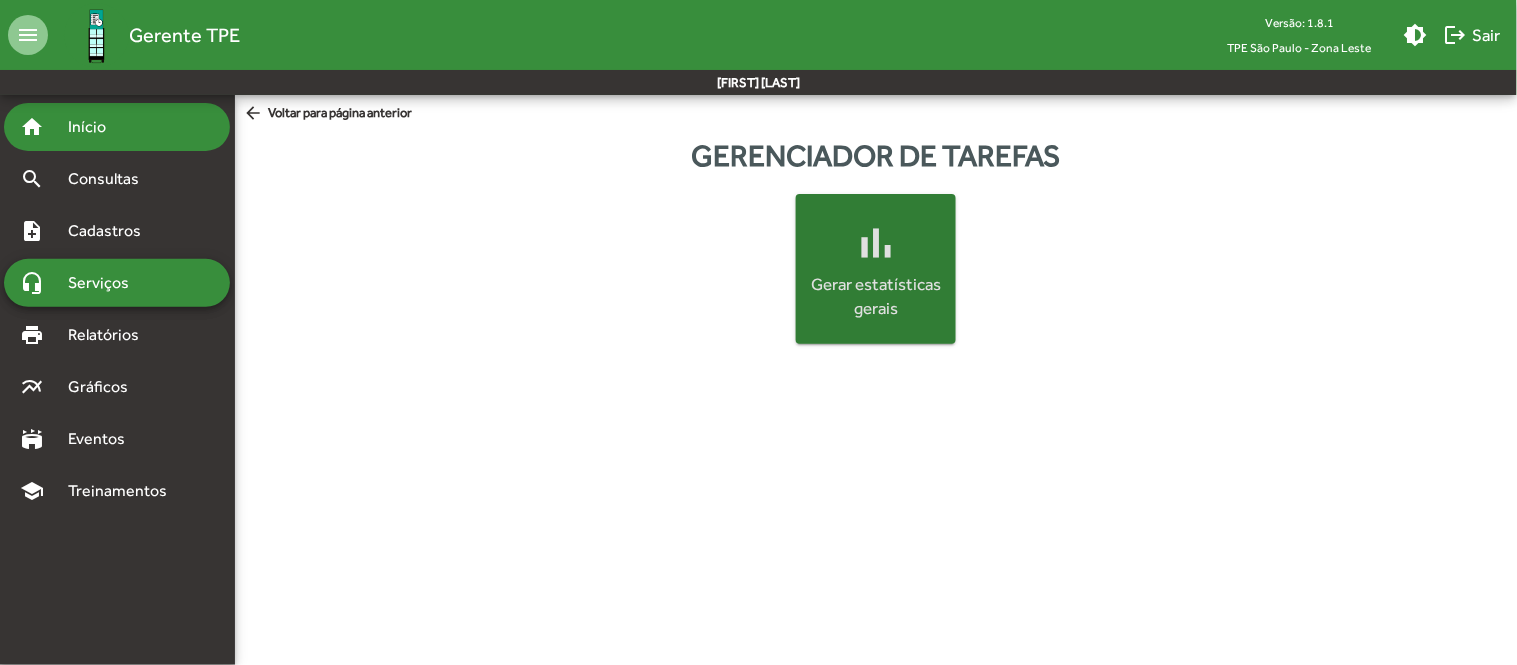 click on "Início" at bounding box center [95, 127] 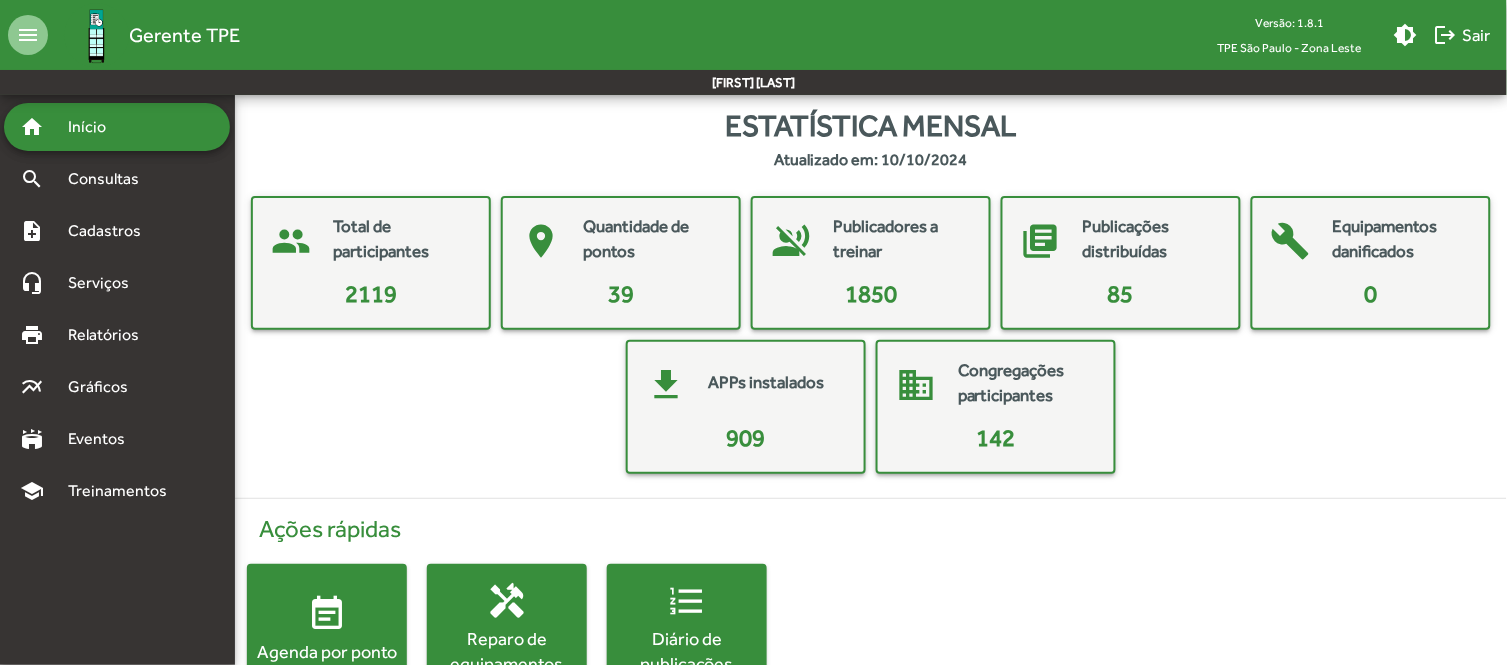 click on "2119" 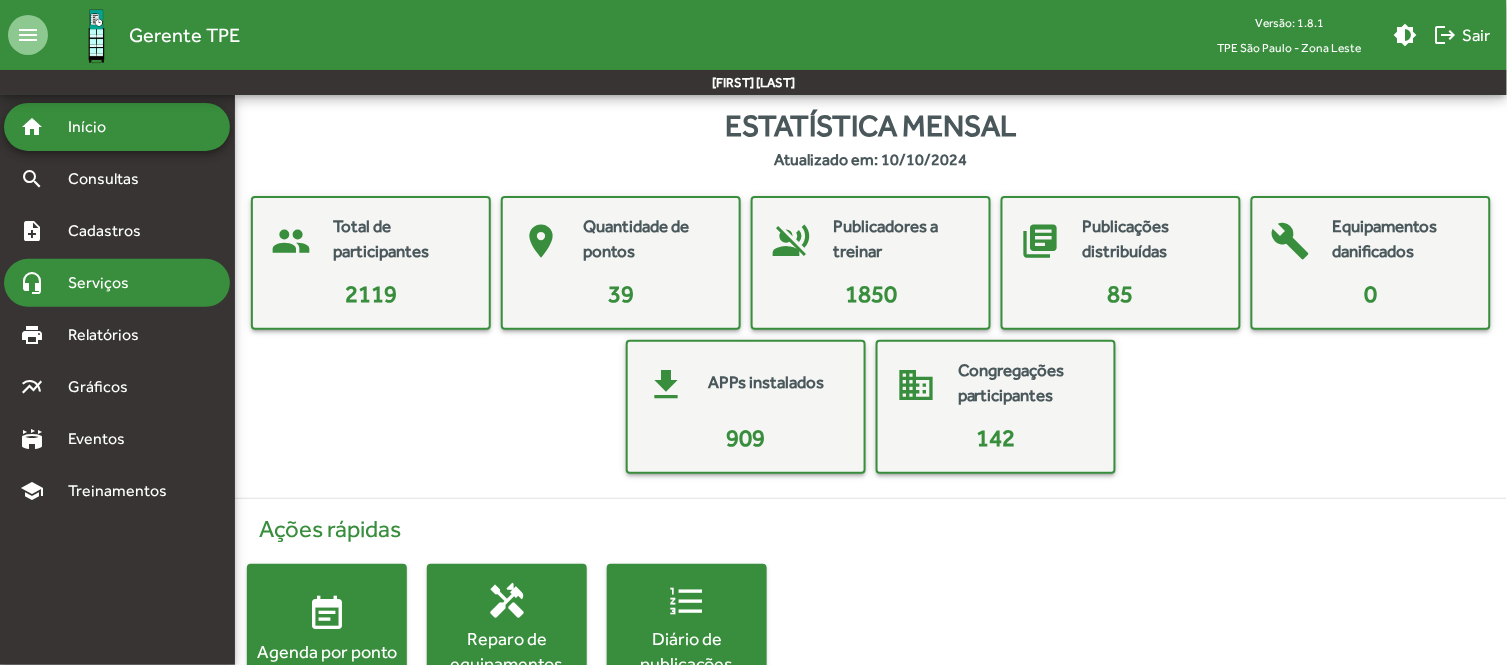 click on "Serviços" at bounding box center (106, 283) 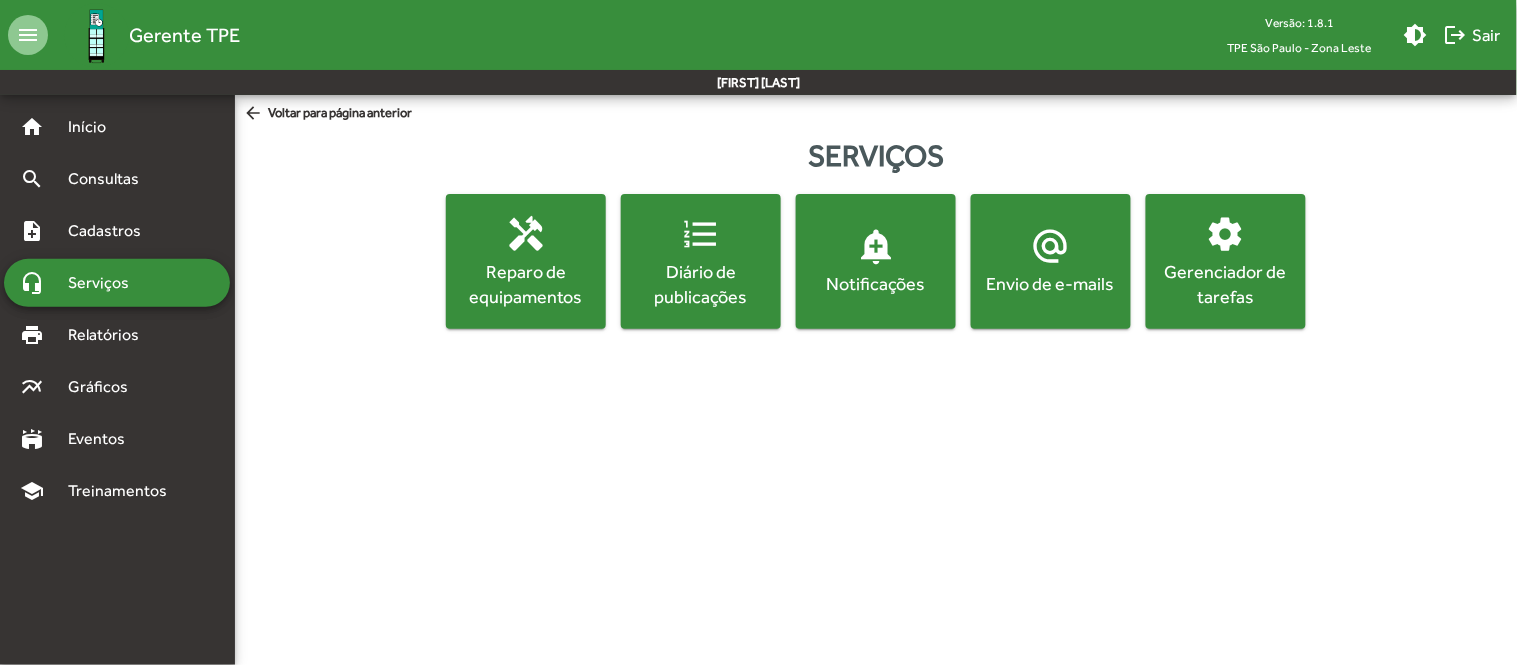 click on "Gerenciador de tarefas" 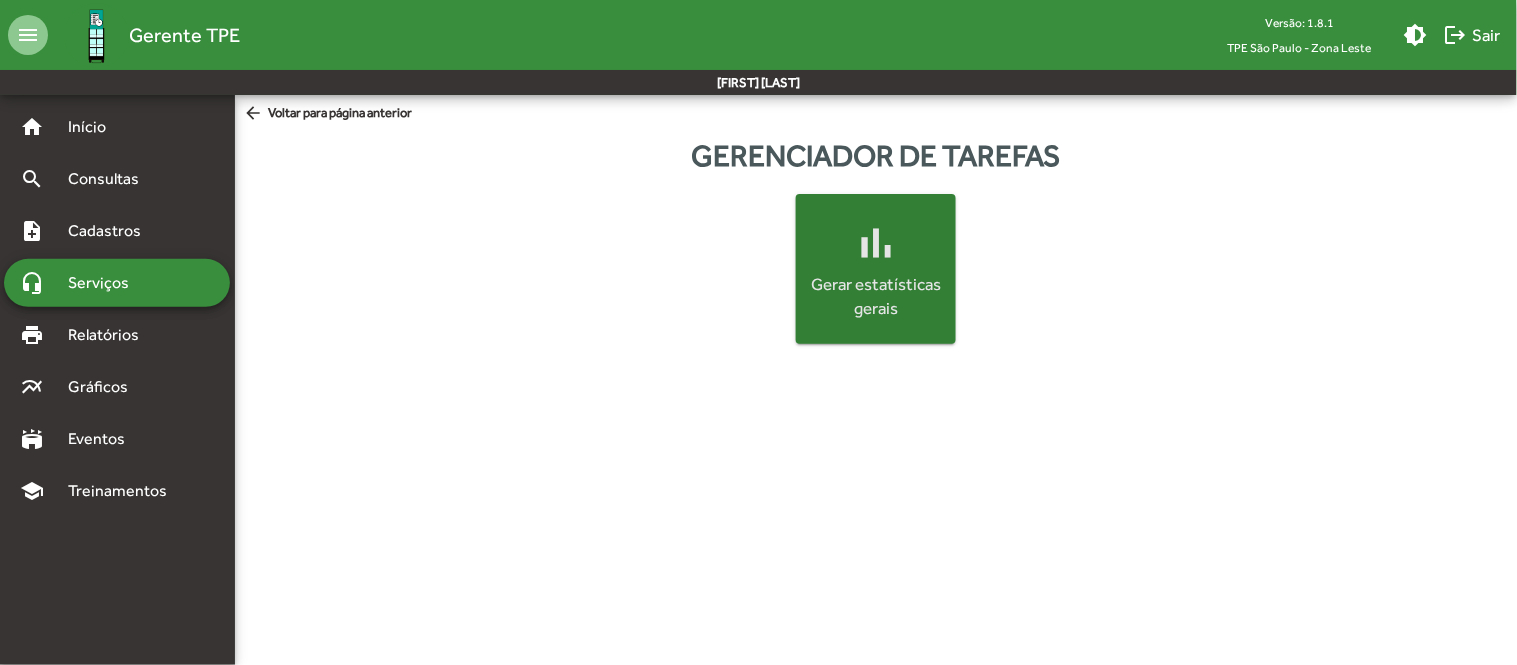 click on "Gerar estatísticas gerais" 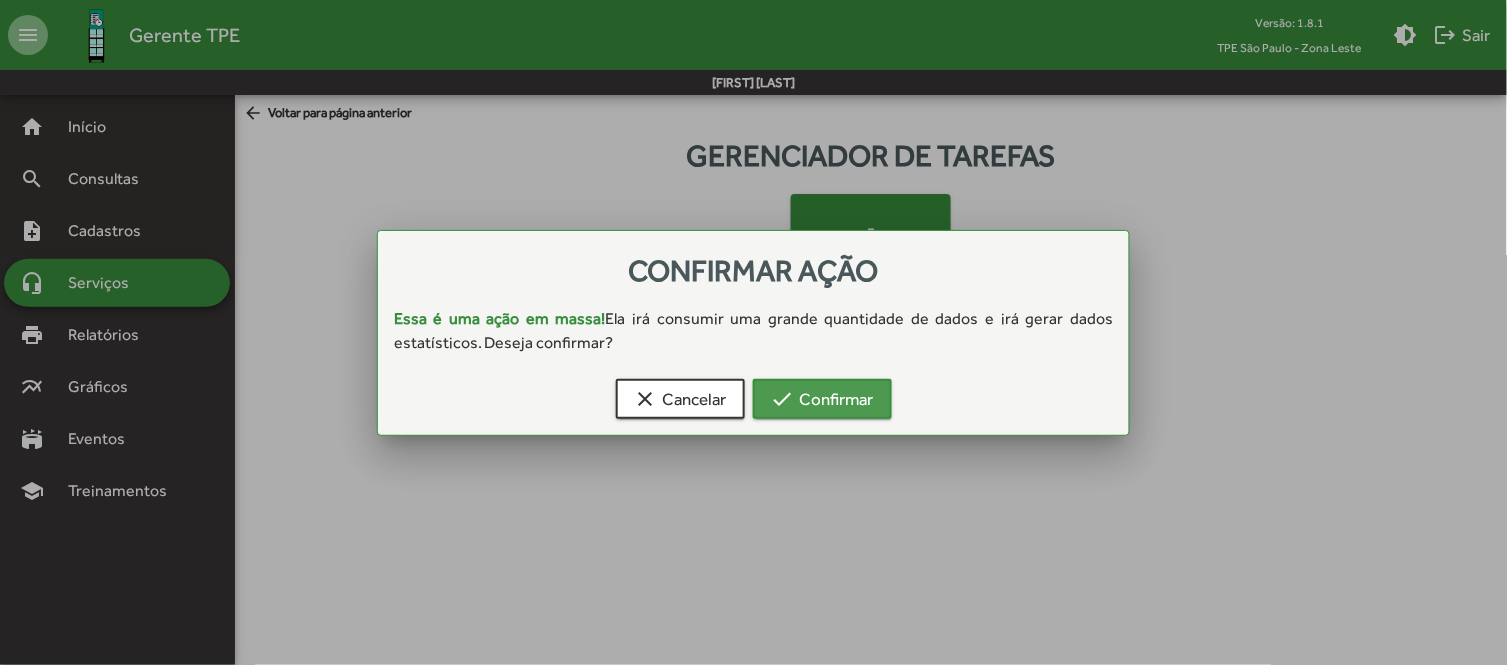 click on "check  Confirmar" at bounding box center [822, 399] 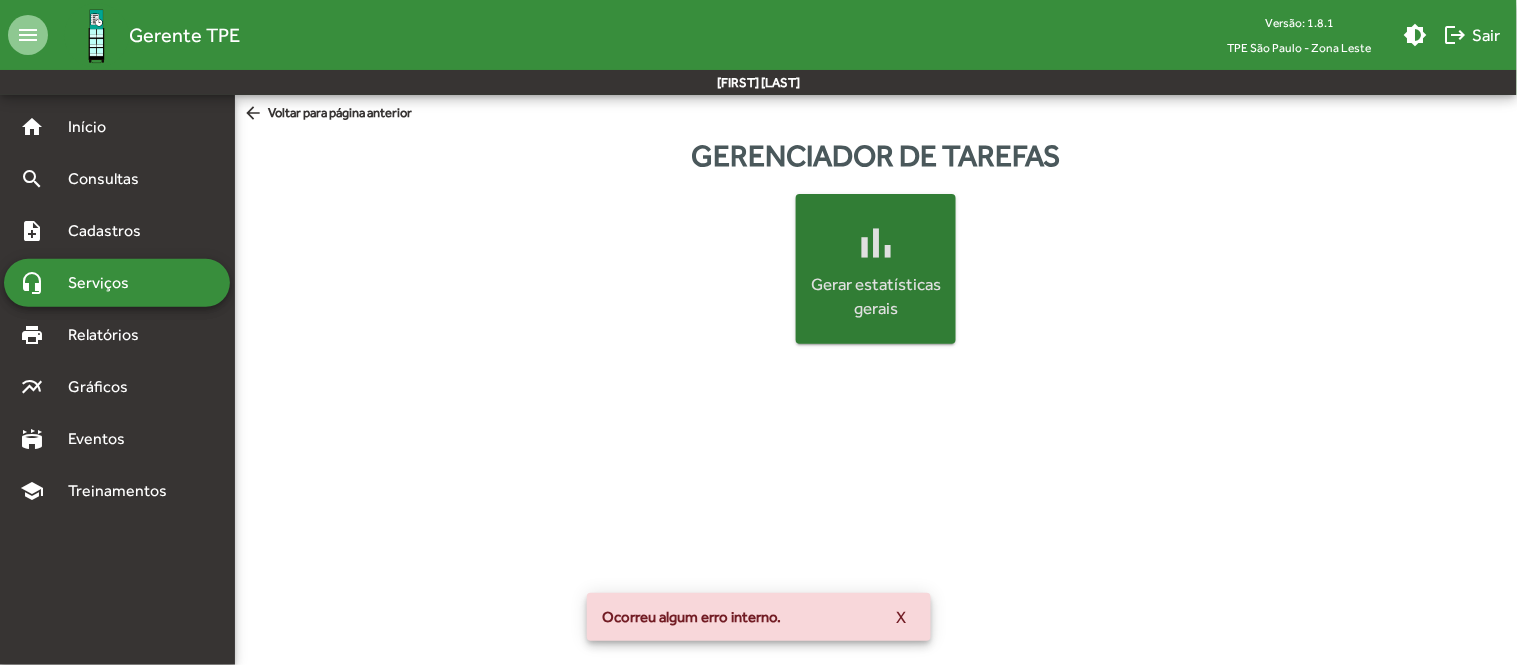 click on "bar_chart Gerar estatísticas gerais" 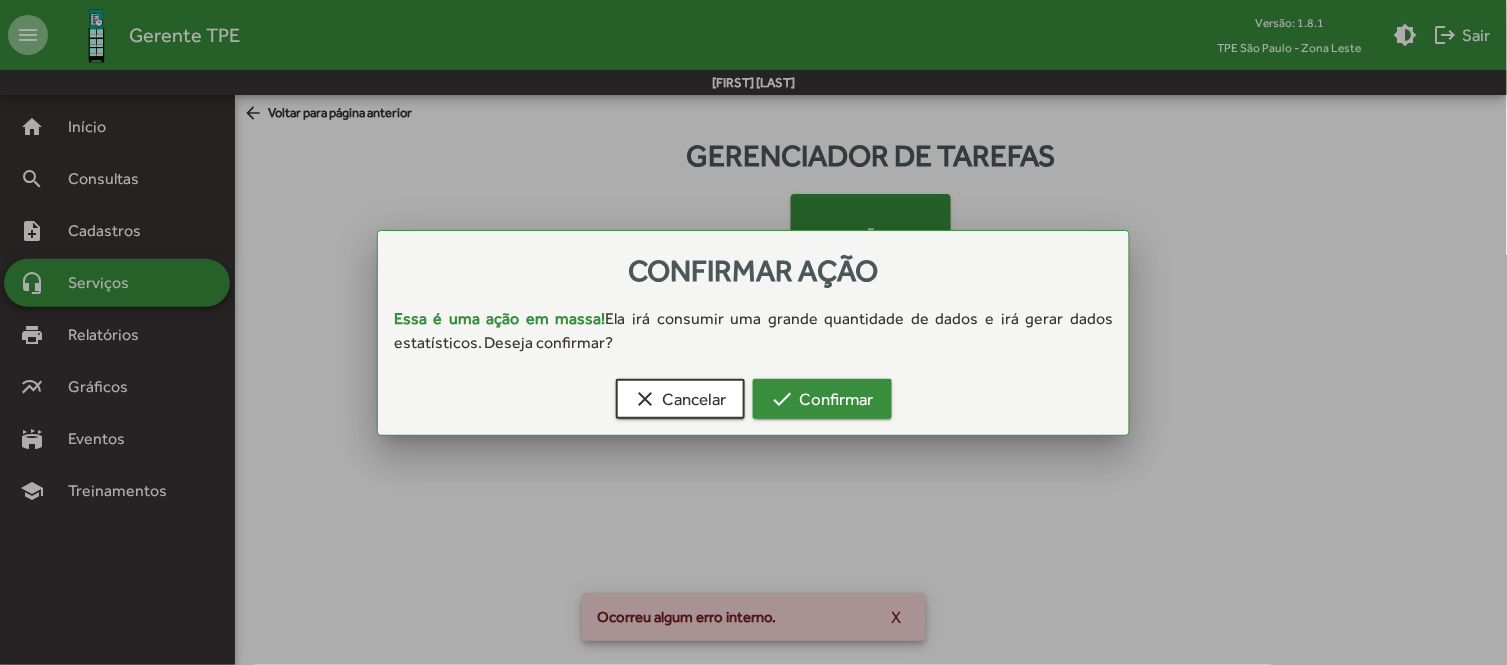 click on "check  Confirmar" at bounding box center [822, 399] 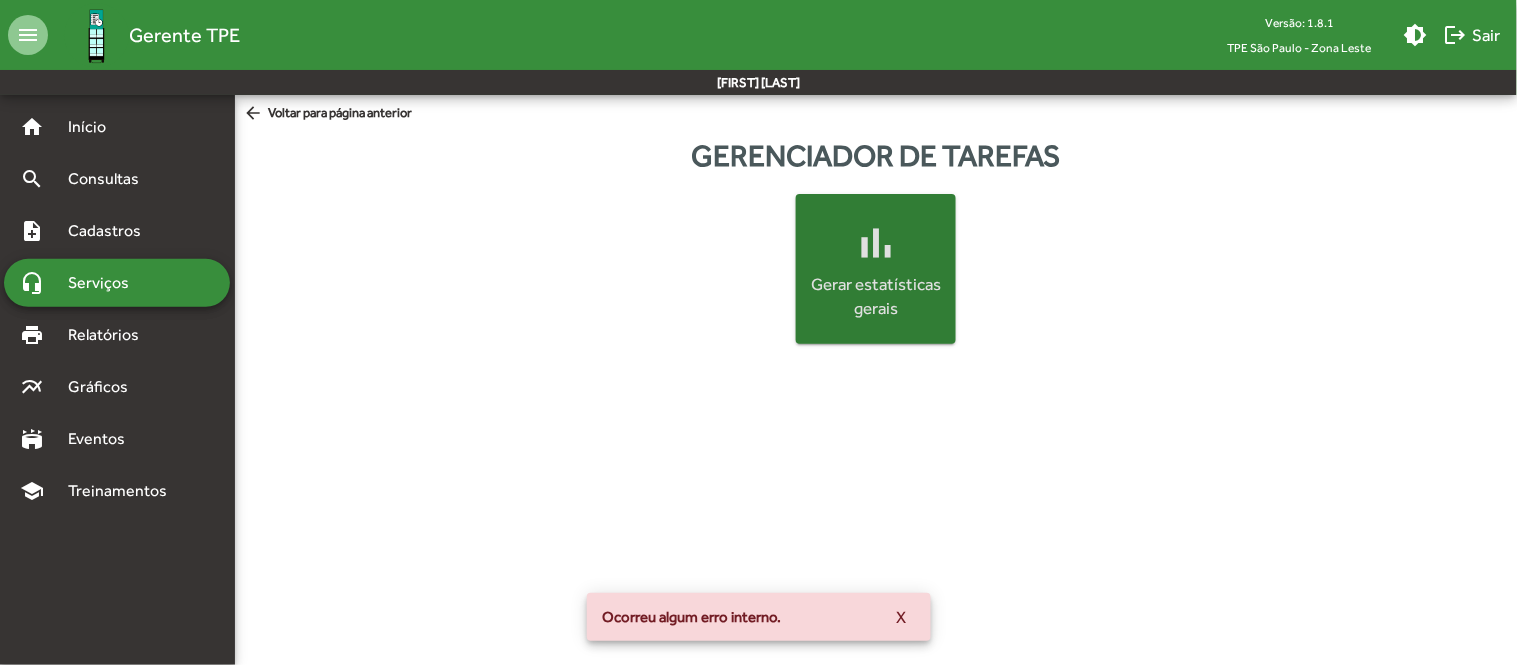 click on "X" at bounding box center [902, 617] 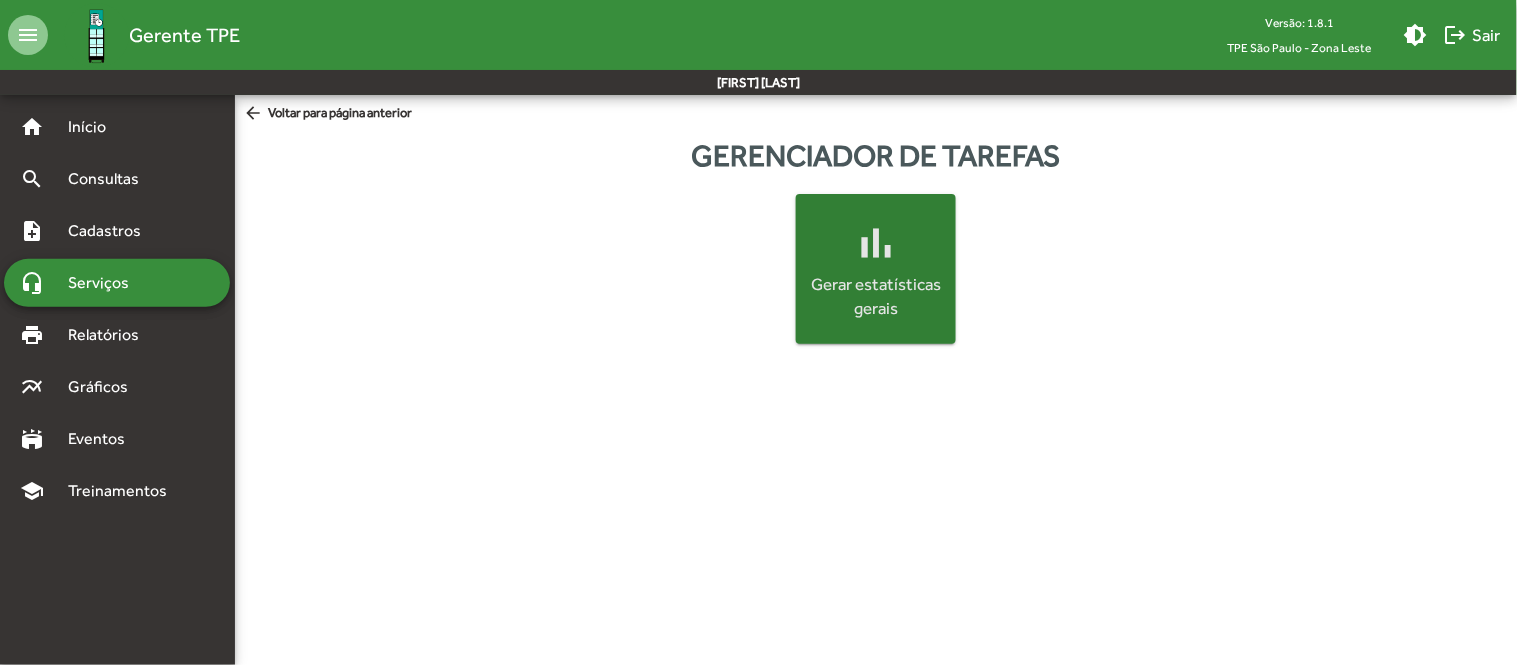click on "bar_chart Gerar estatísticas gerais" 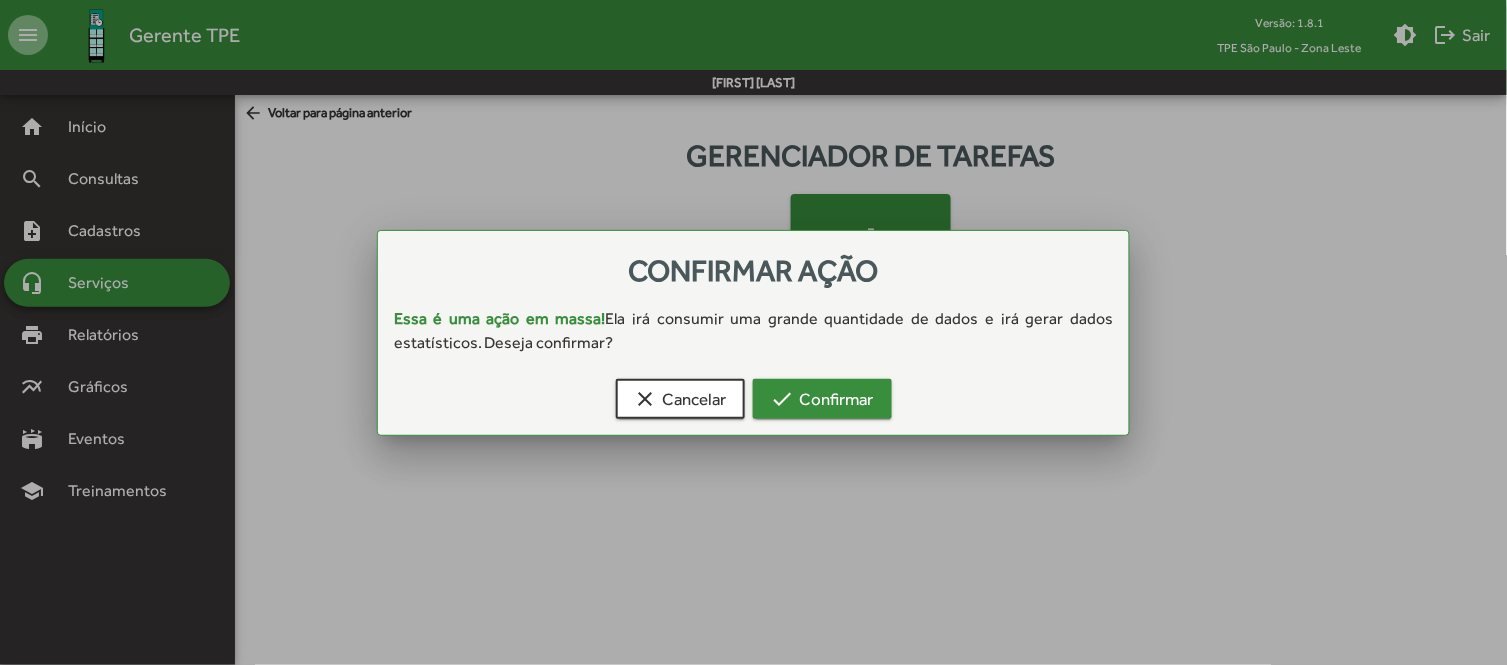 click on "check  Confirmar" at bounding box center [822, 399] 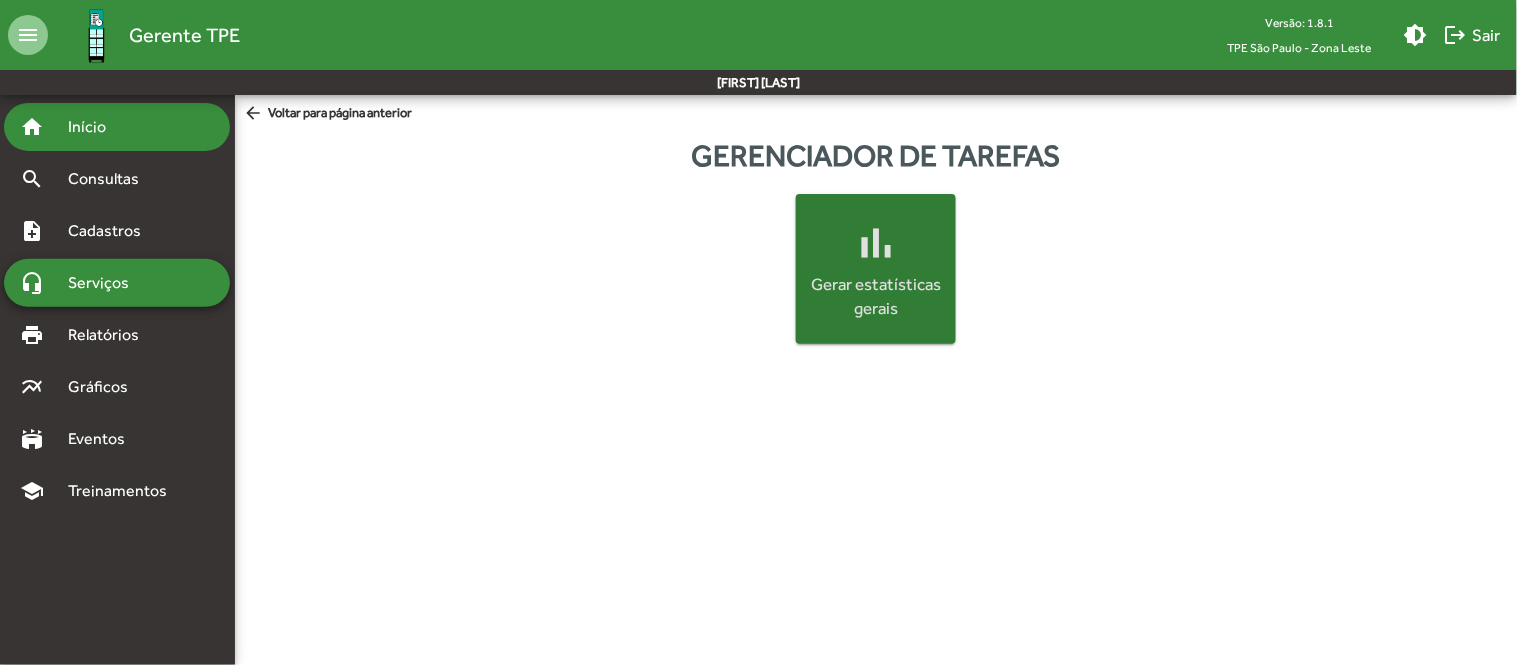 click on "Início" at bounding box center [95, 127] 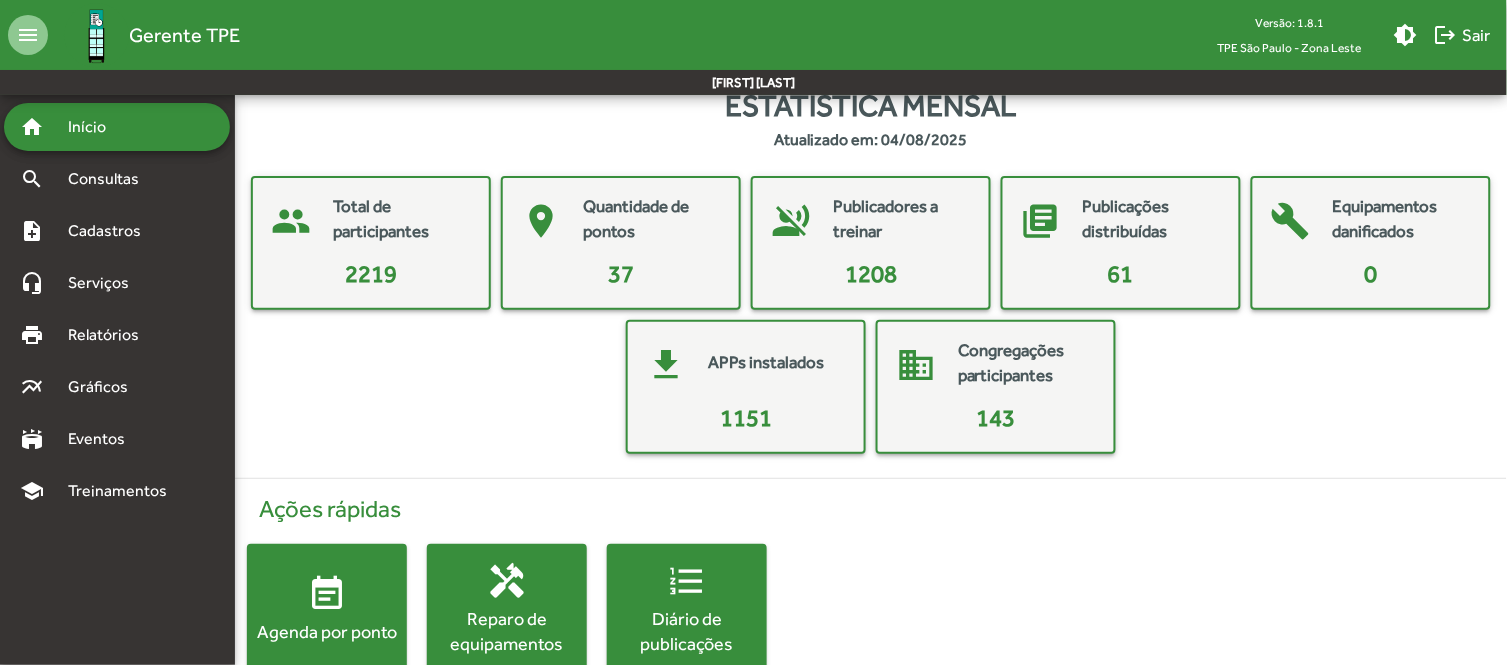 scroll, scrollTop: 0, scrollLeft: 0, axis: both 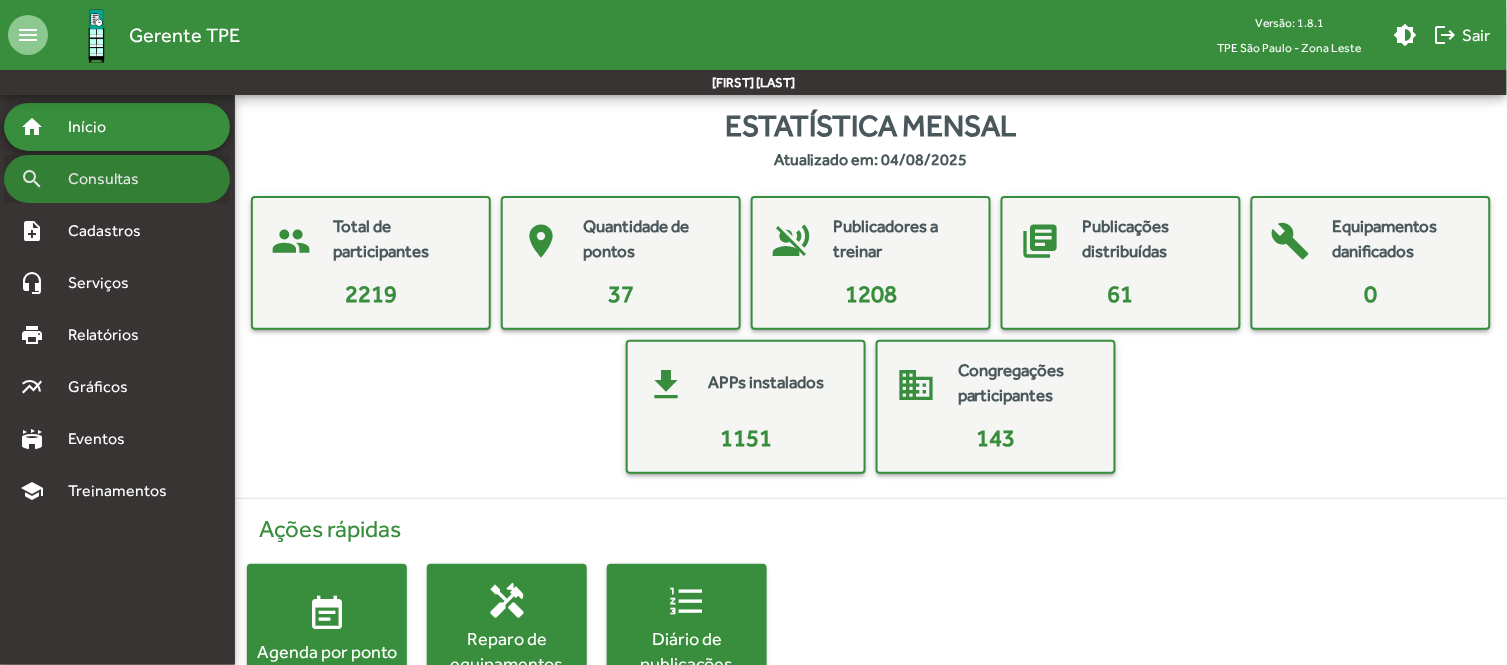 click on "Consultas" at bounding box center (110, 179) 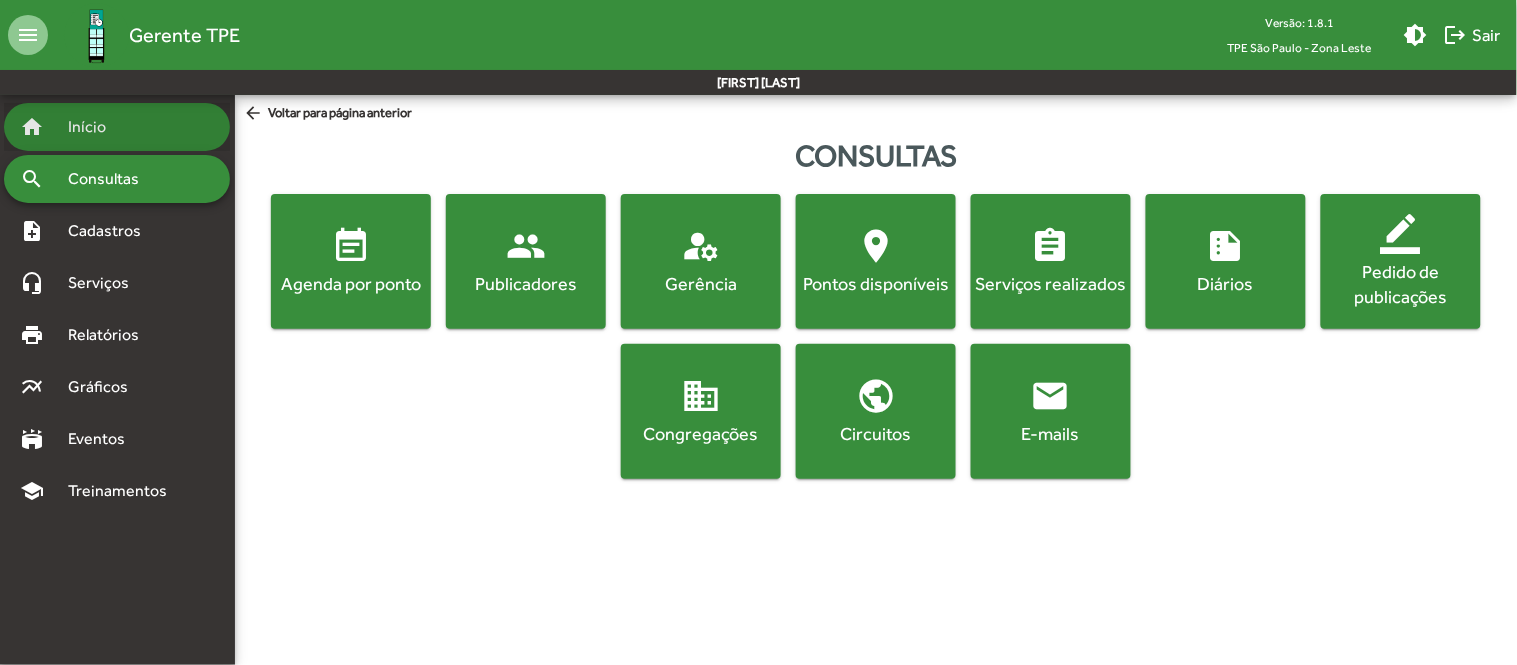click on "Início" at bounding box center (95, 127) 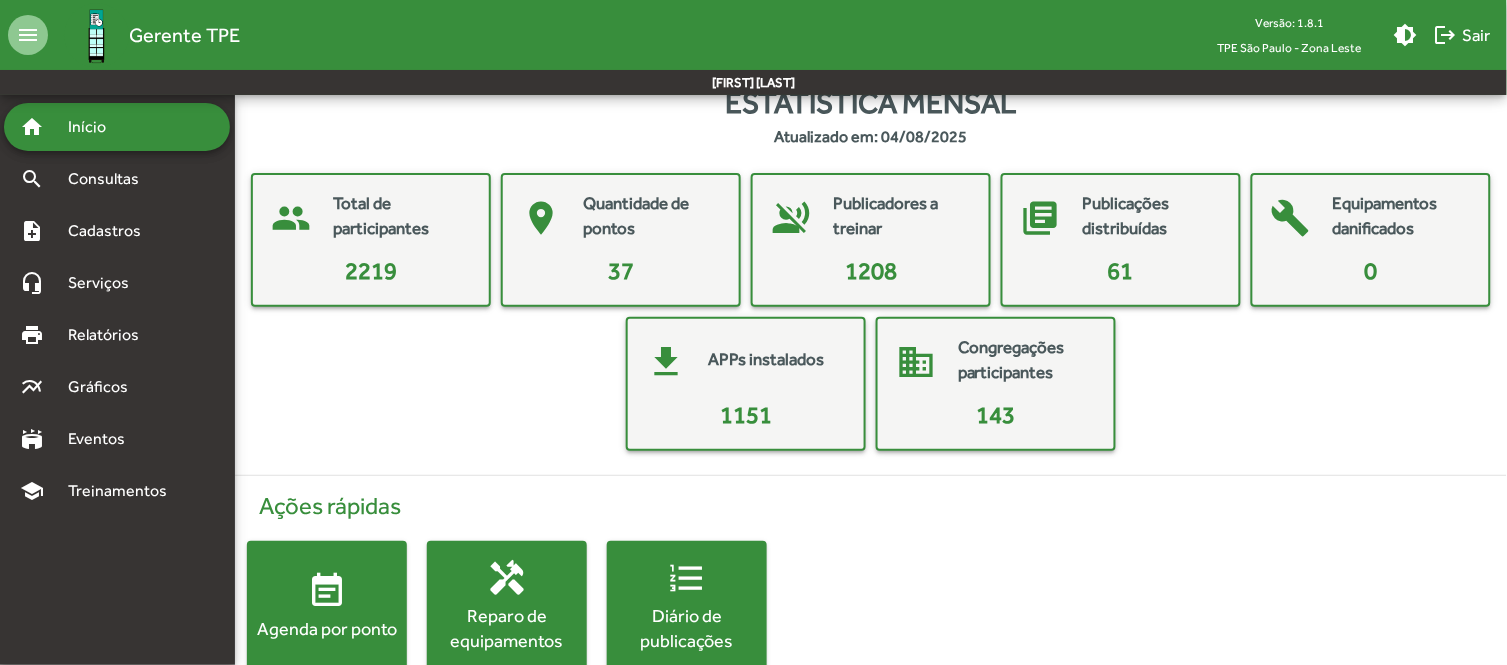 scroll, scrollTop: 0, scrollLeft: 0, axis: both 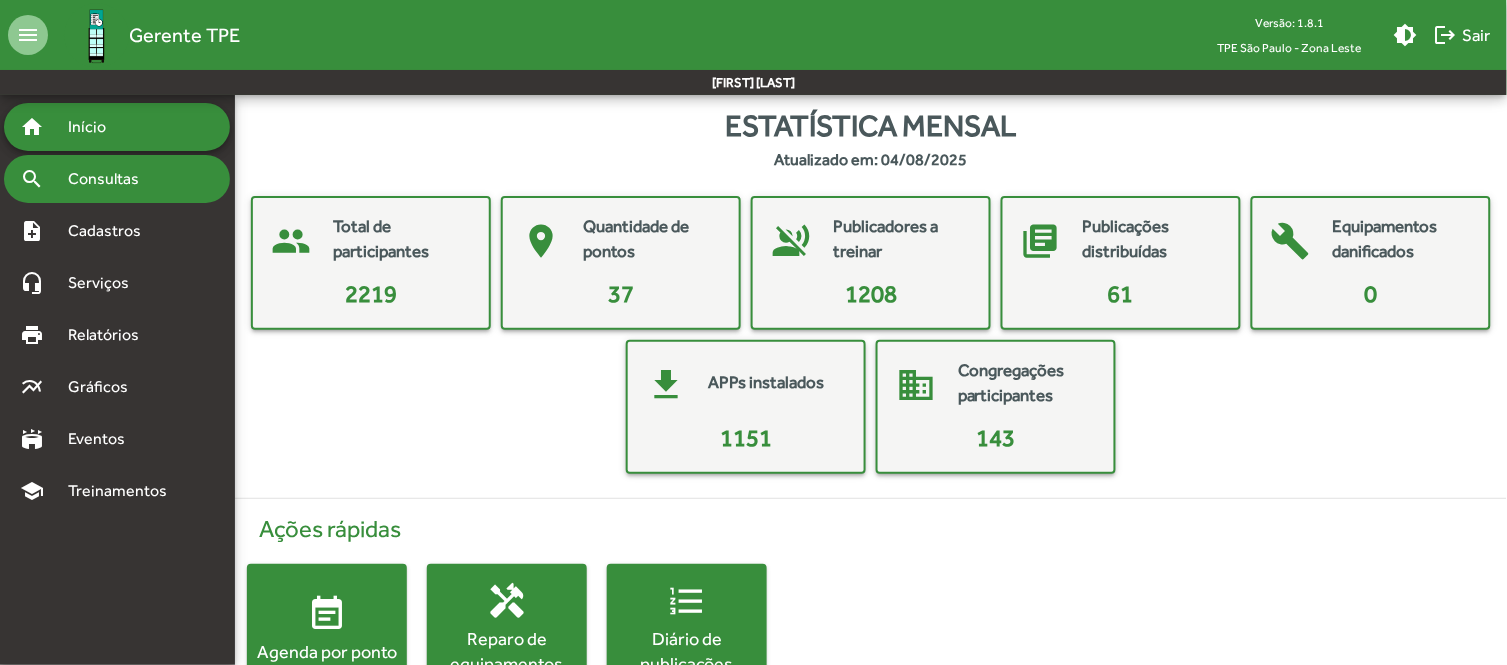 click on "Consultas" at bounding box center (110, 179) 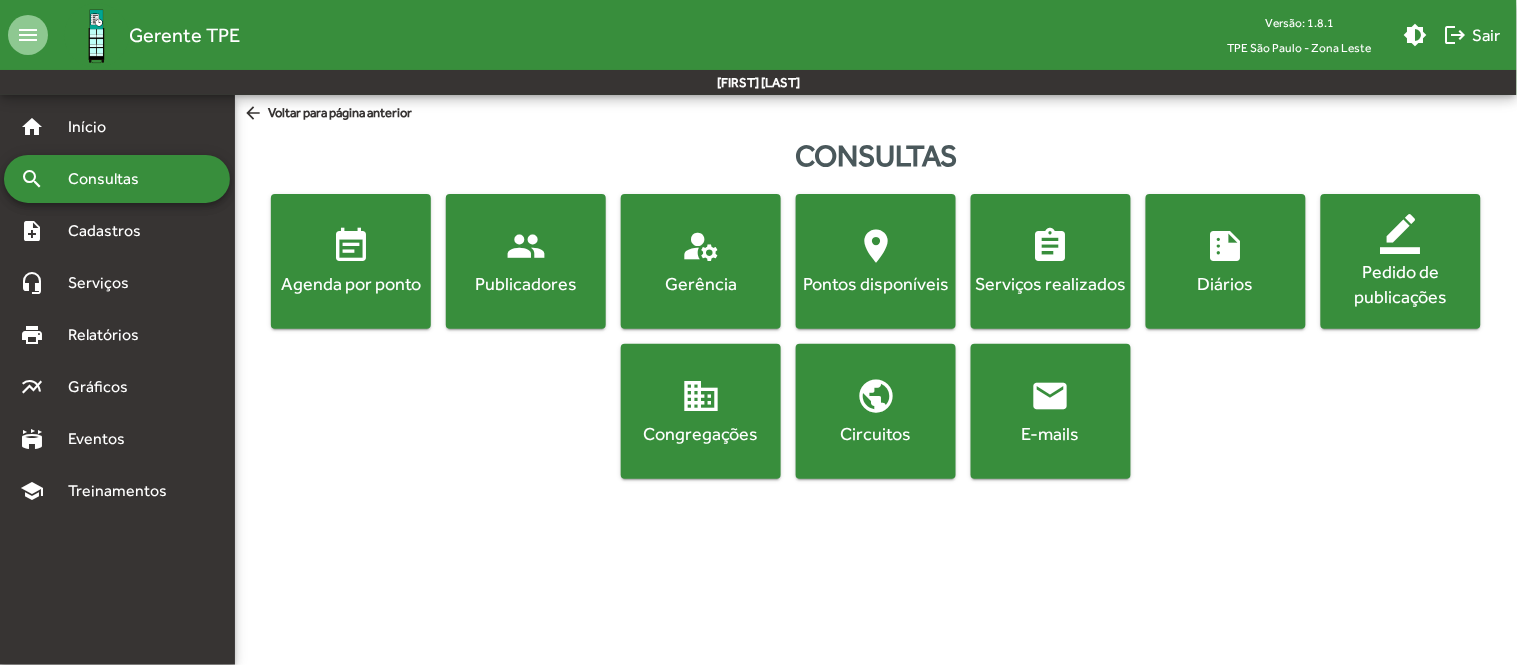 click on "event_note  Agenda por ponto" 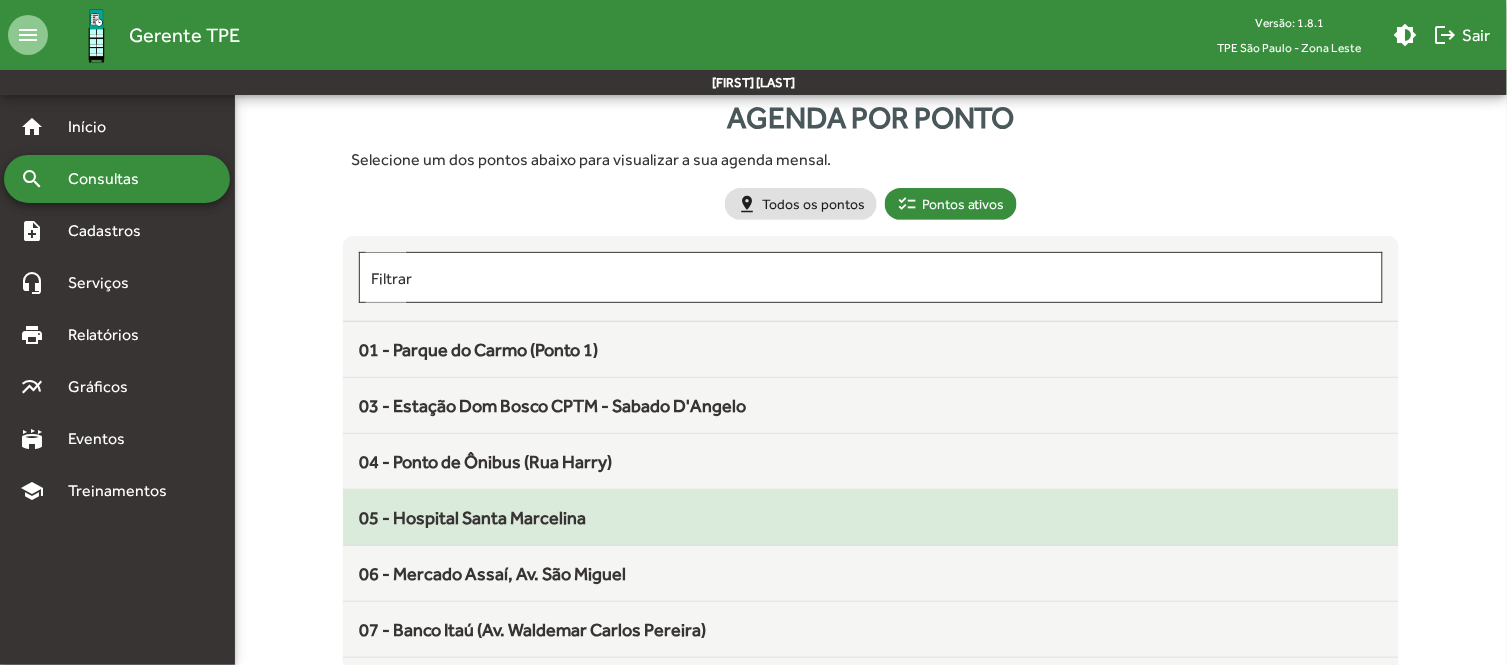 scroll, scrollTop: 0, scrollLeft: 0, axis: both 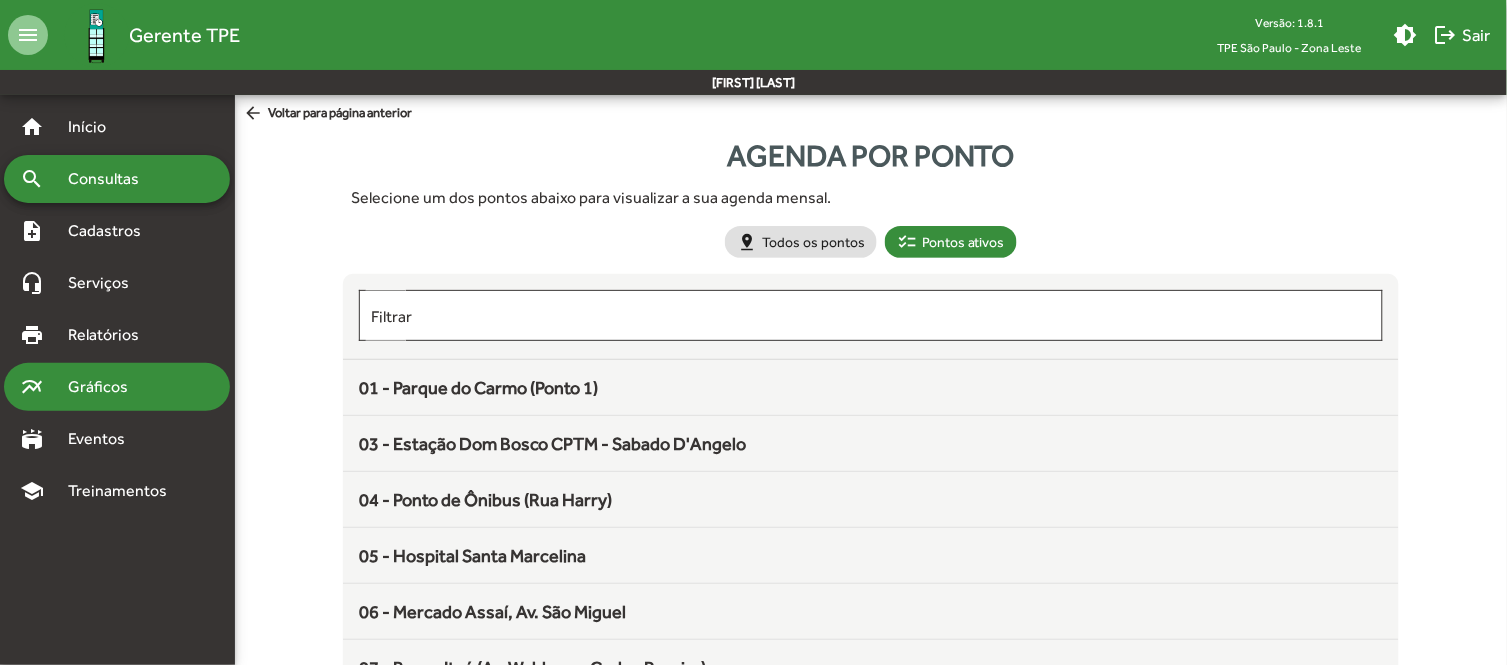 click on "Gráficos" at bounding box center [105, 387] 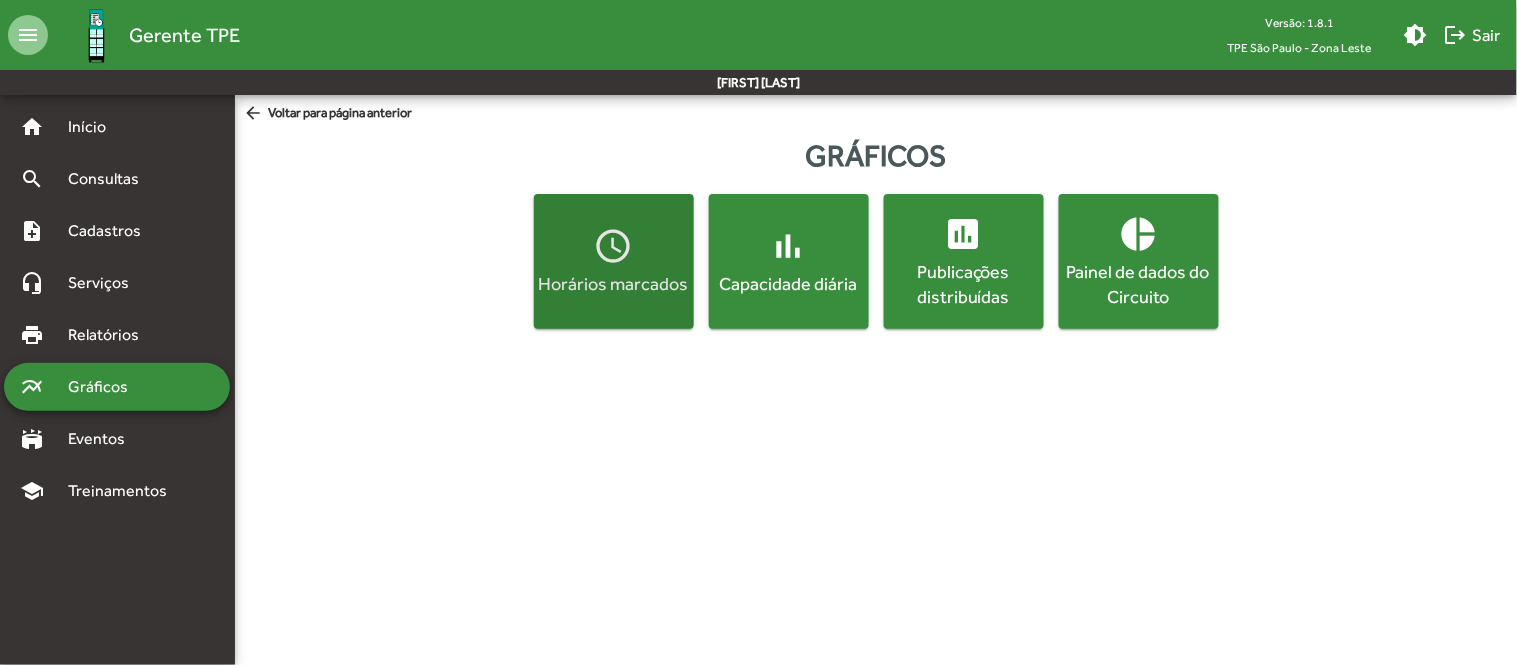 click on "access_time  Horários marcados" 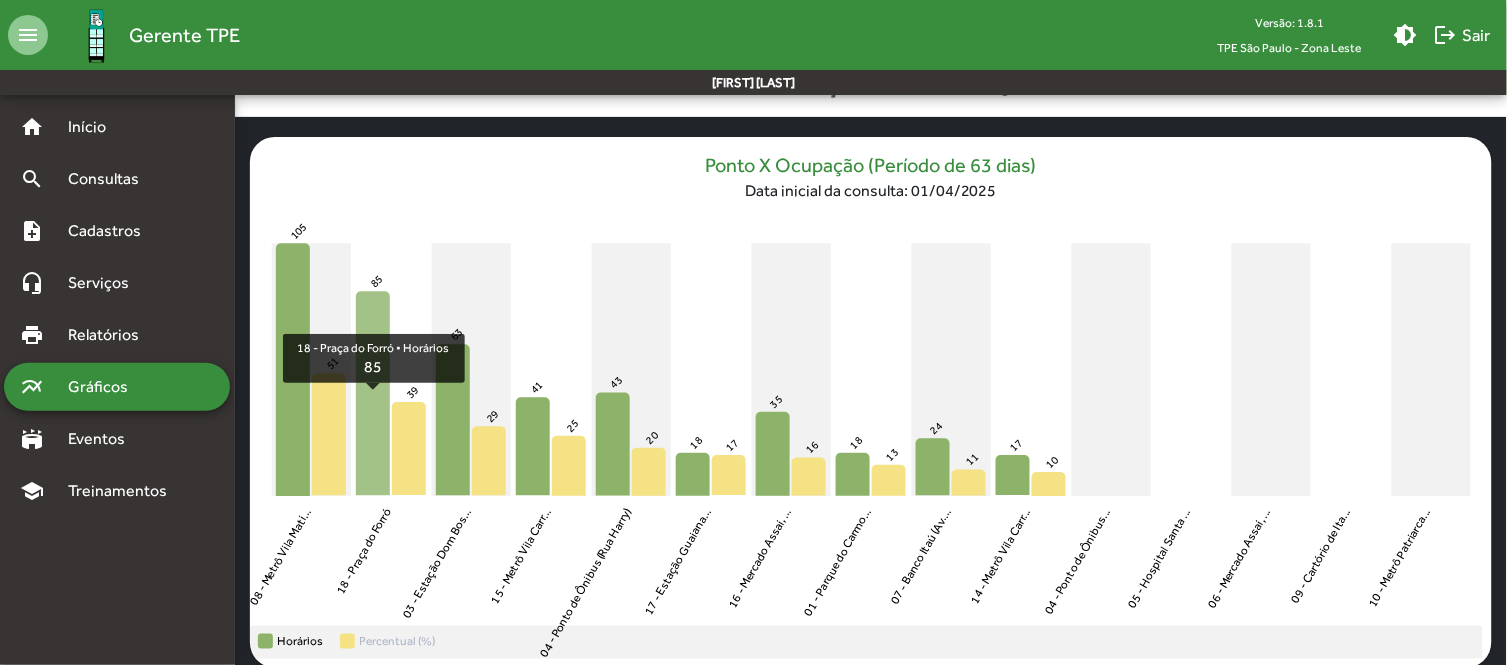 scroll, scrollTop: 151, scrollLeft: 0, axis: vertical 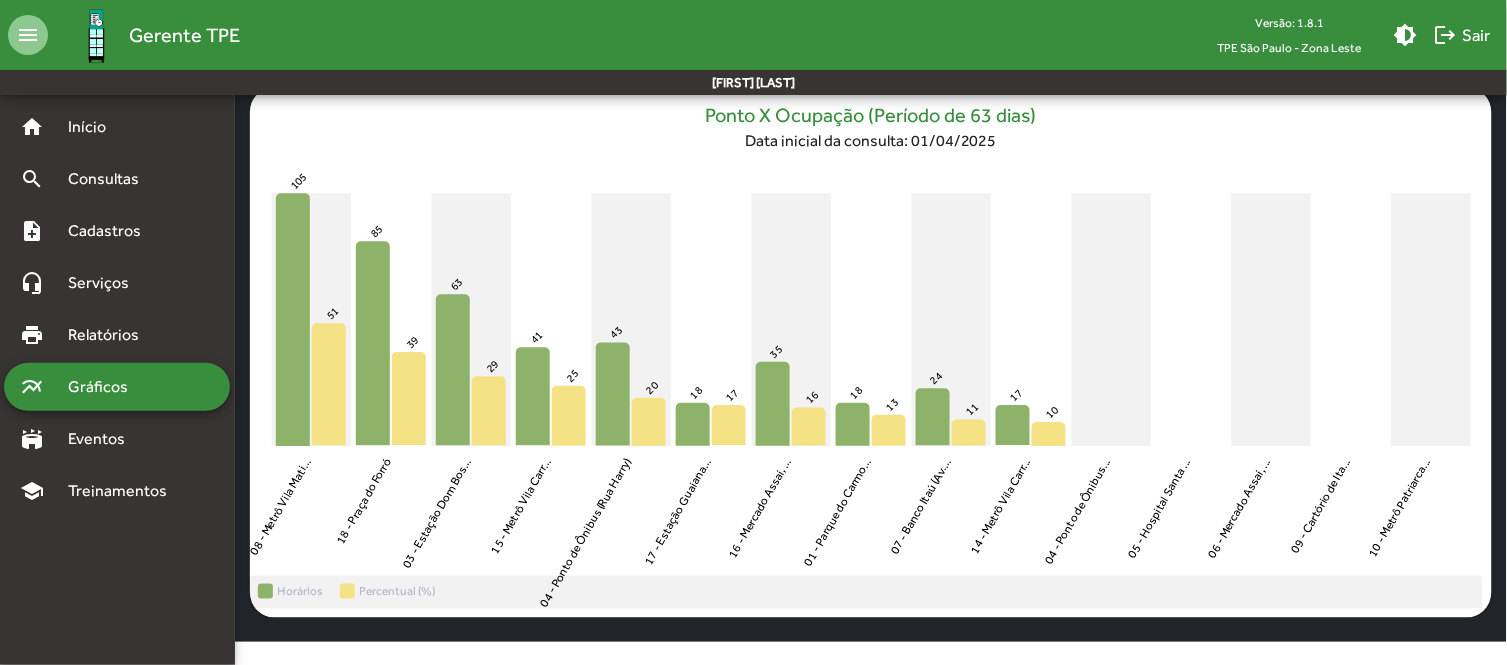 click on "Gráficos" at bounding box center [105, 387] 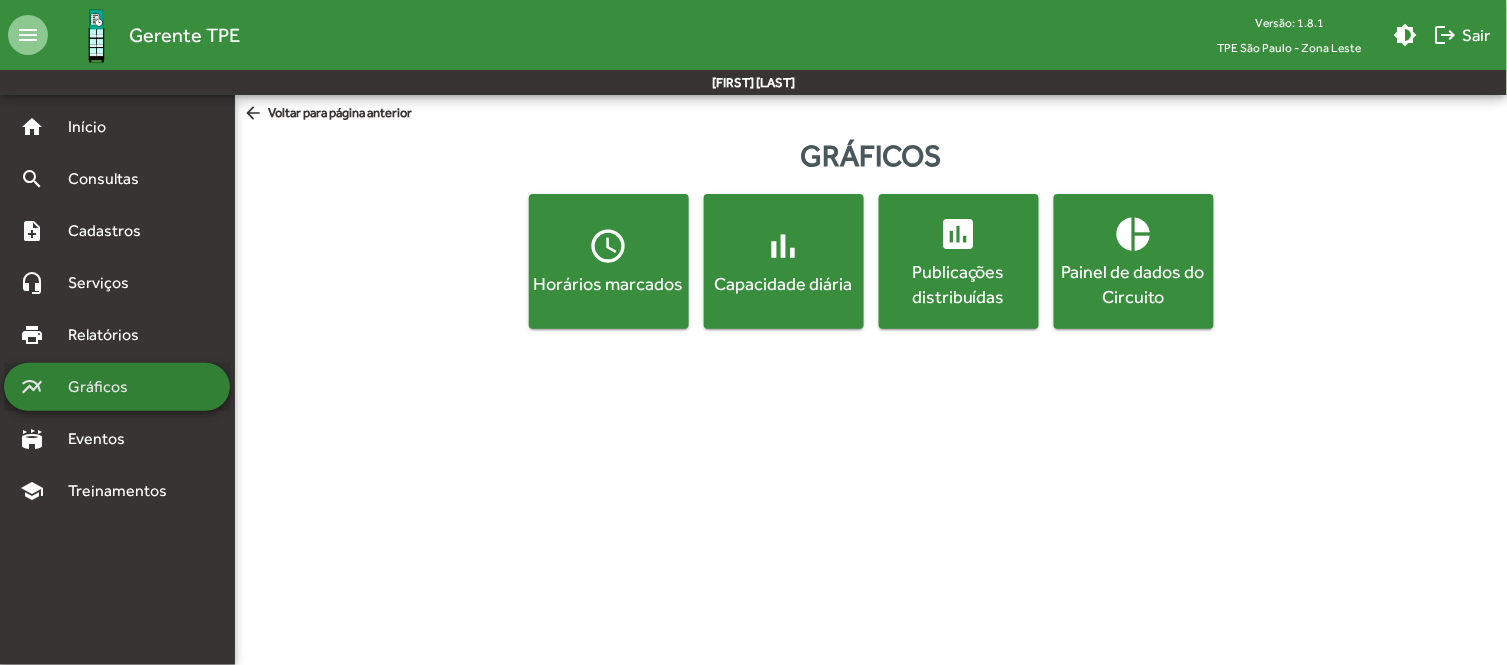scroll, scrollTop: 0, scrollLeft: 0, axis: both 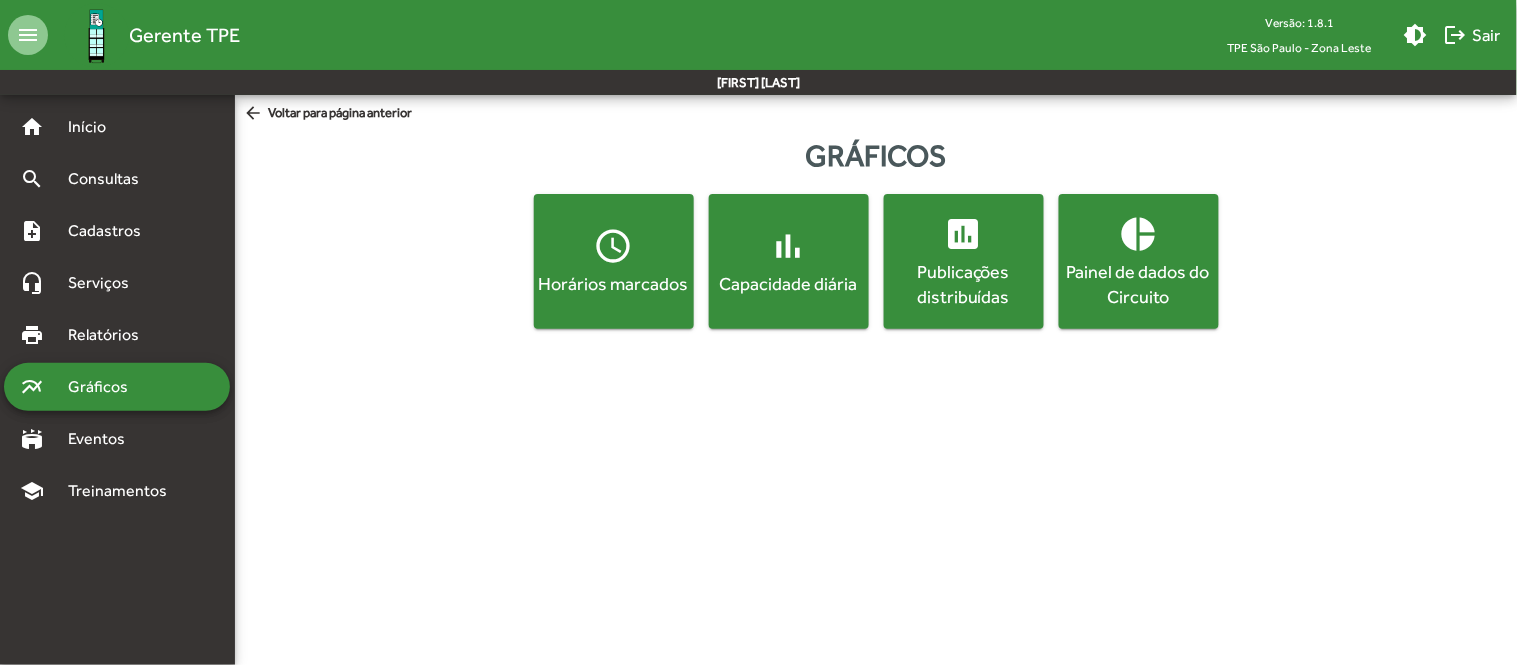 click on "Horários marcados" 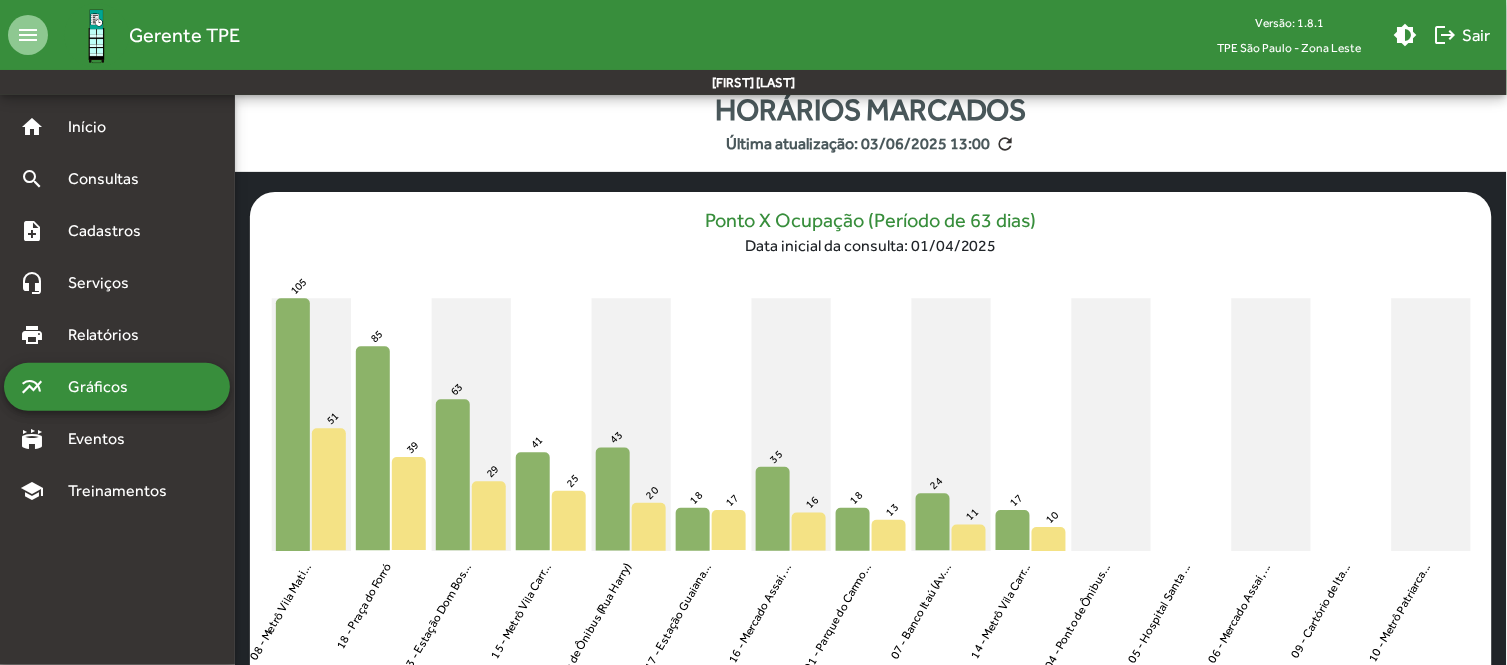 scroll, scrollTop: 0, scrollLeft: 0, axis: both 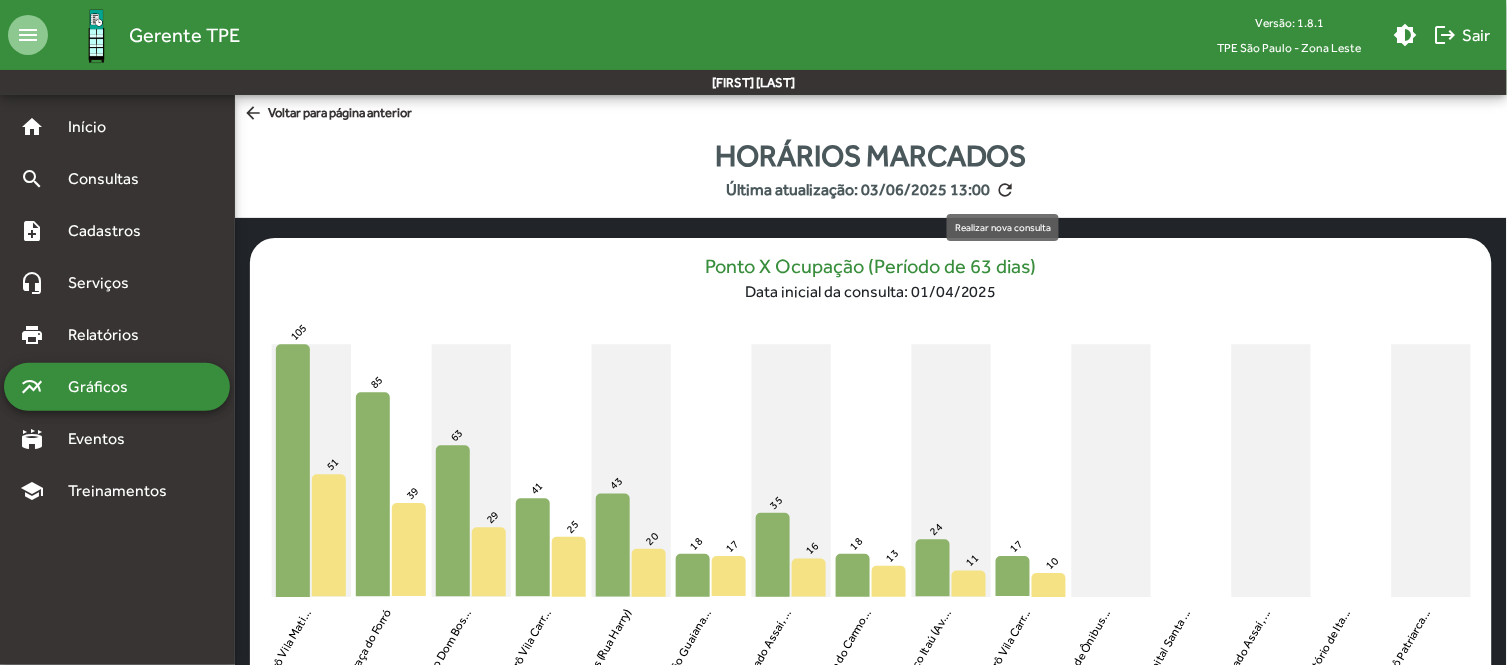 click on "refresh" 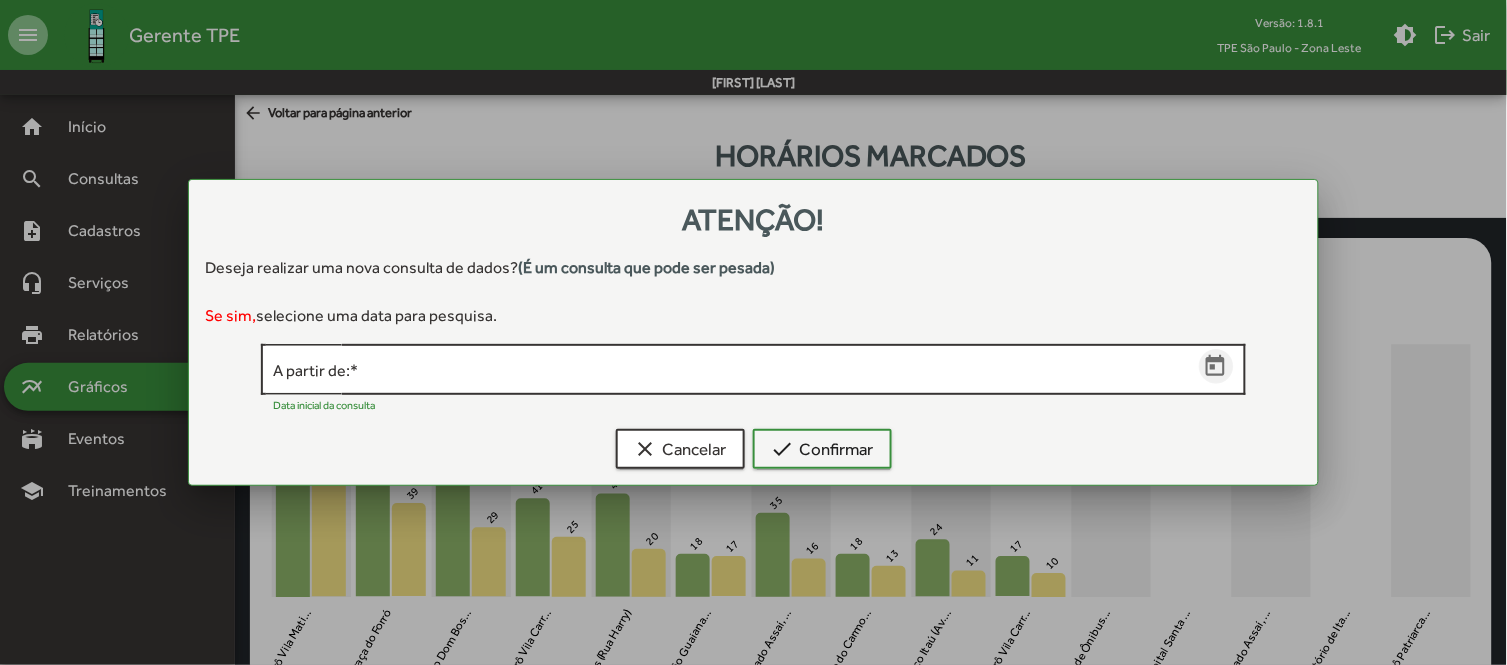 click 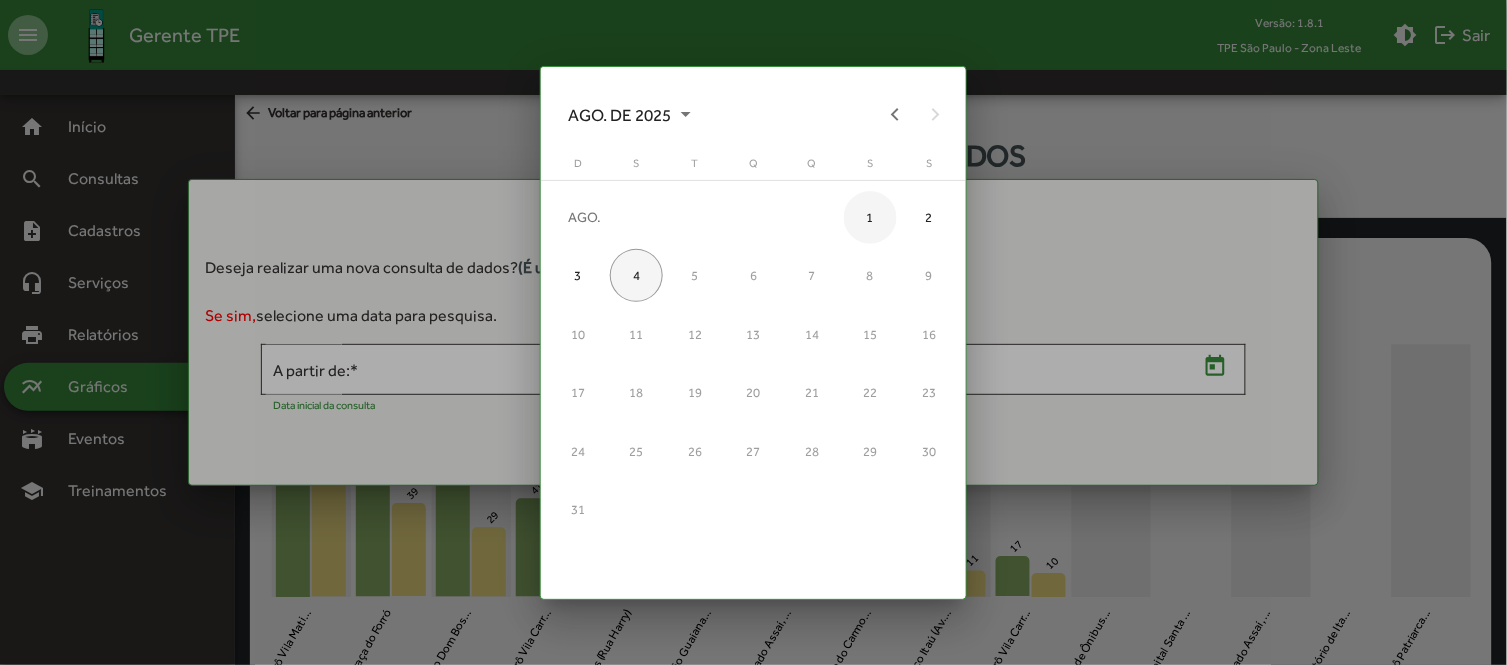 click on "1" at bounding box center [870, 217] 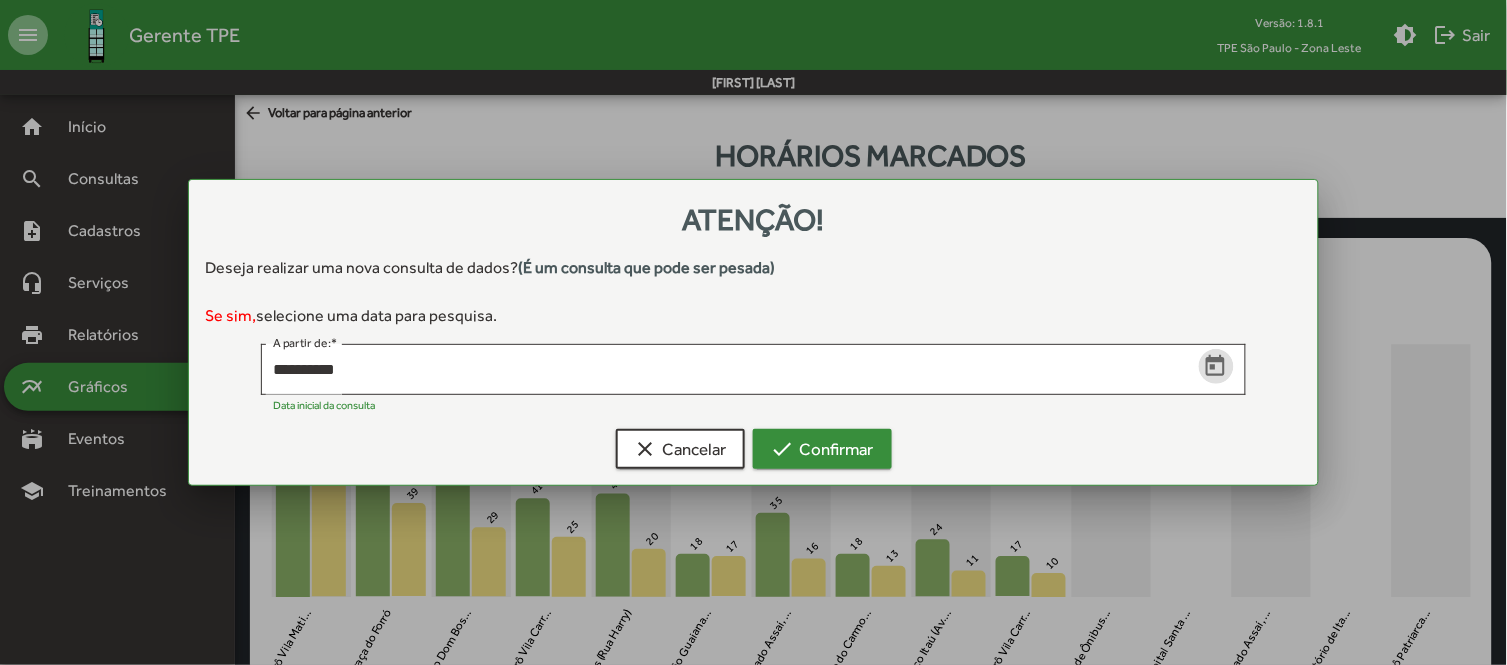 click on "check  Confirmar" at bounding box center (822, 449) 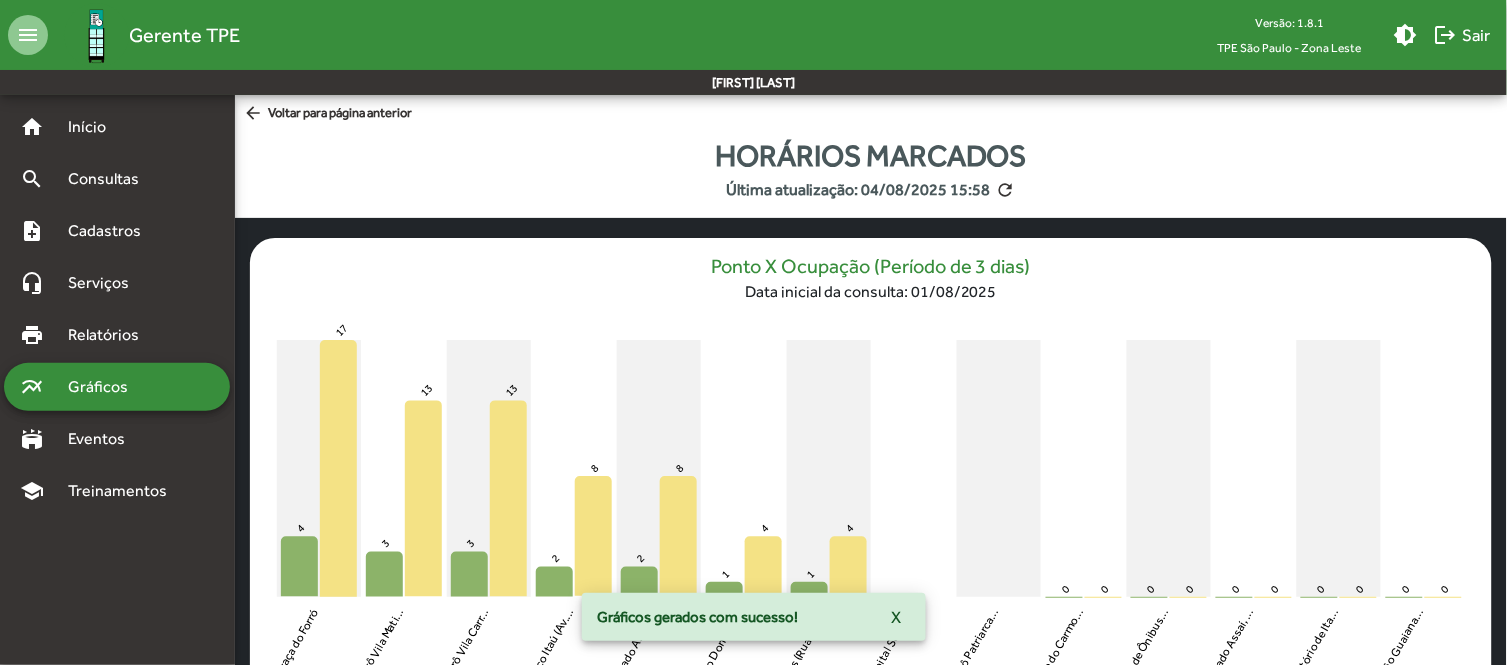 scroll, scrollTop: 151, scrollLeft: 0, axis: vertical 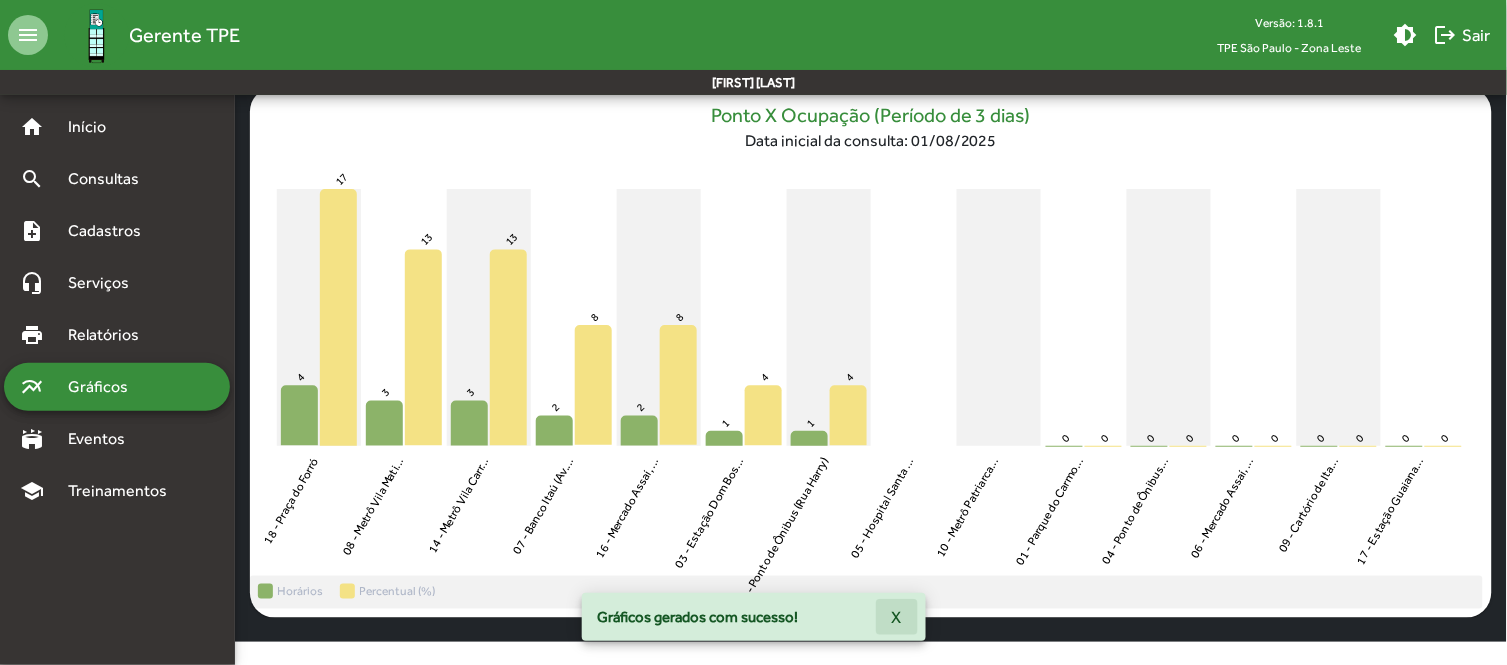 click on "X" at bounding box center [897, 617] 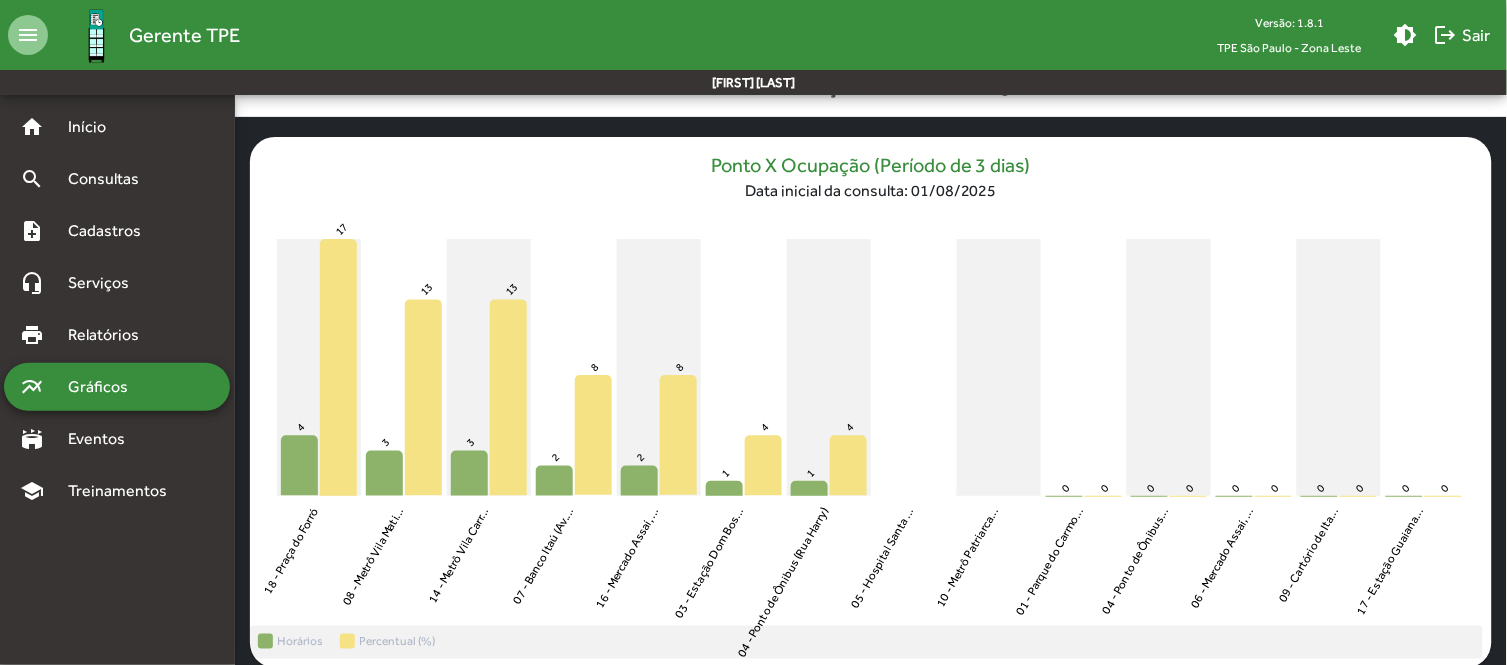 scroll, scrollTop: 151, scrollLeft: 0, axis: vertical 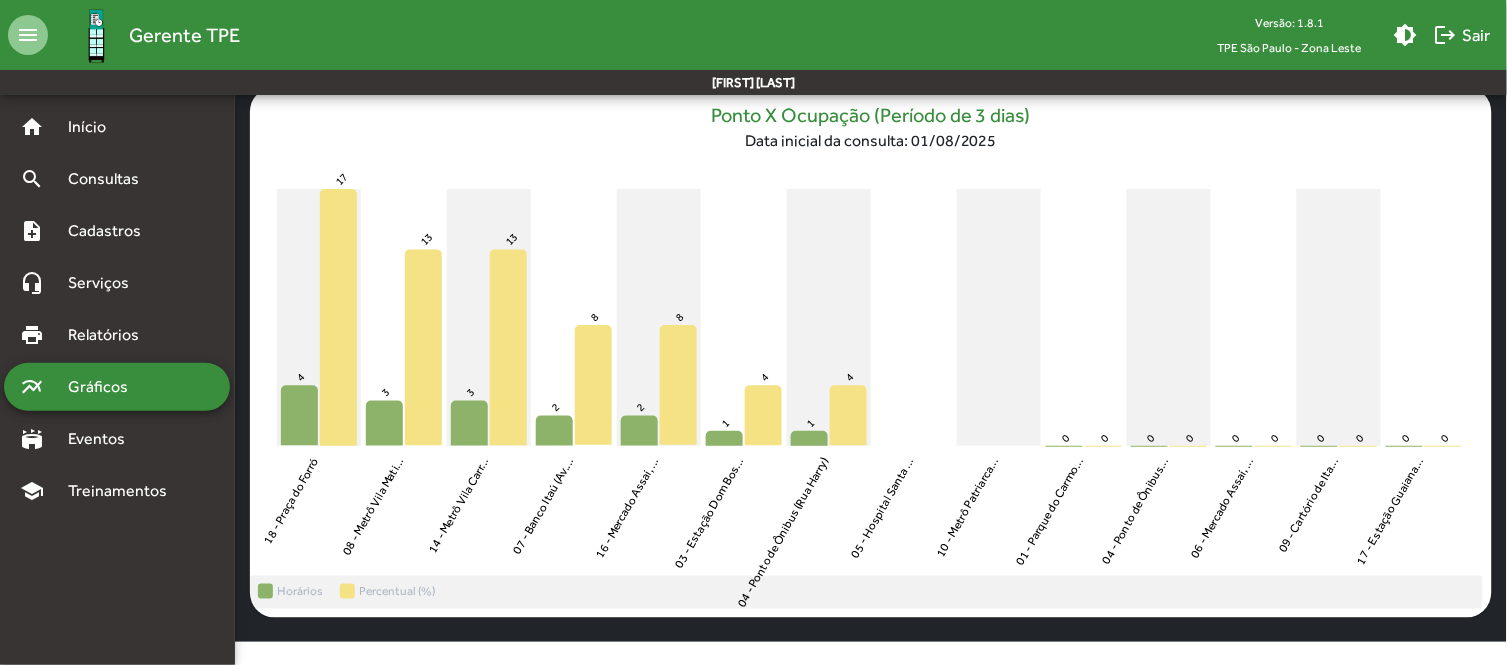 click on "18 - Praça do Forró  18 - Praça do Forró  08 - Metrô Vila Matilde  08 - Metrô Vila Mati...  14 - Metrô Vila Carrão  14 - Metrô Vila Carr...  07 - Banco Itaú (Av. Waldemar Carlos Pereira)  07 - Banco Itaú (Av....  16 - Mercado Assaí, Rua Manilha  16 - Mercado Assaí, ...  03 - Estação Dom Bosco CPTM - Sabado D'Angelo  03 - Estação Dom Bos...  12 - Metrô Arthur Alvim 1  12 - Metrô Arthur Al...  05 - Hospital Santa Marcelina  05 - Hospital Santa ...  10 - Metrô Patriarca 1  10 - Metrô Patriarca...  01 - Parque do Carmo (Ponto 1)  01 - Parque do Carmo...  04 - Ponto de Ônibus (Rua Harry)  04 - Ponto de Ônibus...  06 - Mercado Assaí, Av. São Miguel   06 - Mercado Assaí, ...  09 - Cartório de Itaquera  09 - Cartório de Ita...  17 - Estação Guaianazes  17 - Estação Guaiana...   4   17   3   13   3   13   2   8   2   8   1   4   1   4   0   0   0   0   0   0   0   0   0   0" 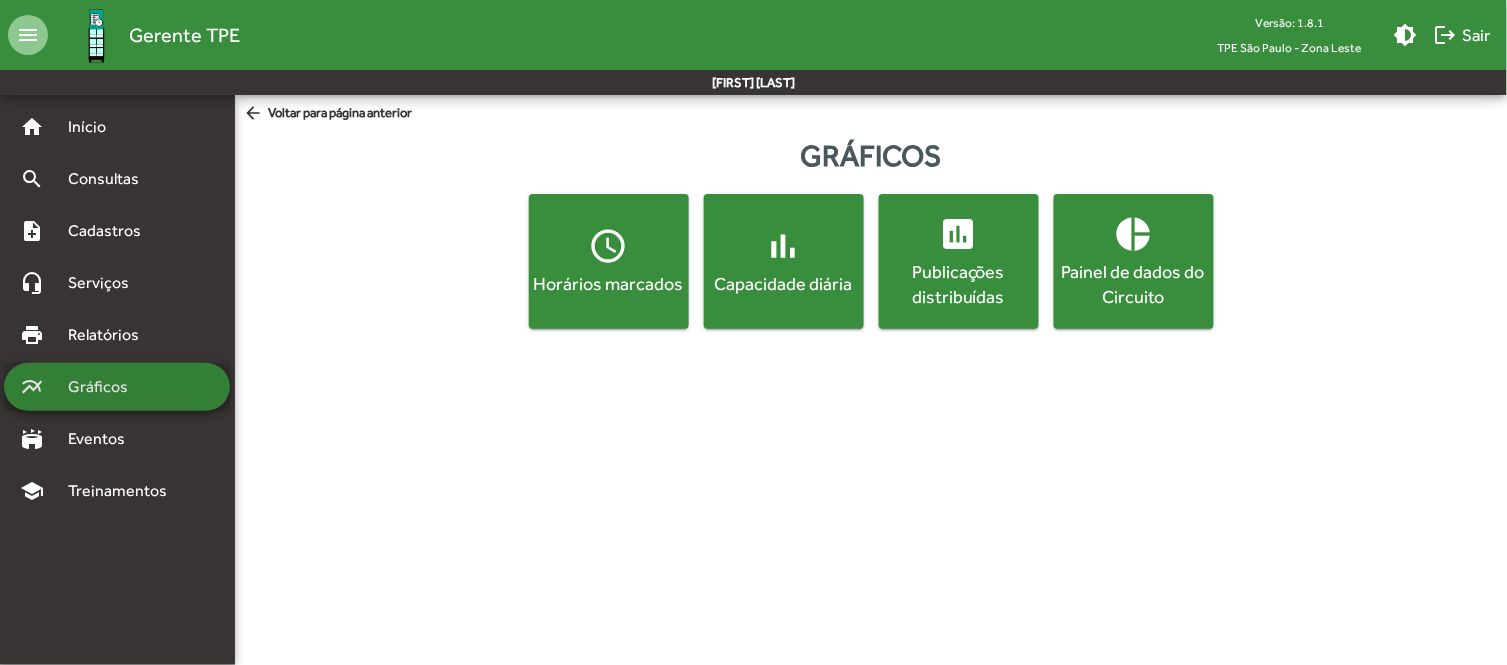 scroll, scrollTop: 0, scrollLeft: 0, axis: both 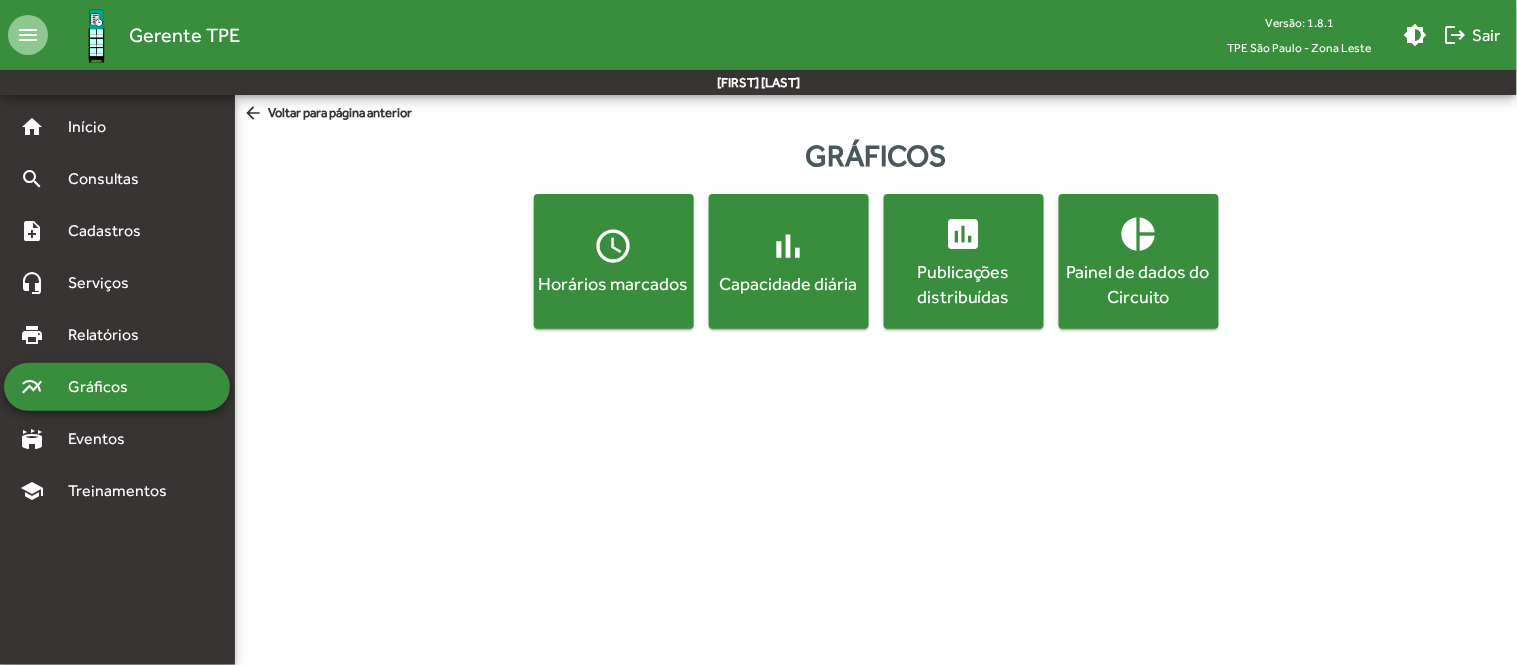 click on "access_time" 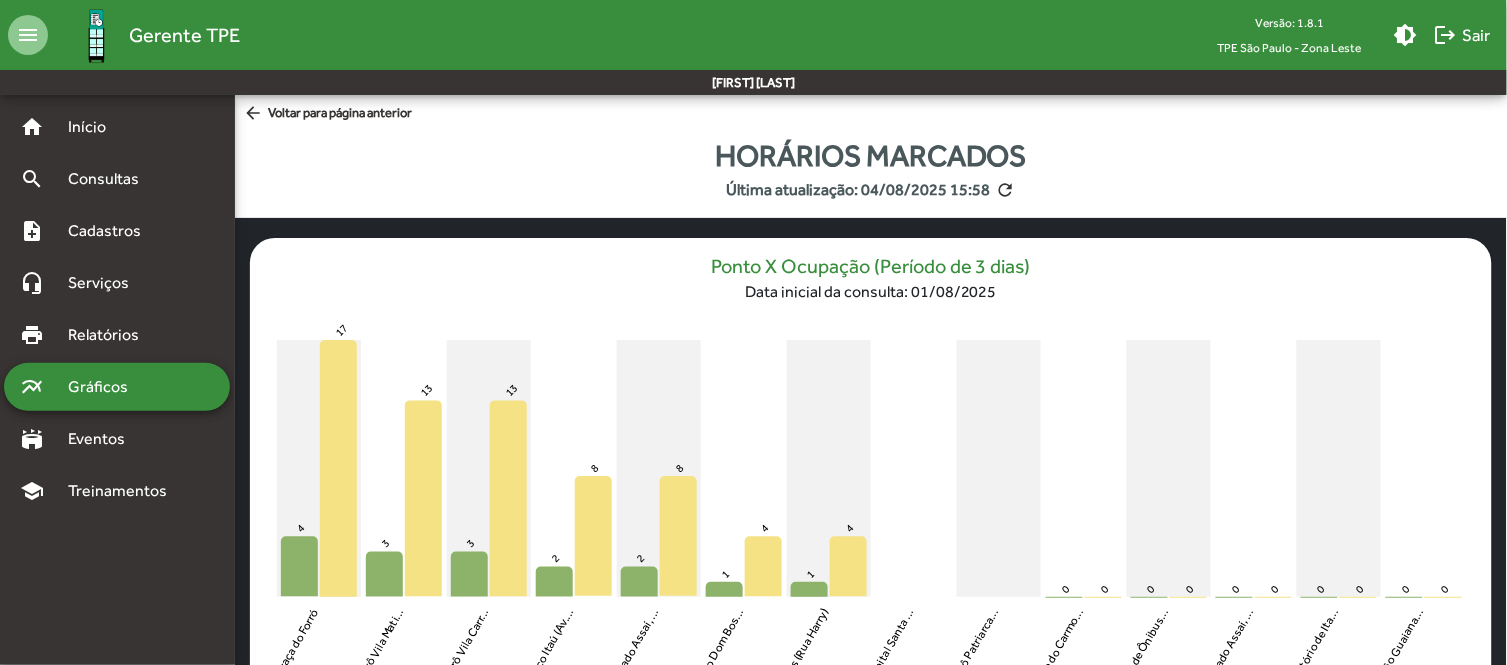 click on "Gráficos" at bounding box center [105, 387] 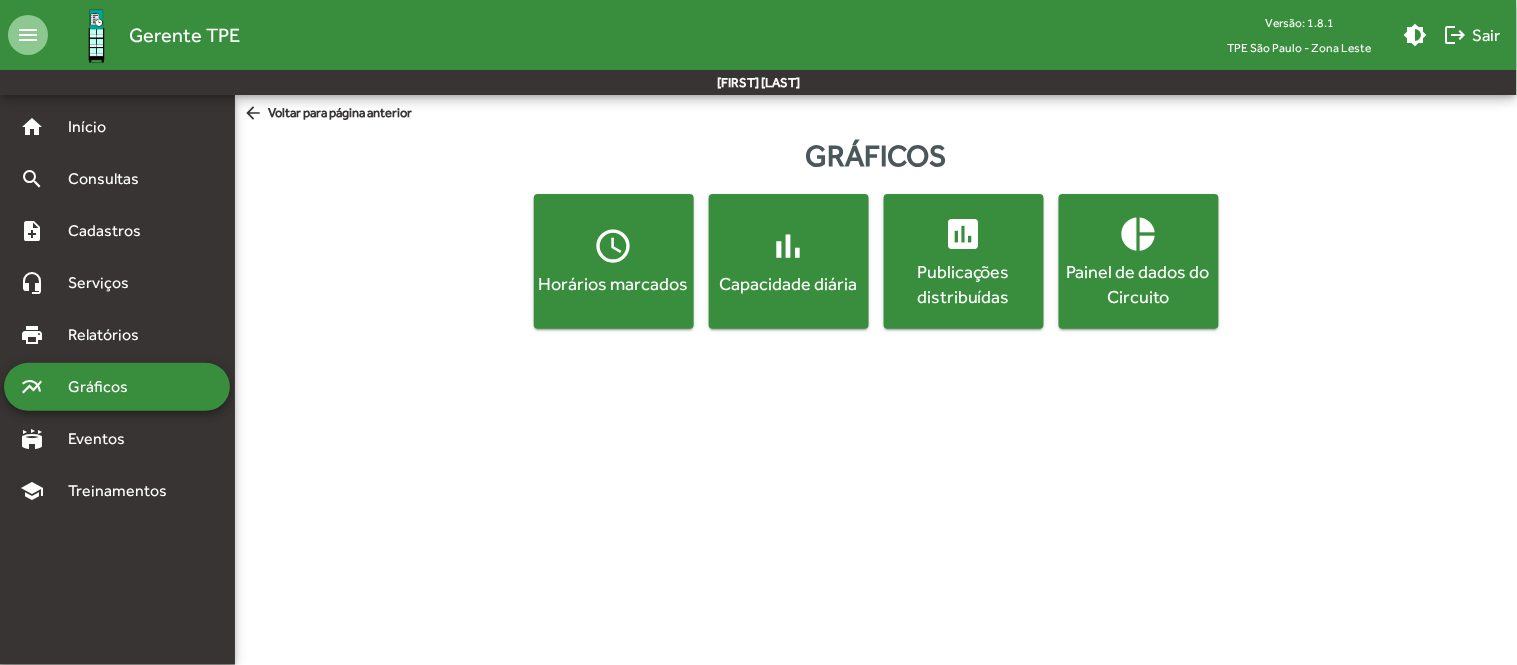 click on "access_time" 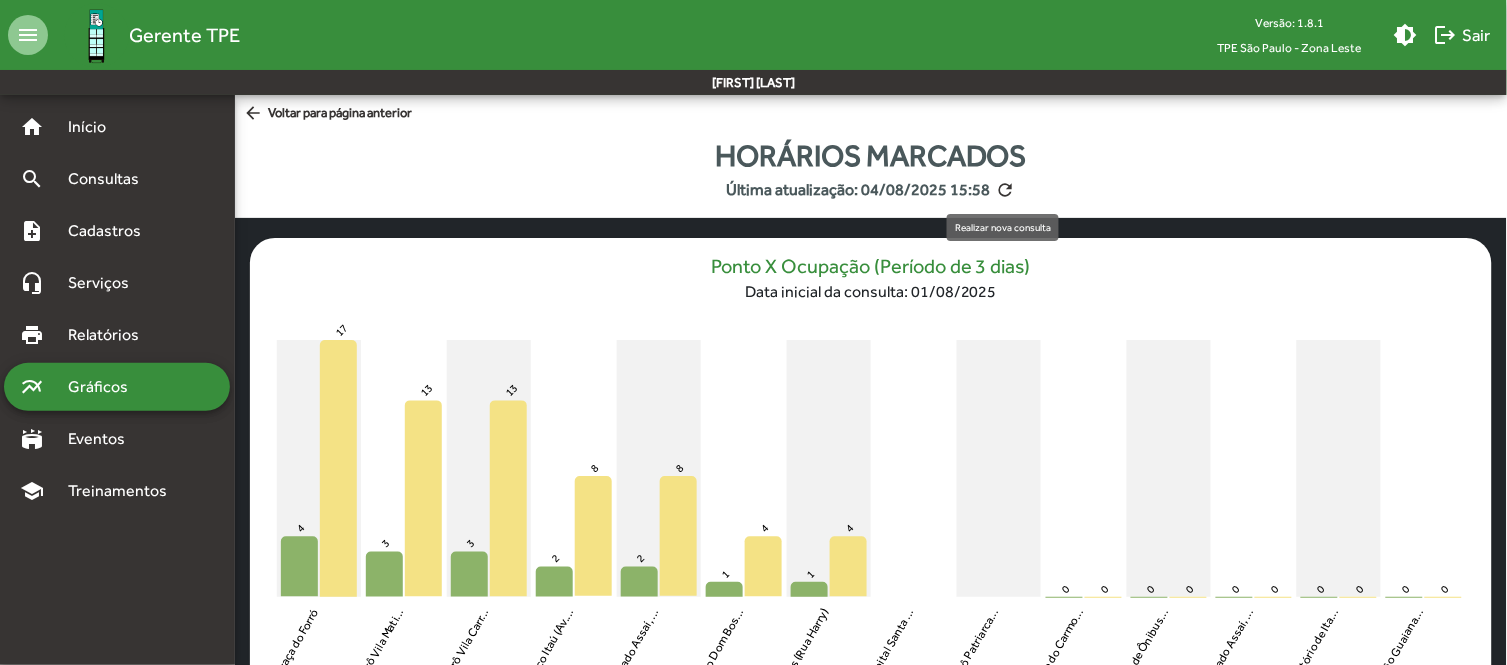 click on "refresh" 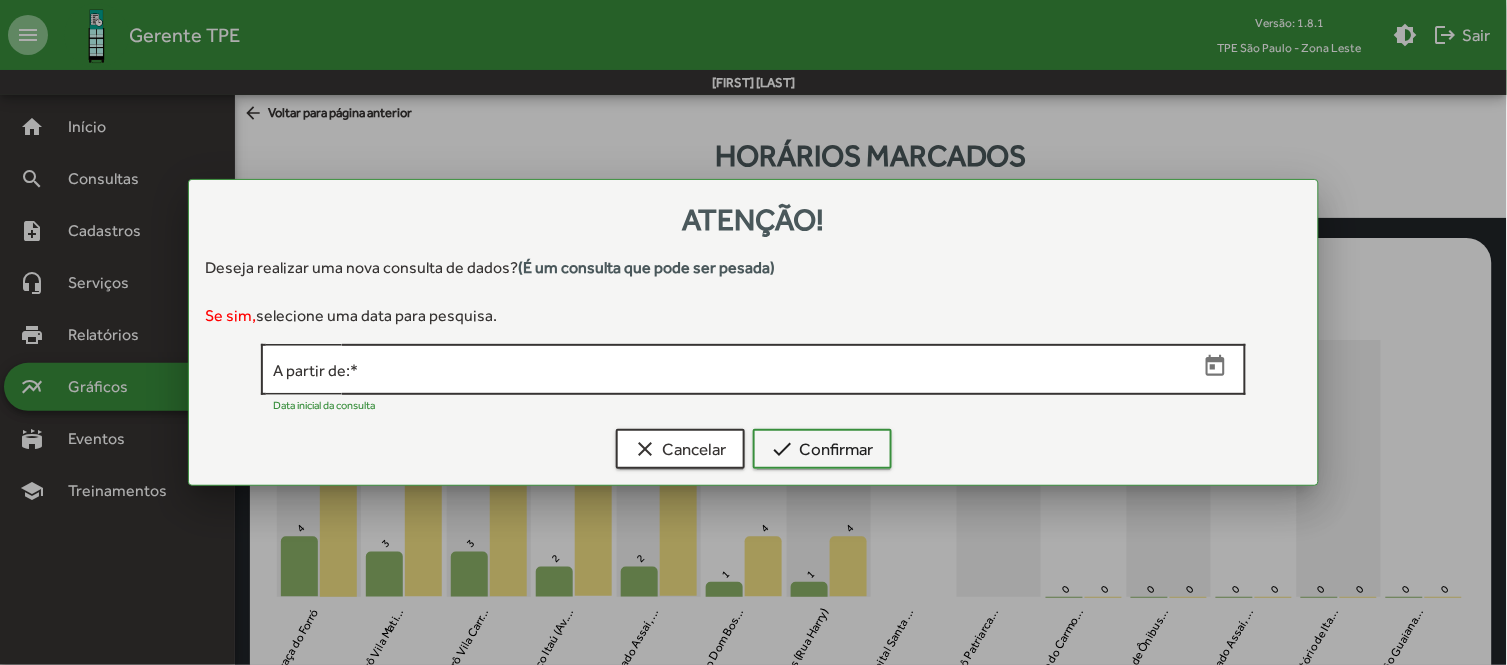 click on "A partir de:  *" at bounding box center [735, 370] 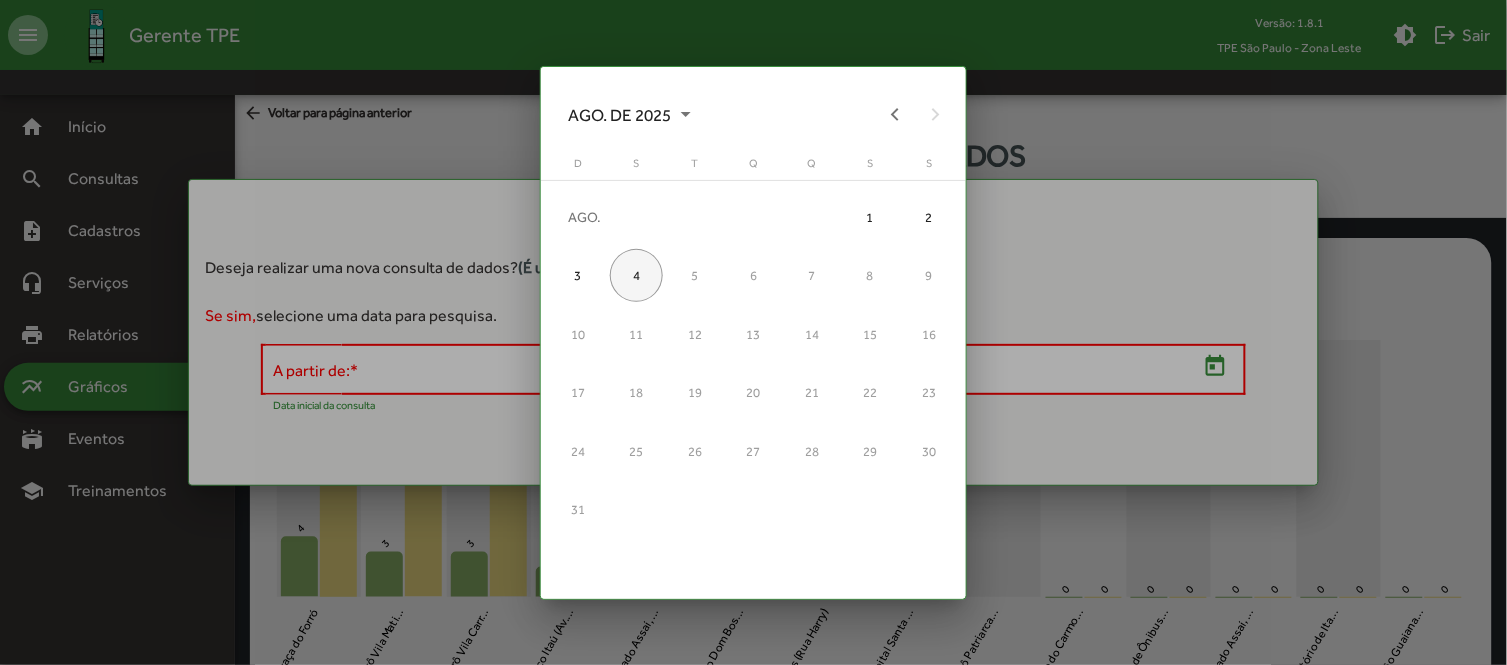 click on "4" at bounding box center [636, 275] 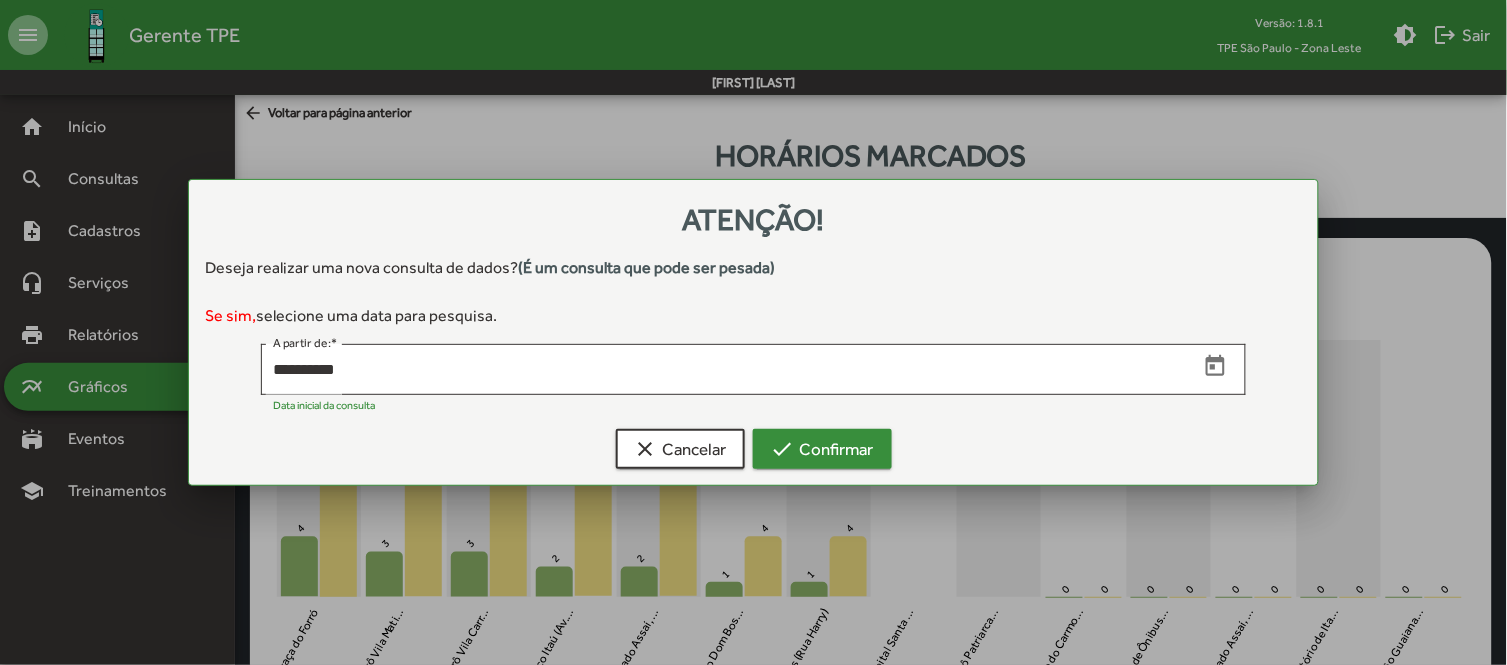 click on "check  Confirmar" at bounding box center (822, 449) 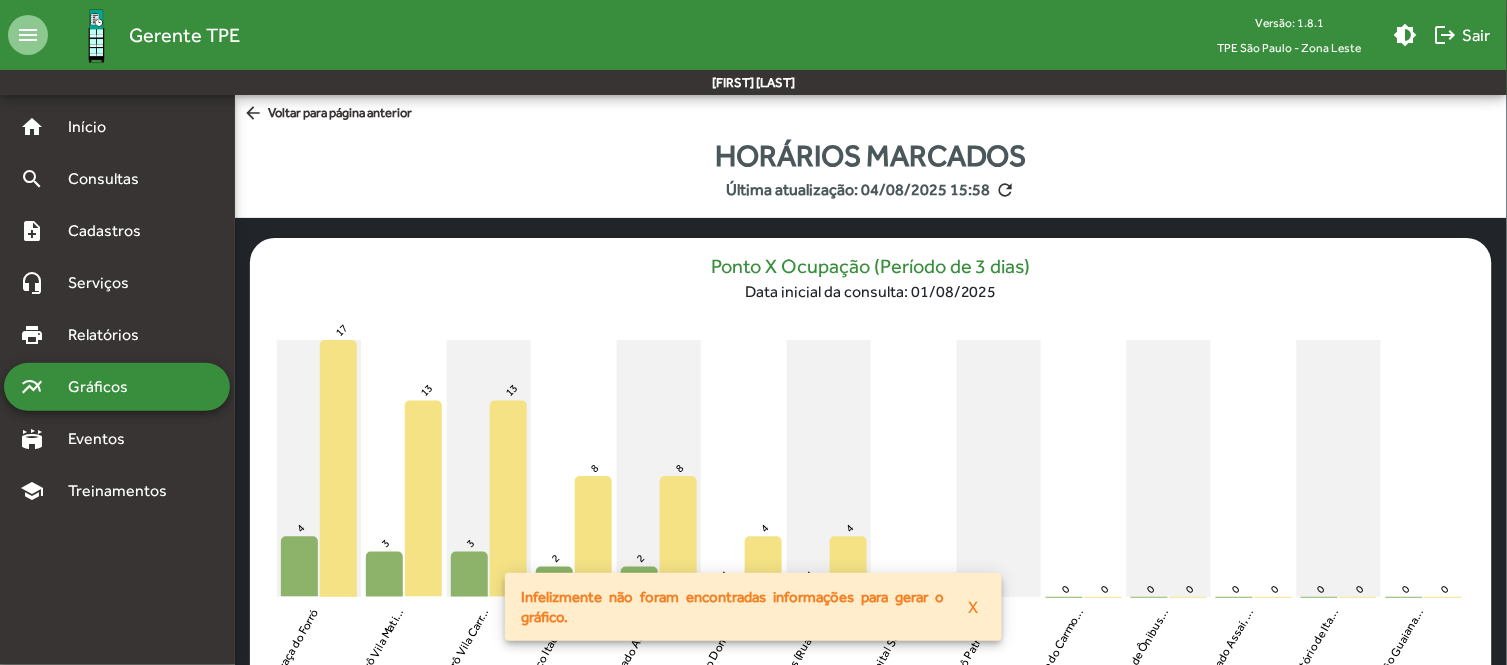 click on "X" at bounding box center [973, 607] 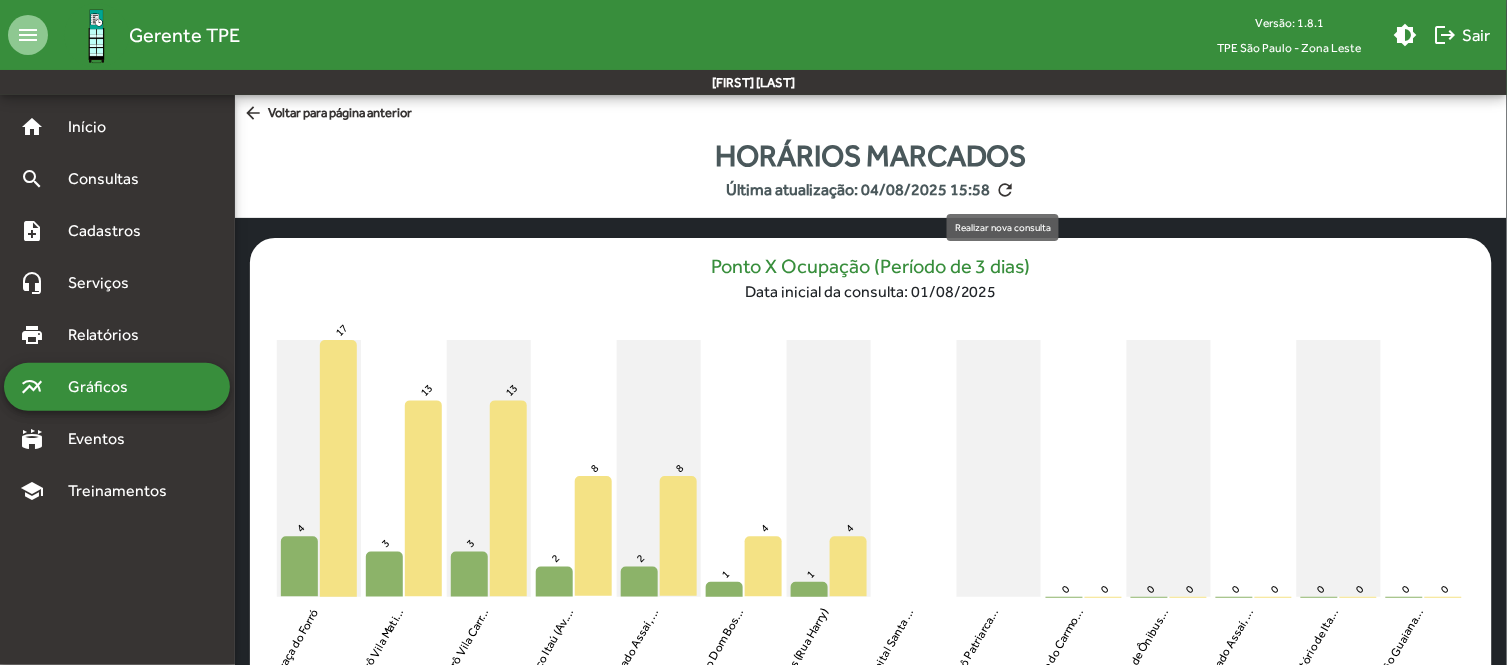 click on "refresh" 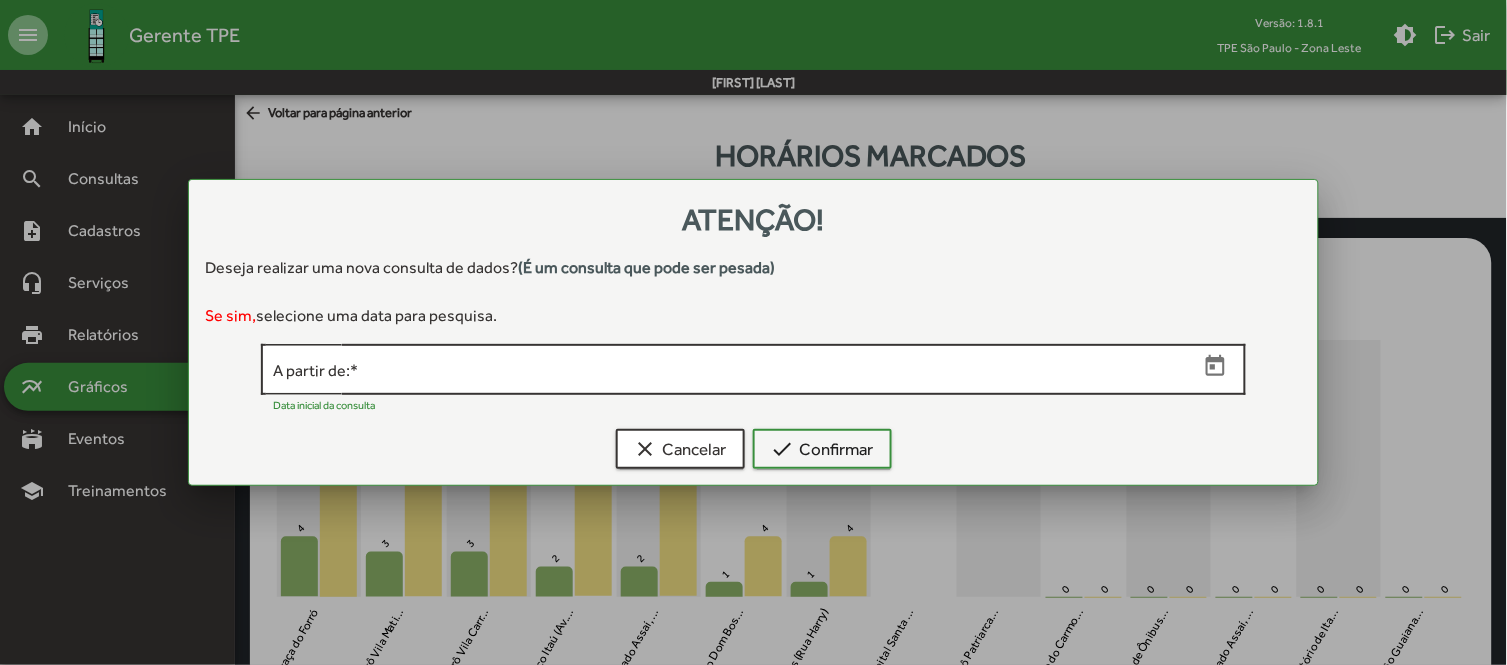 click on "A partir de:  *" at bounding box center [735, 367] 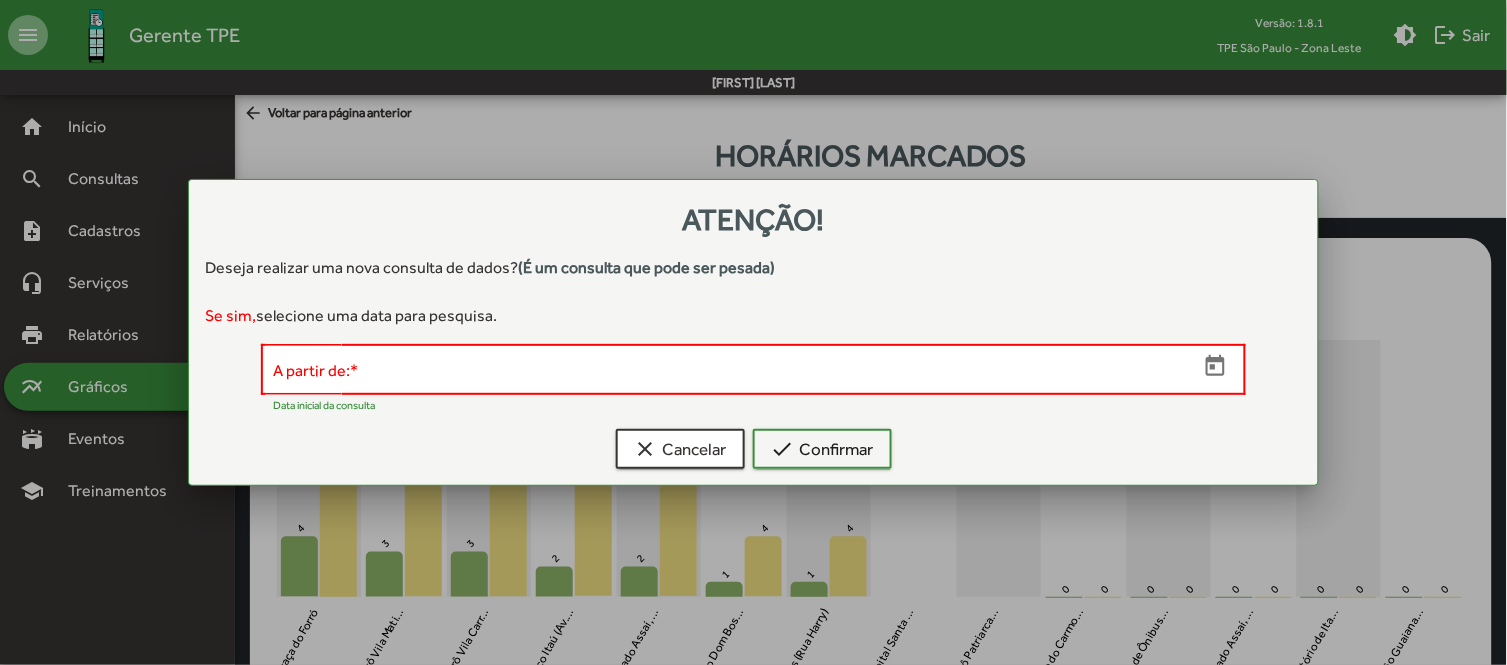 click on "A partir de:  *" at bounding box center [735, 367] 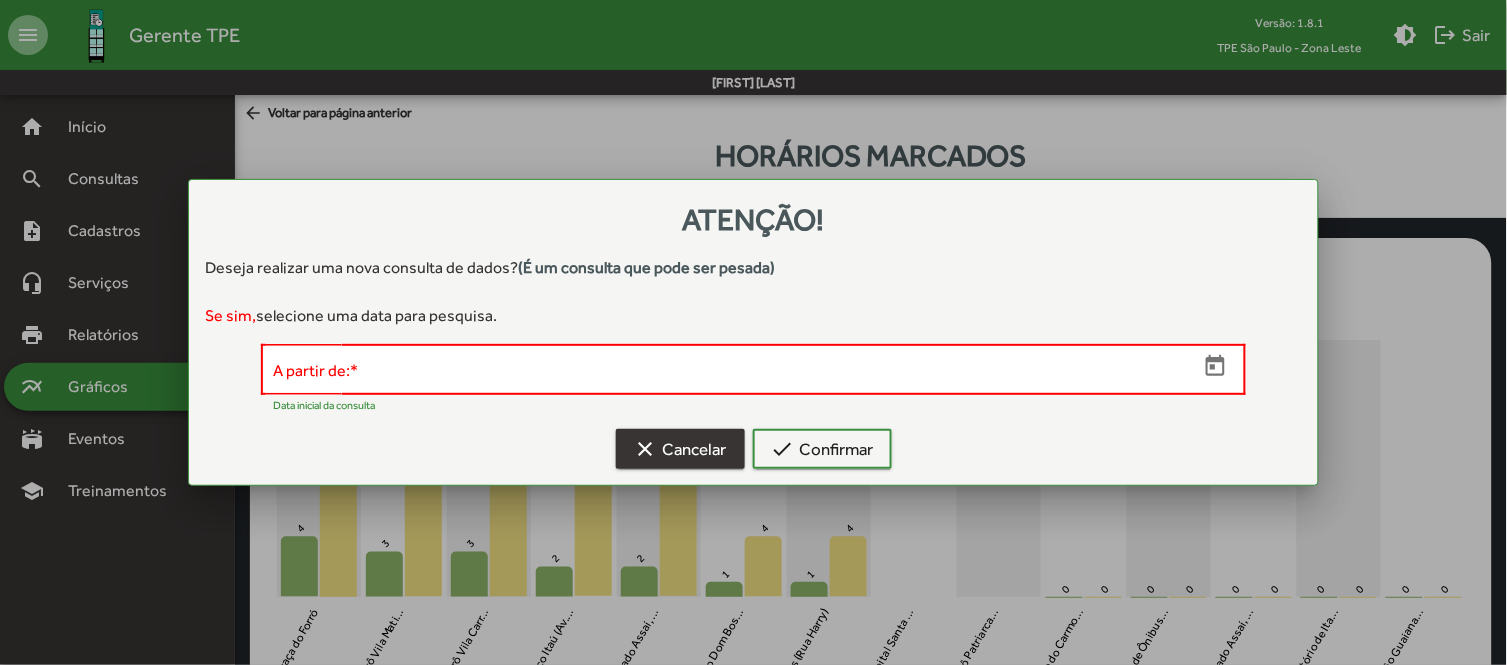 click on "clear  Cancelar" at bounding box center (680, 449) 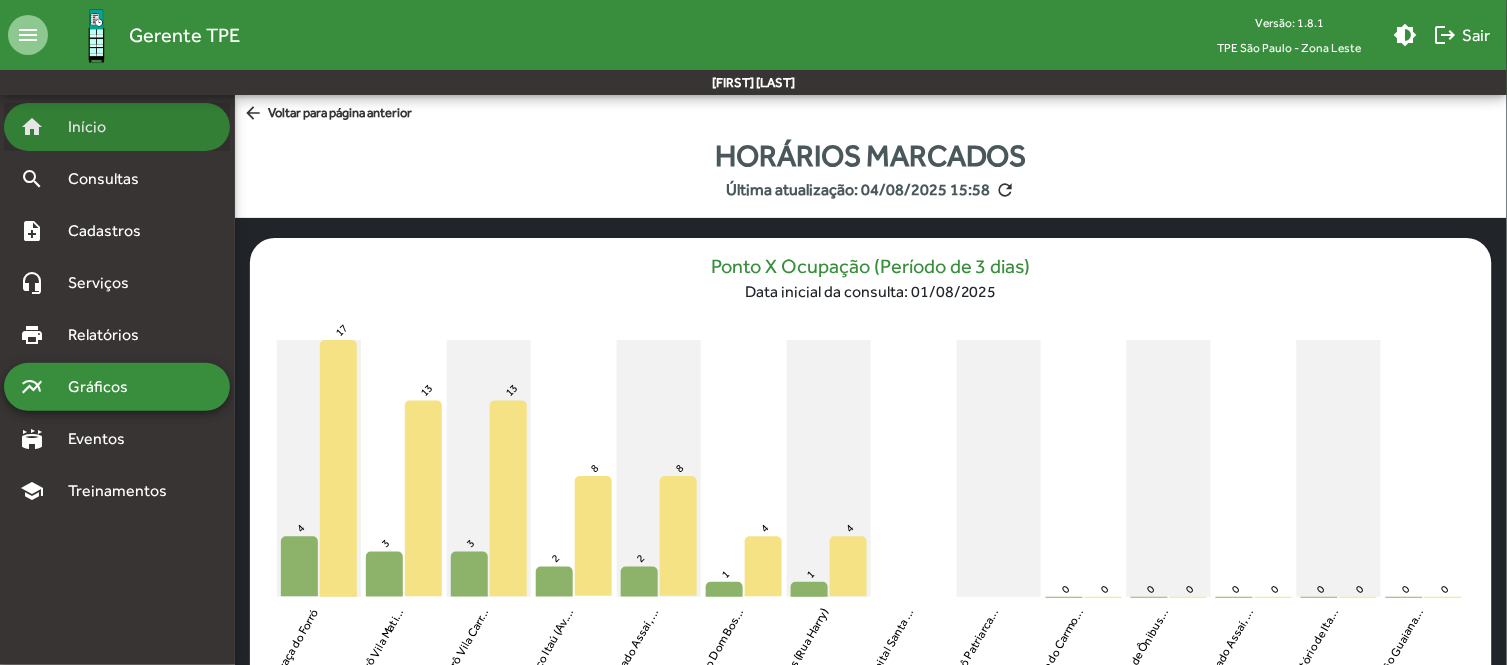 click on "Início" at bounding box center [95, 127] 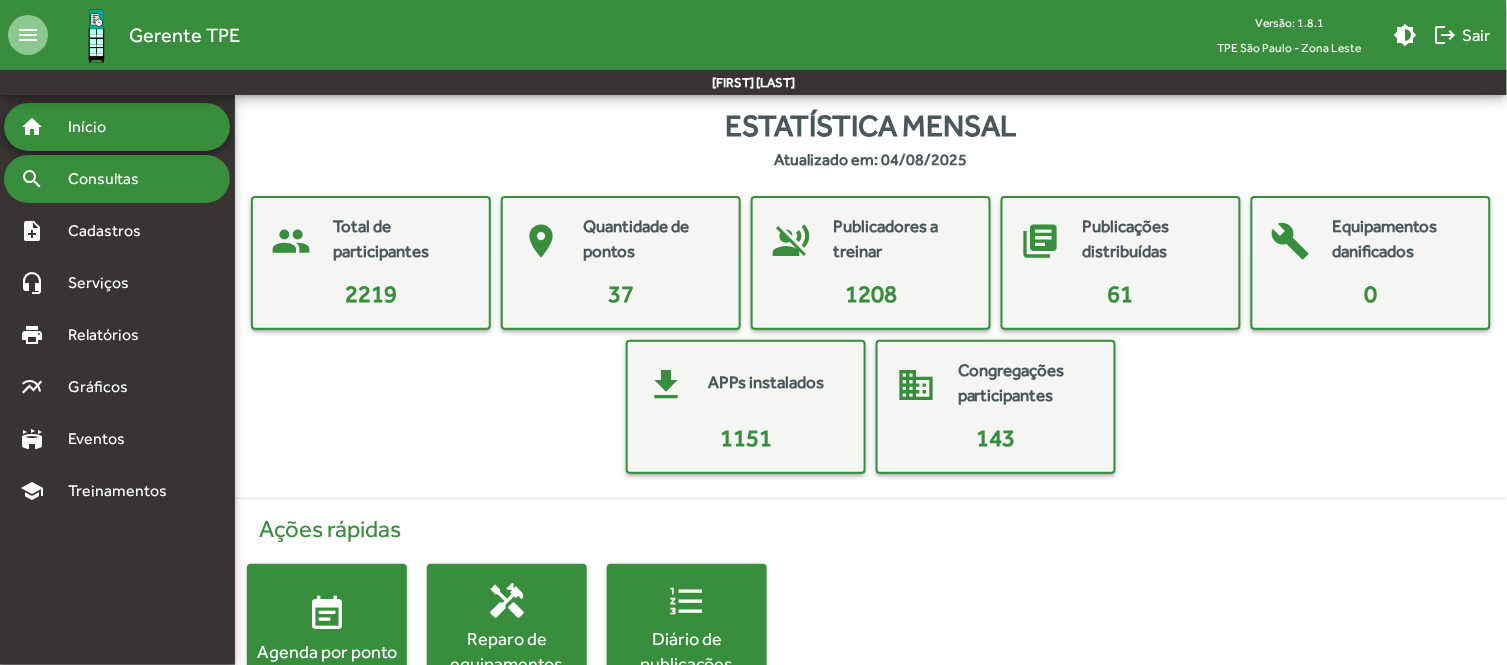 click on "Consultas" at bounding box center [110, 179] 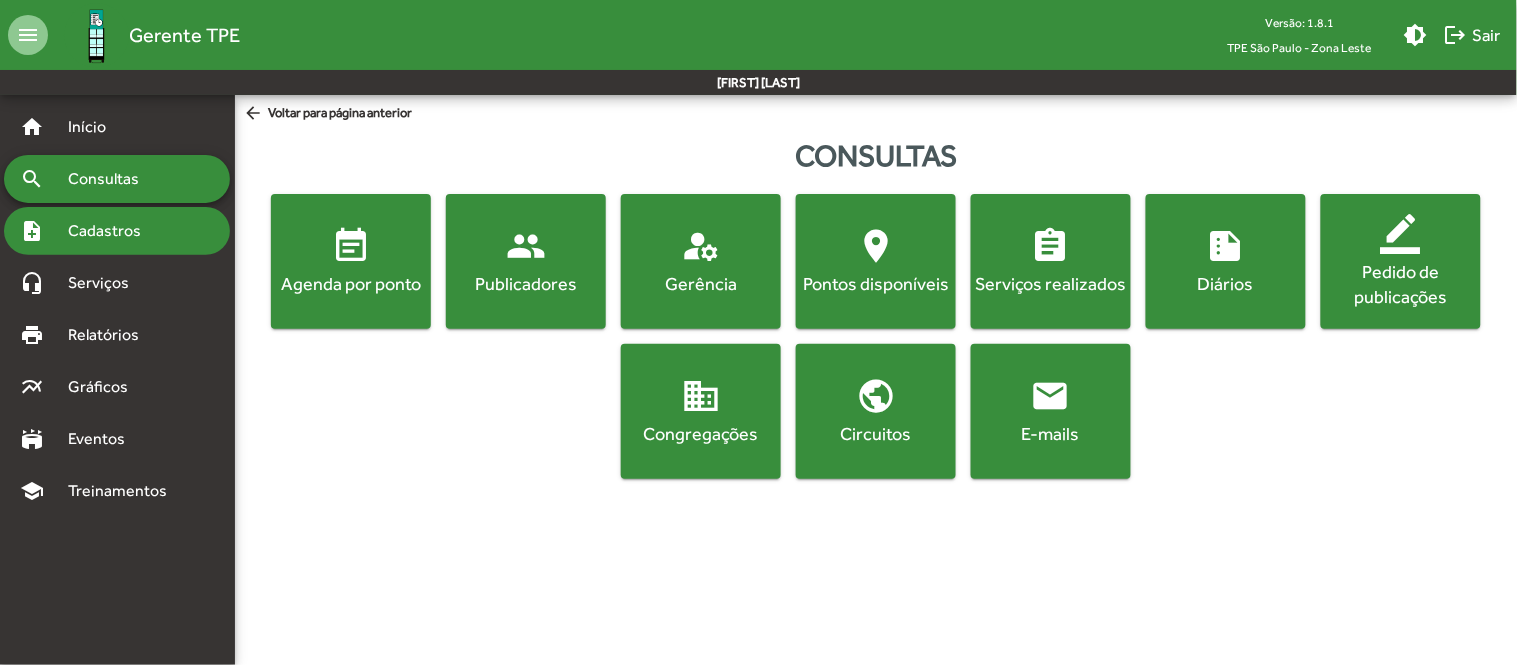 click on "Cadastros" at bounding box center (111, 231) 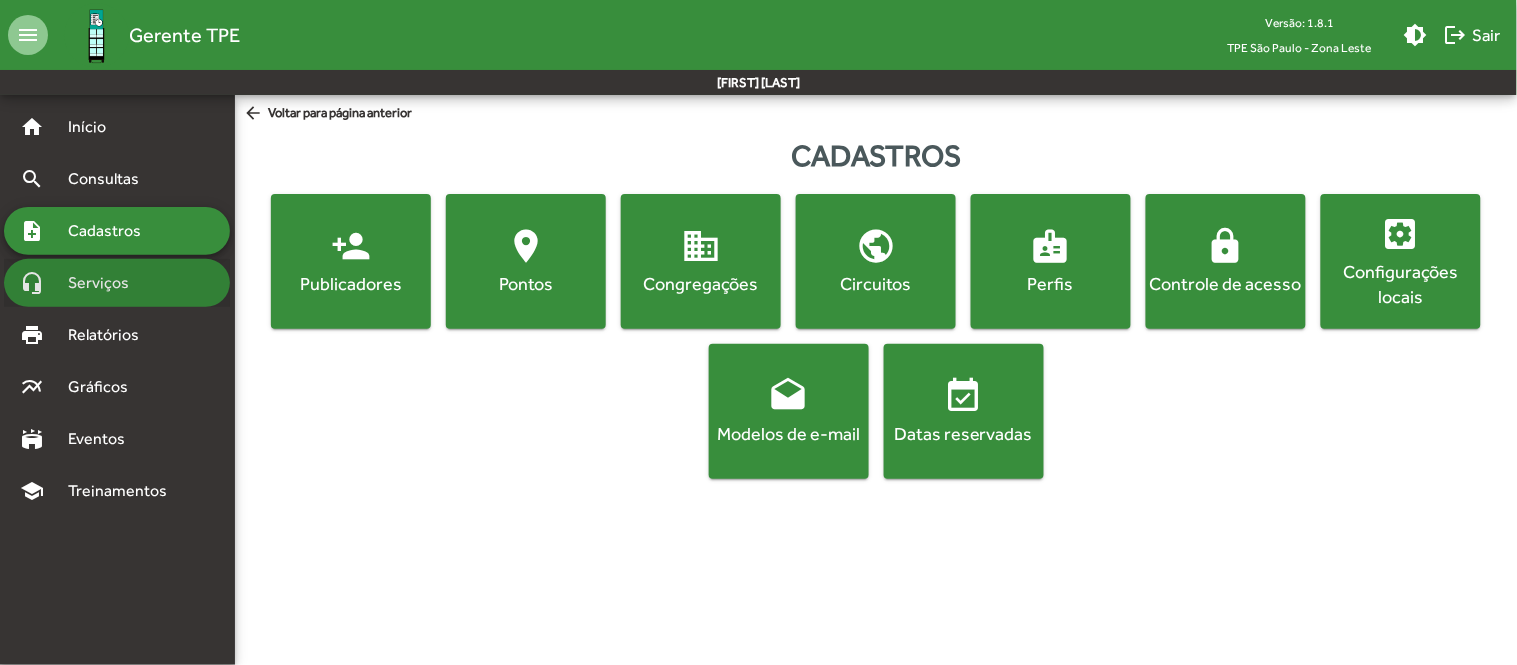 click on "Serviços" at bounding box center (106, 283) 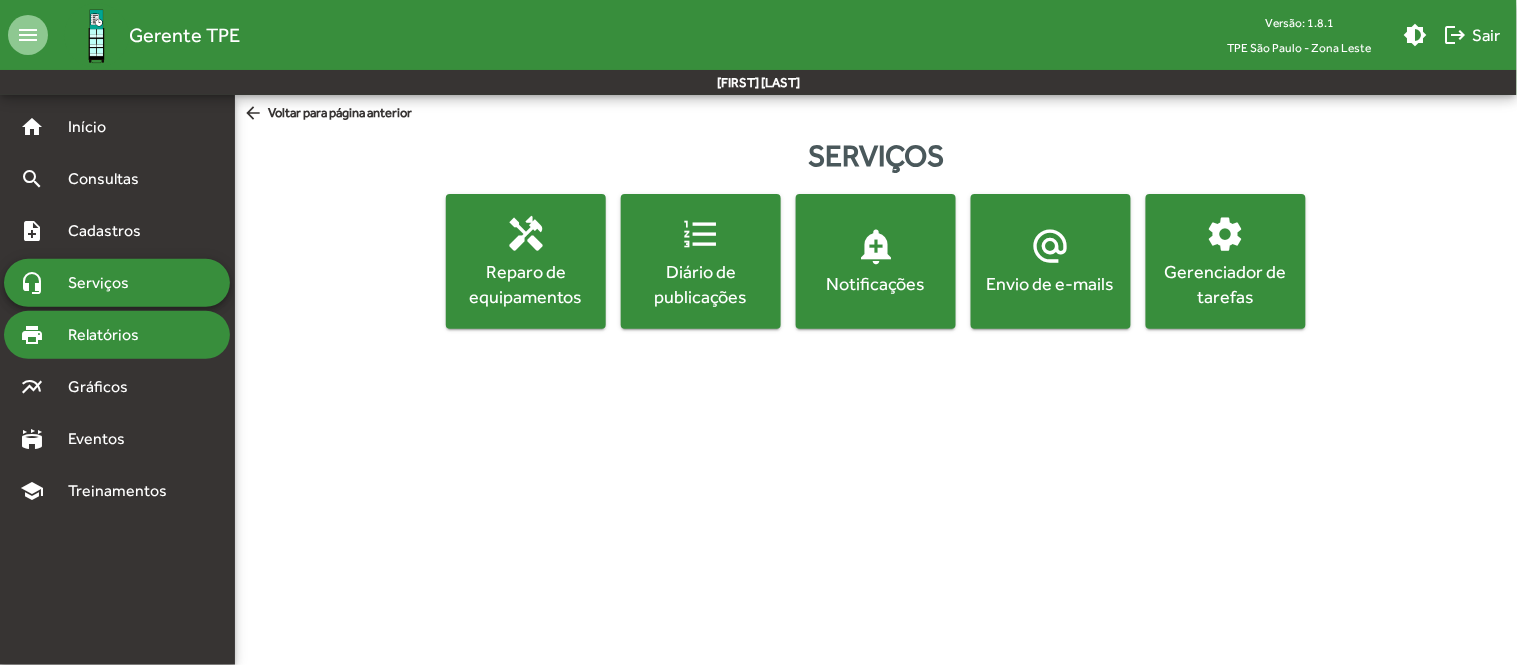click on "Relatórios" at bounding box center (110, 335) 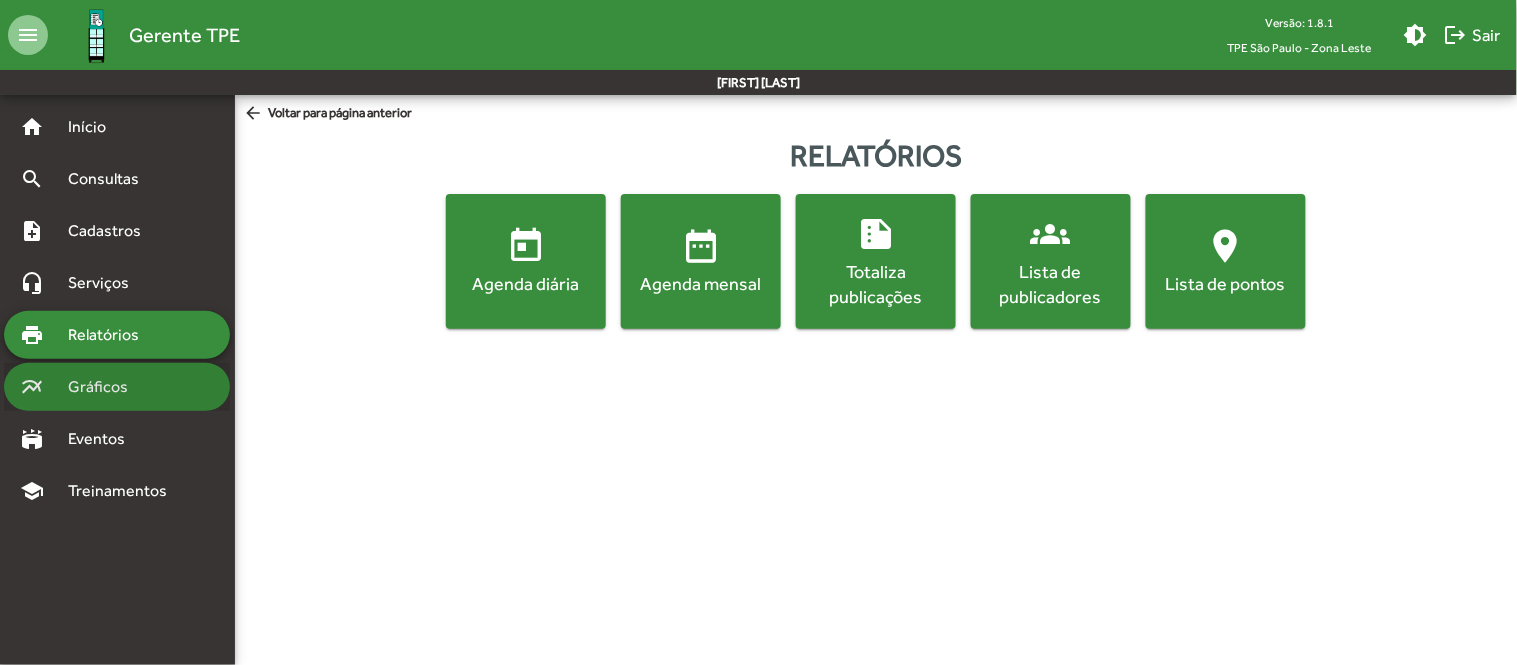 click on "Gráficos" at bounding box center [105, 387] 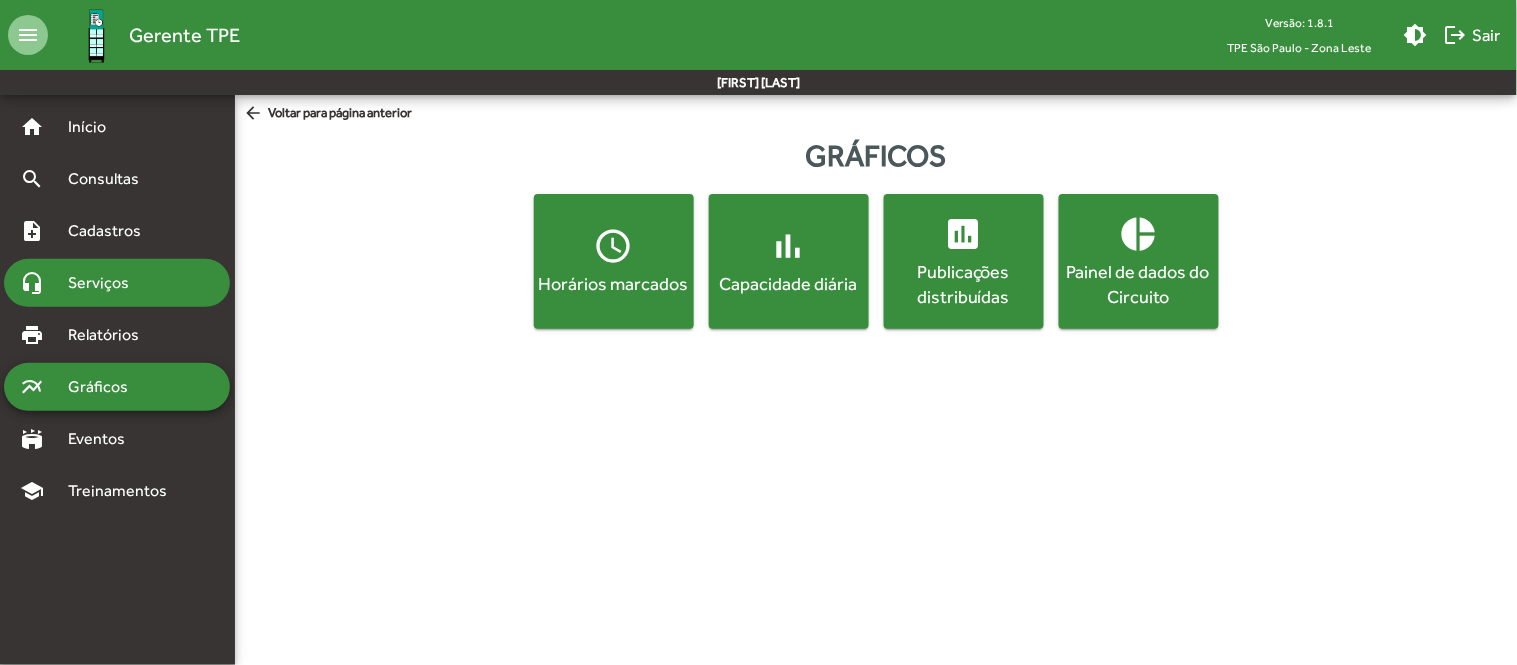 click on "Serviços" at bounding box center (106, 283) 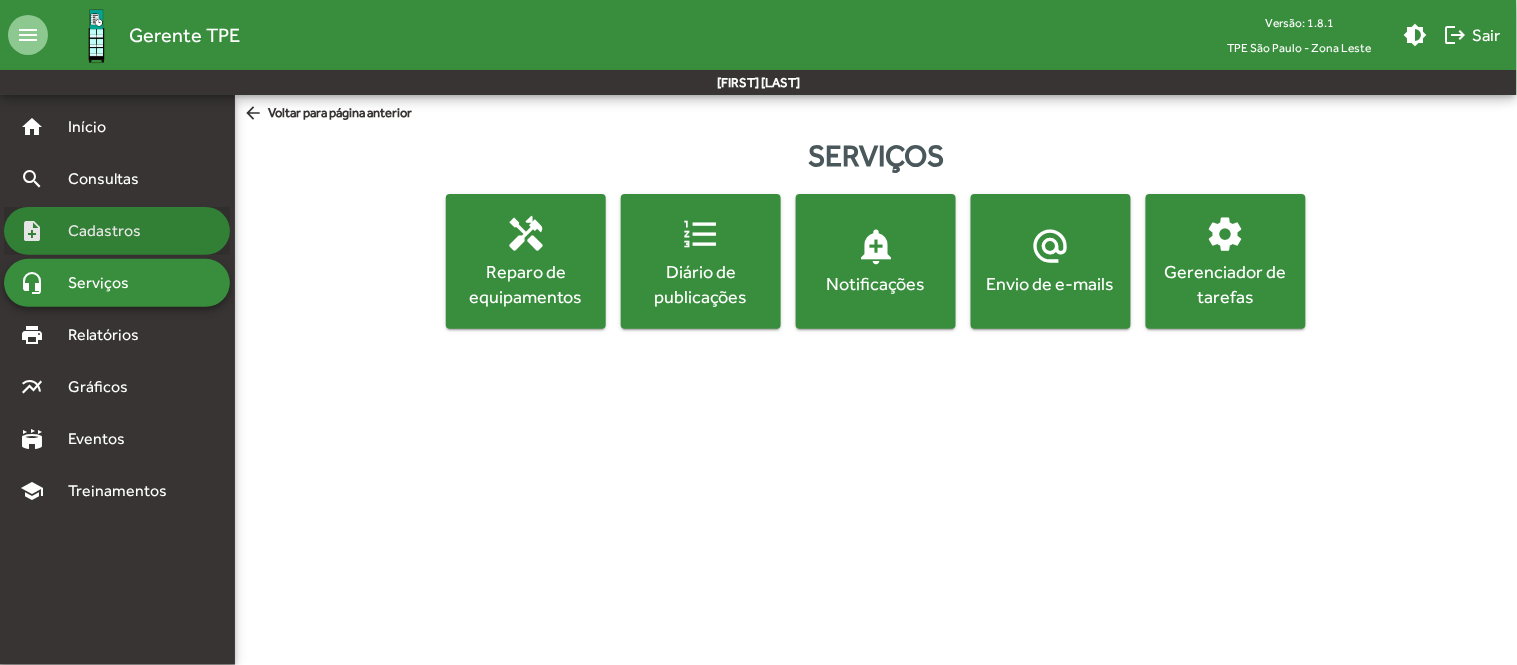 click on "Cadastros" at bounding box center [111, 231] 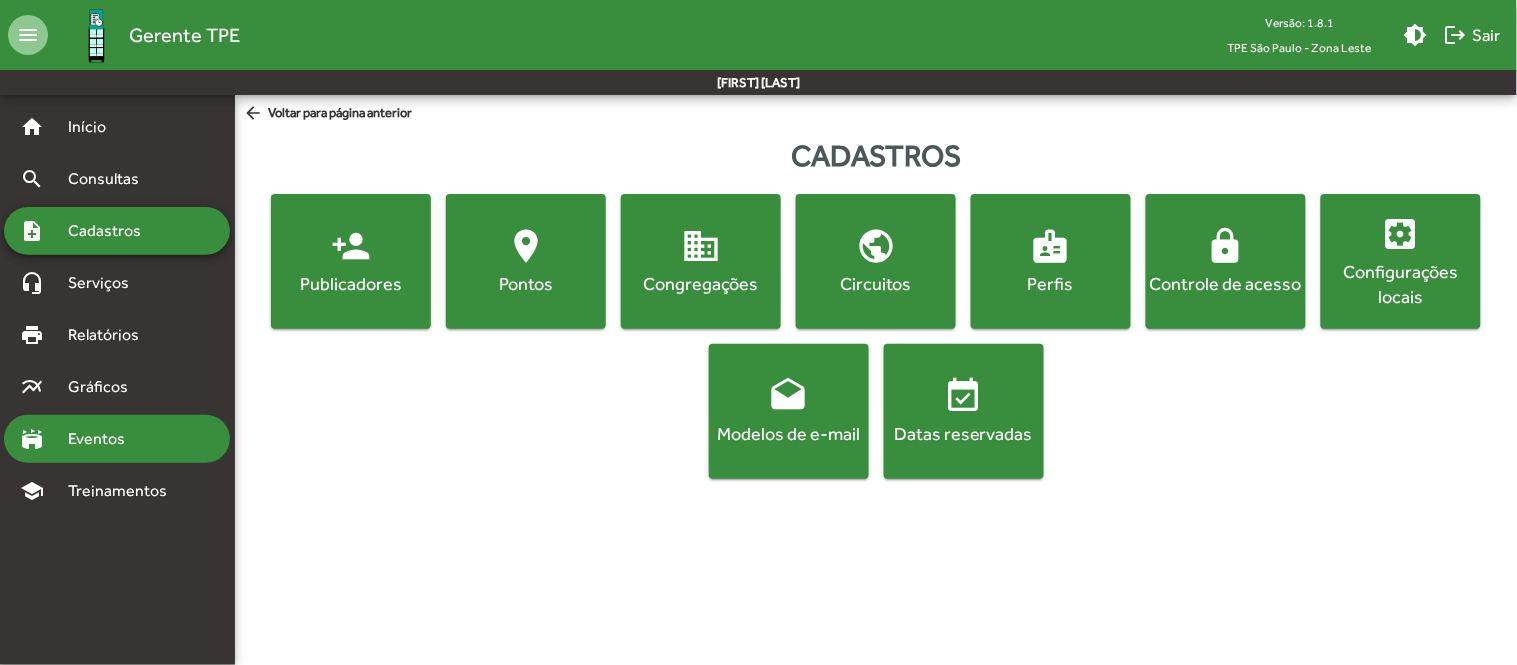 click on "Eventos" at bounding box center [104, 439] 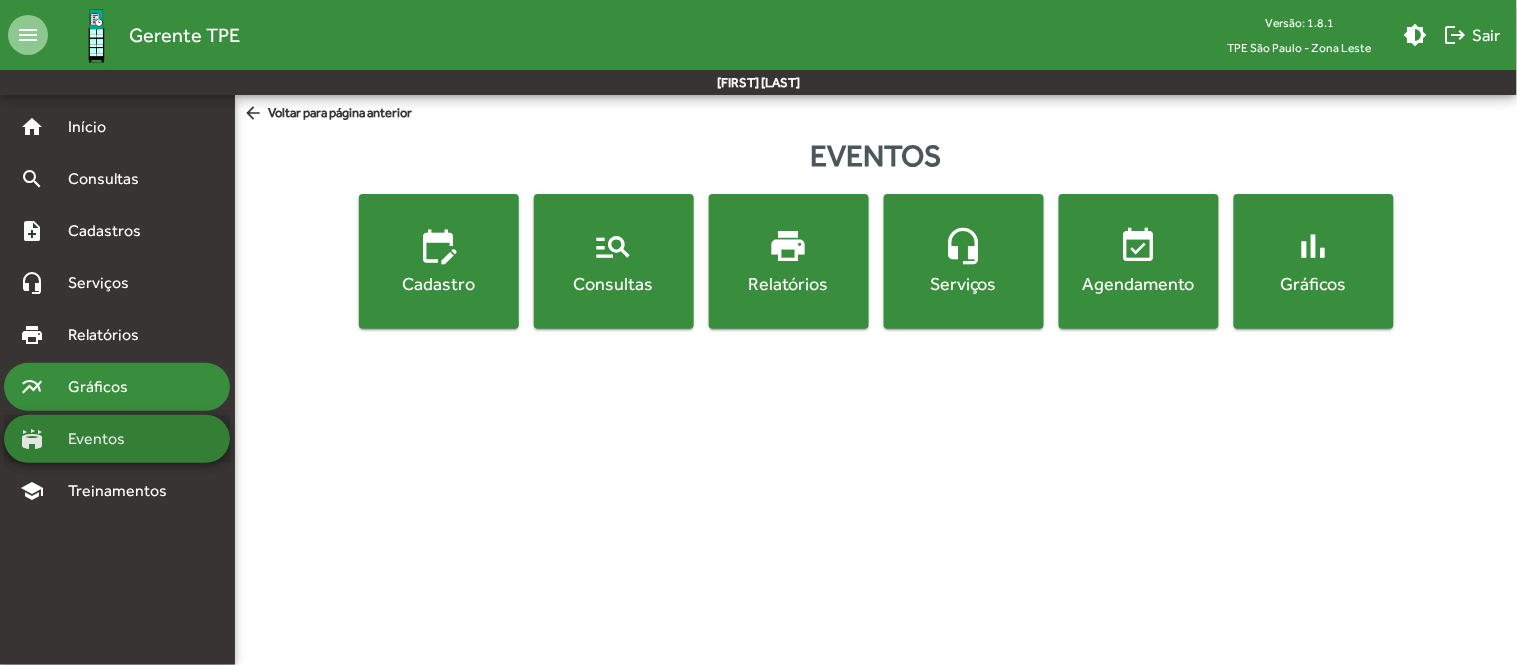click on "Gráficos" at bounding box center (105, 387) 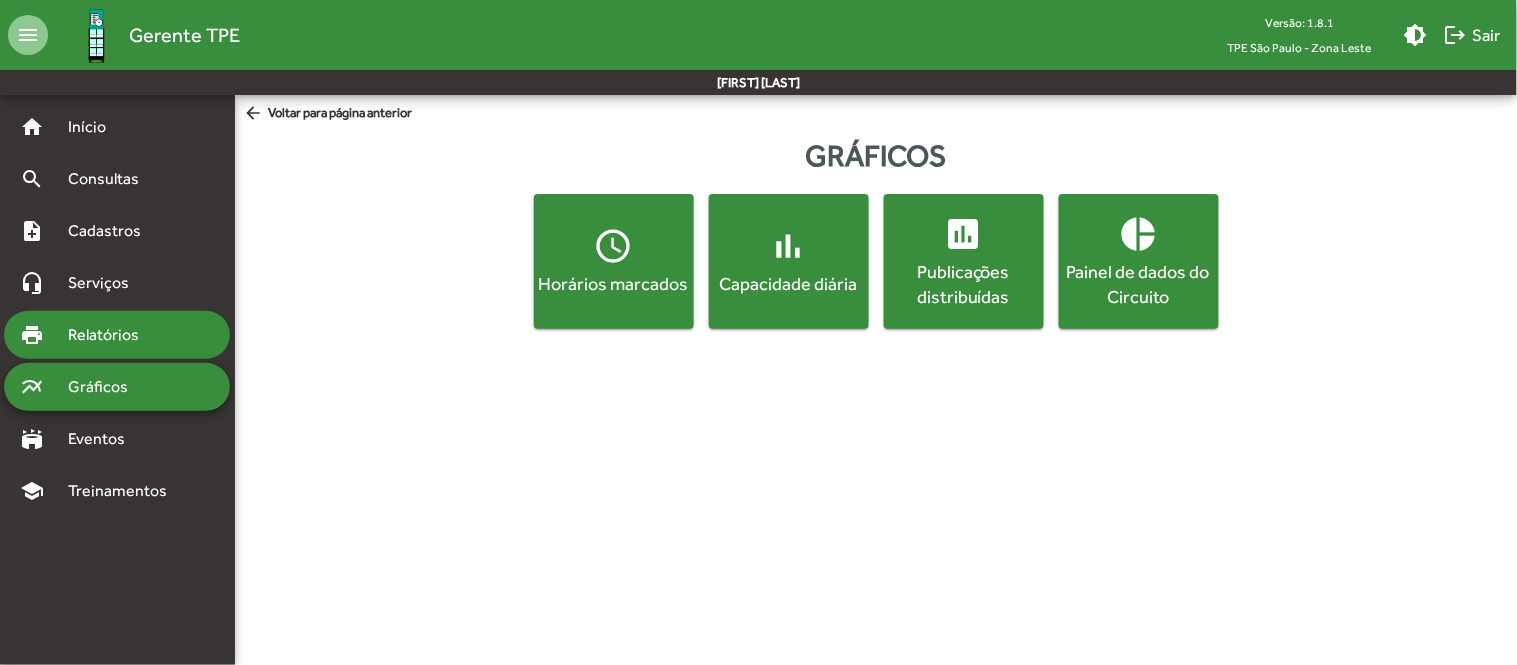 click on "Relatórios" at bounding box center [110, 335] 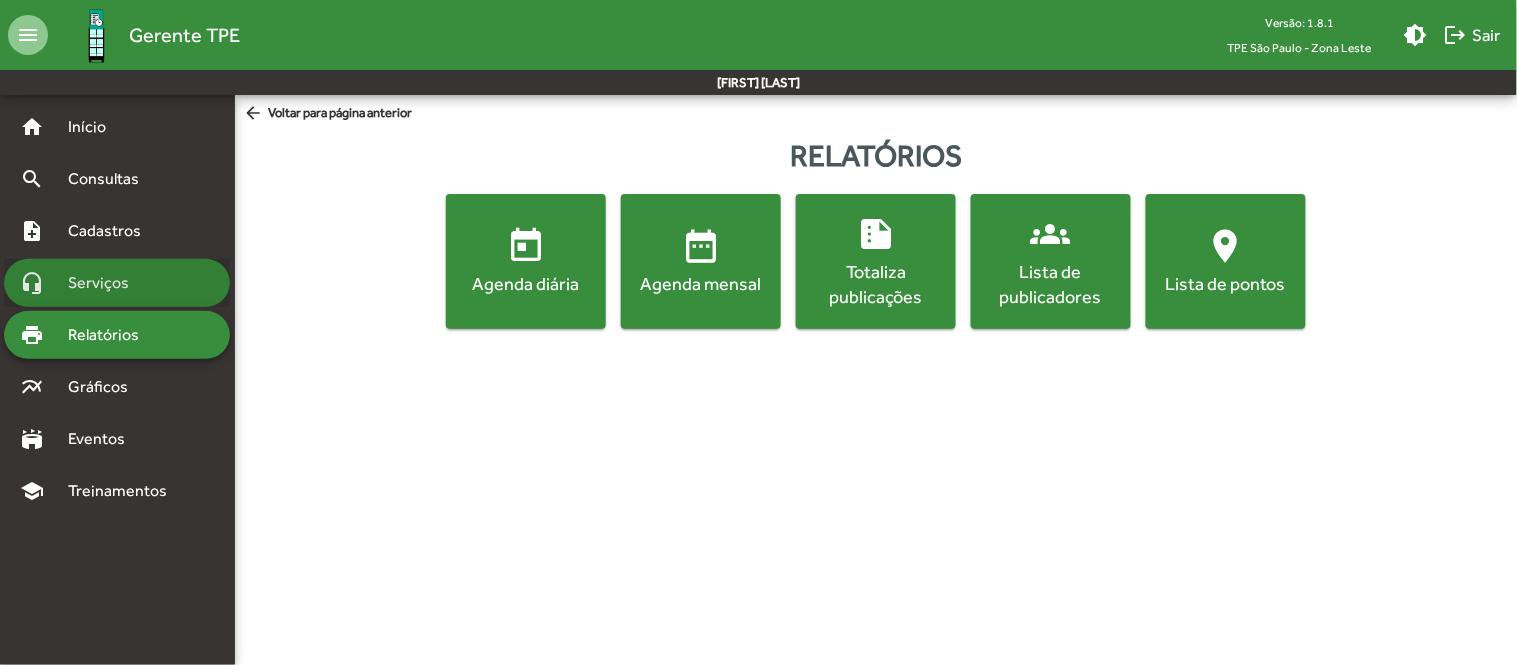 click on "Serviços" at bounding box center [106, 283] 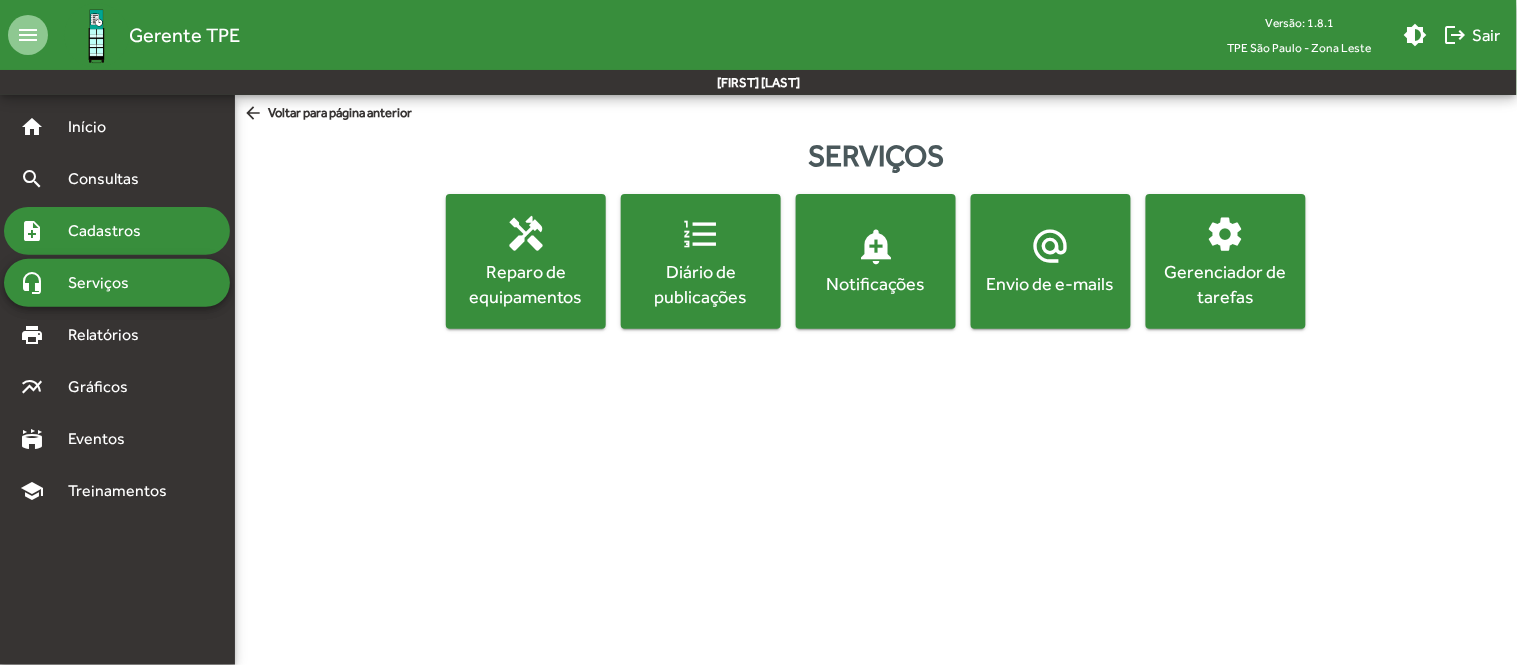 click on "Cadastros" at bounding box center (111, 231) 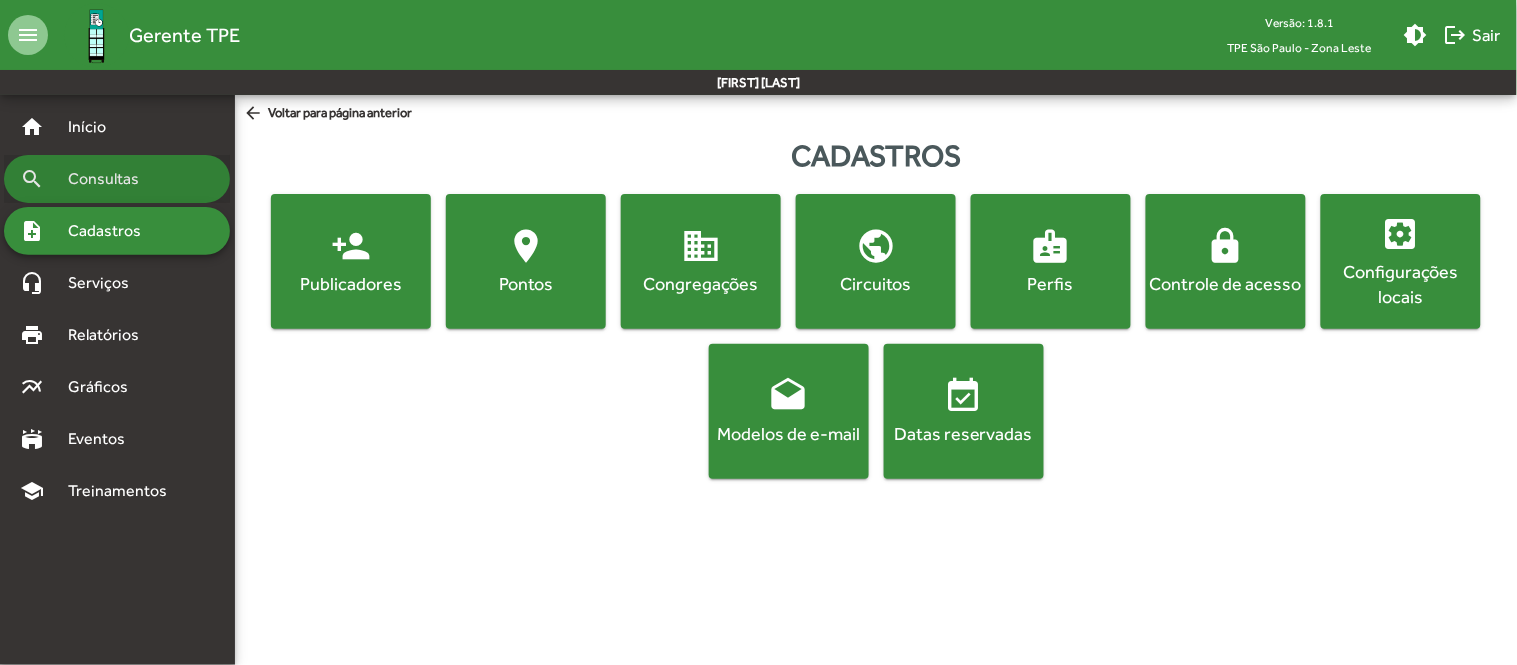 click on "Consultas" at bounding box center [110, 179] 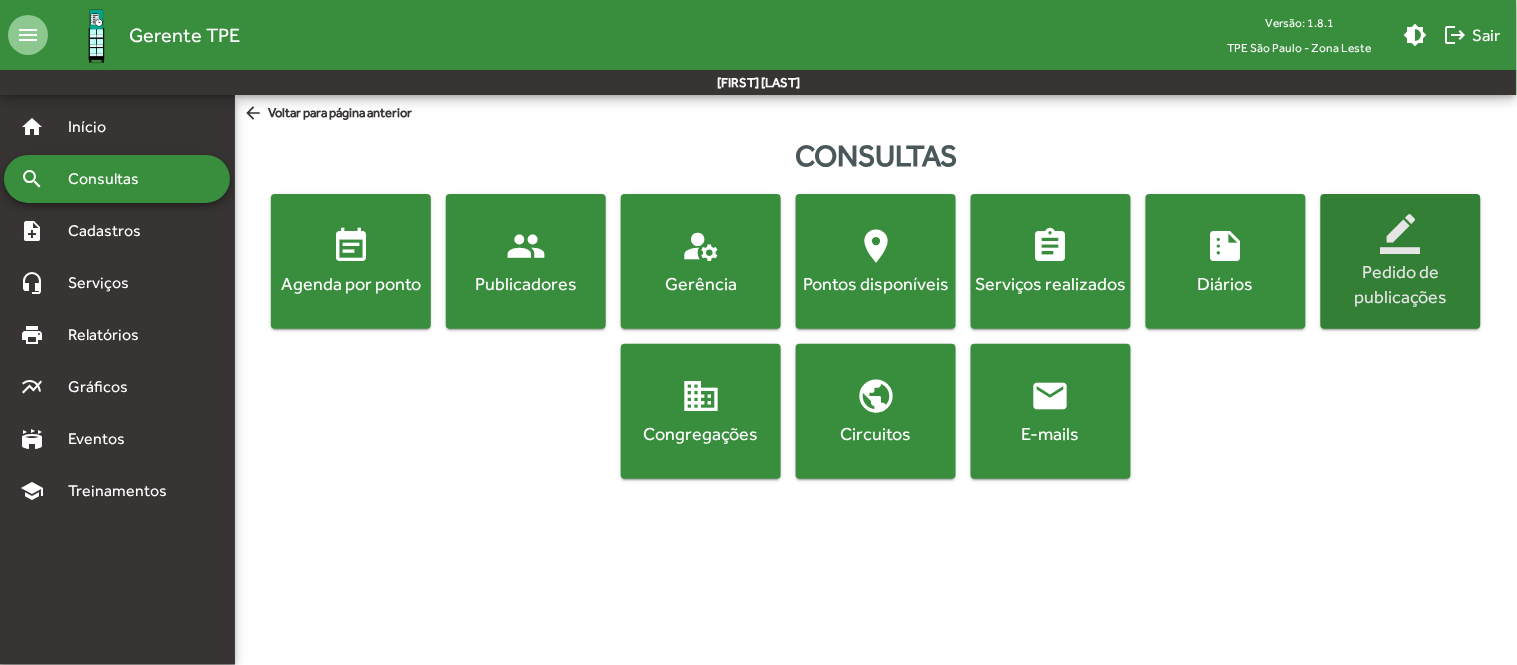 click on "border_color" 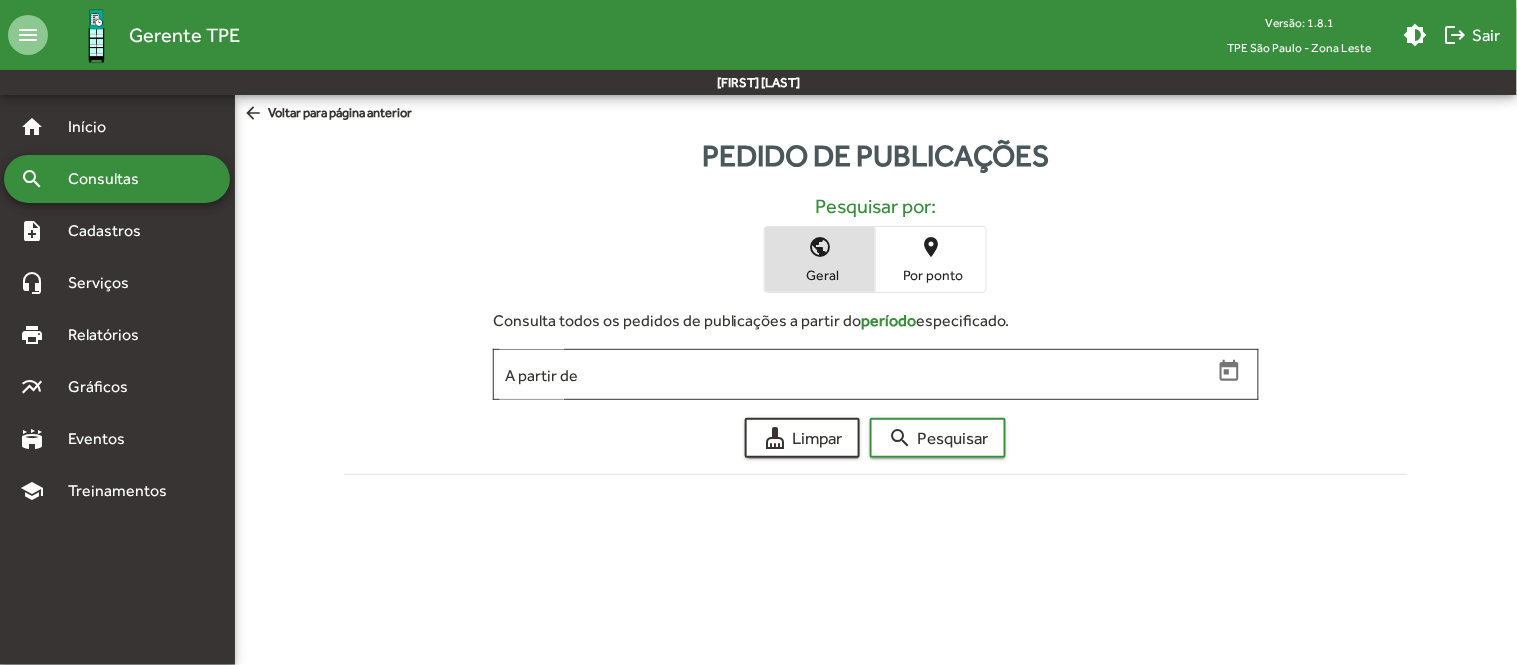 click on "Por ponto" at bounding box center [931, 275] 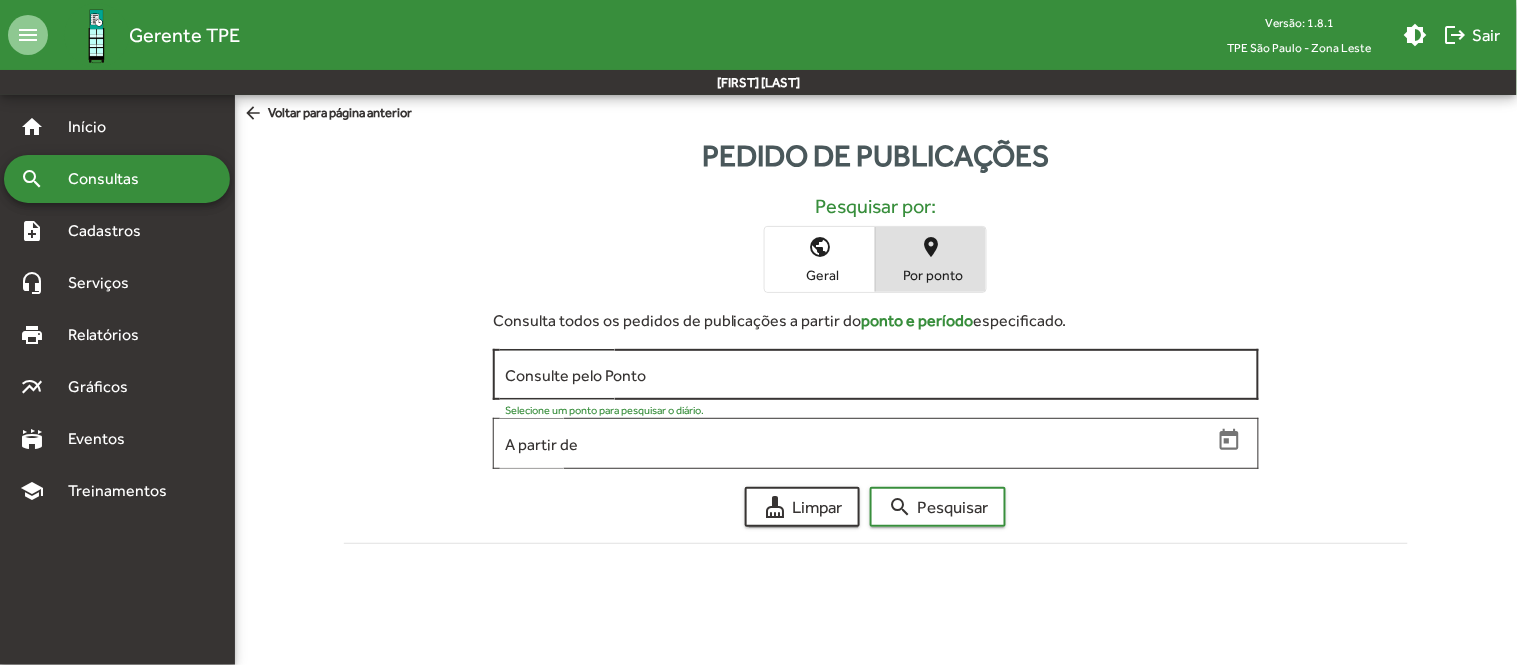 click on "Consulte pelo Ponto" at bounding box center [876, 375] 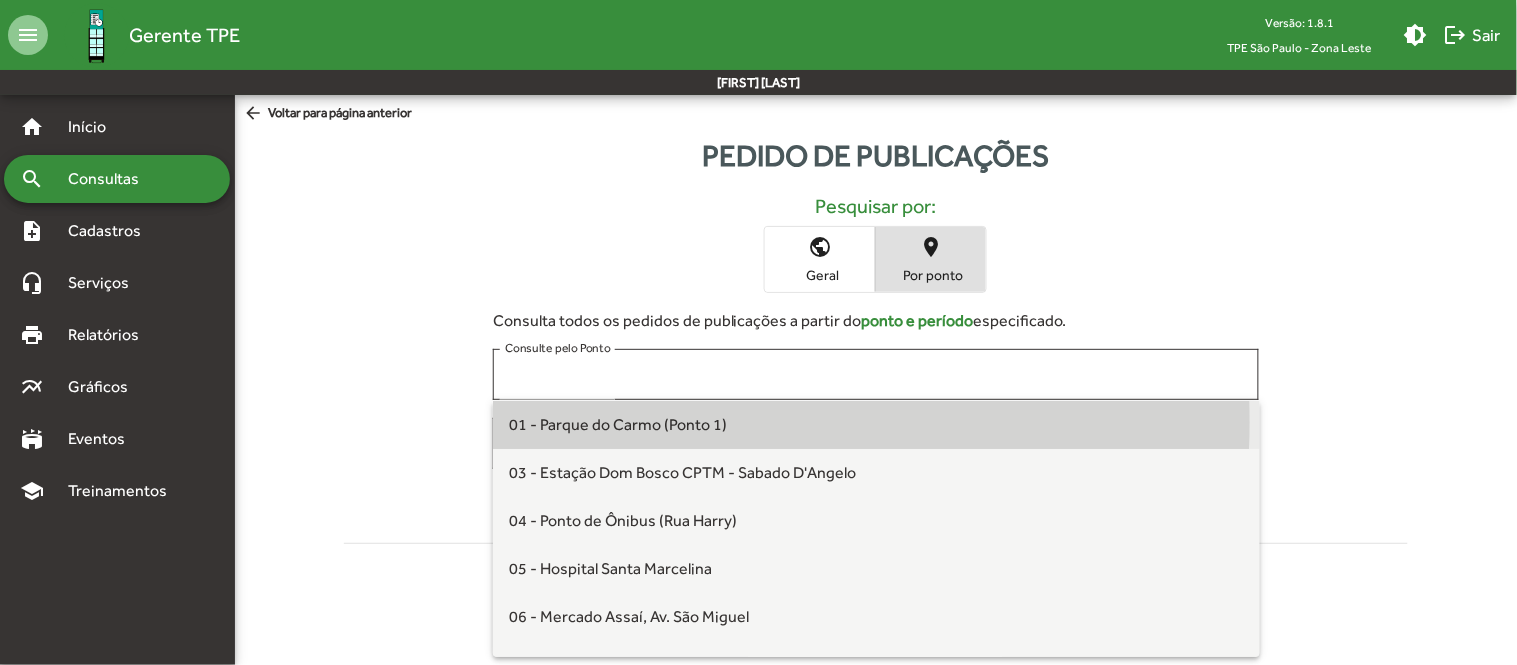 click on "01 - Parque do Carmo (Ponto 1)" at bounding box center (618, 424) 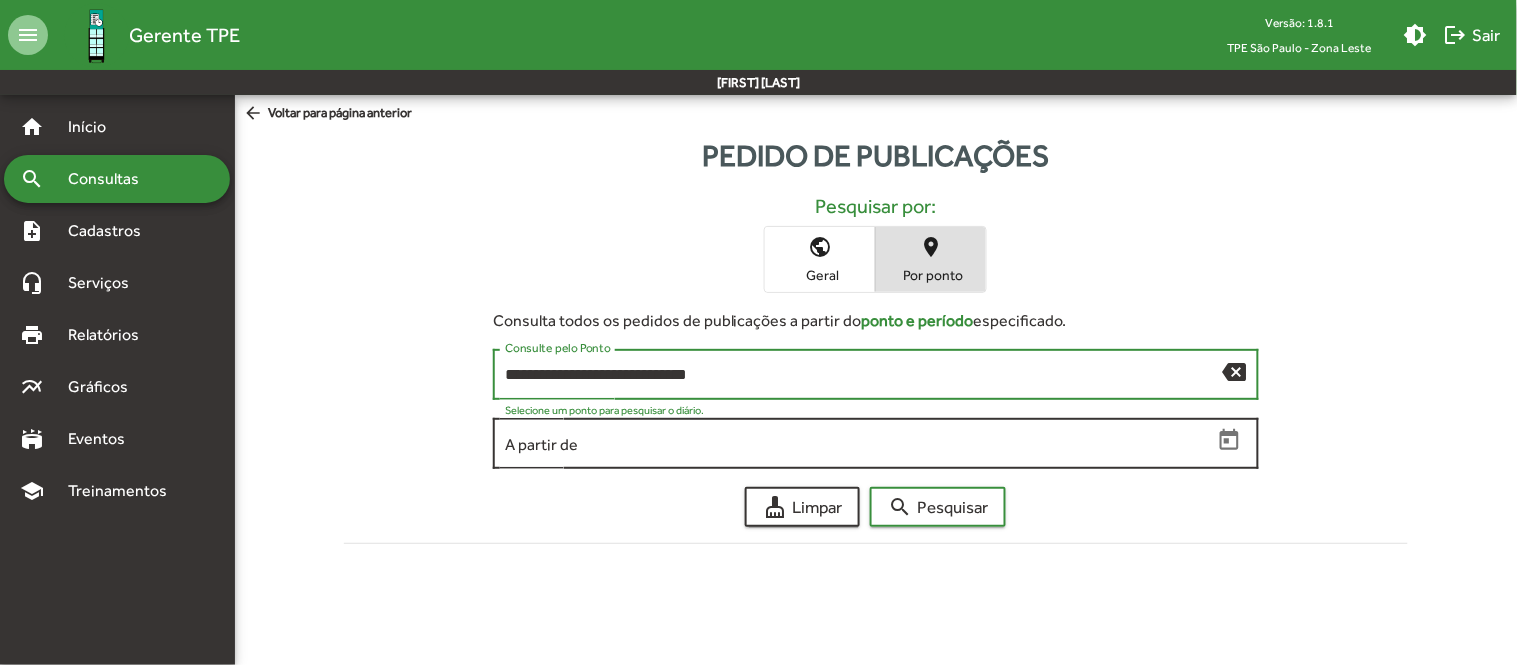 click 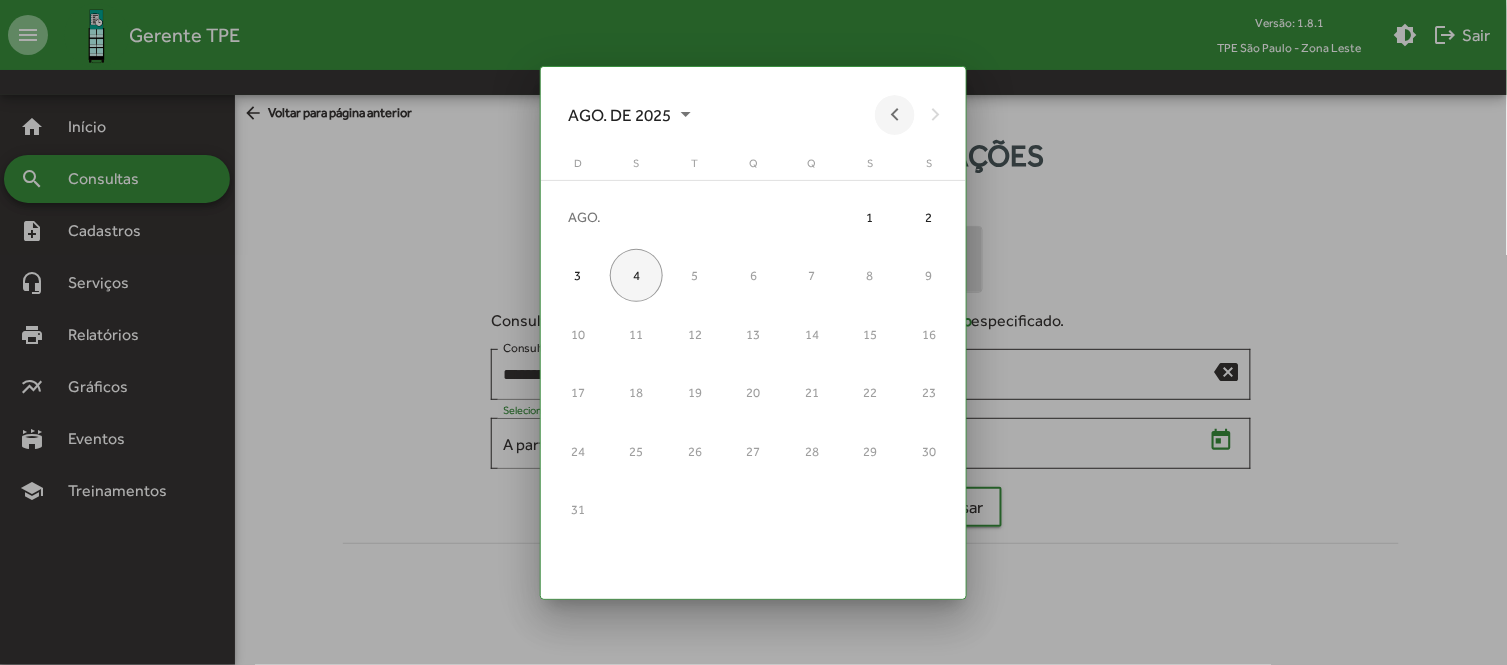 click at bounding box center (895, 115) 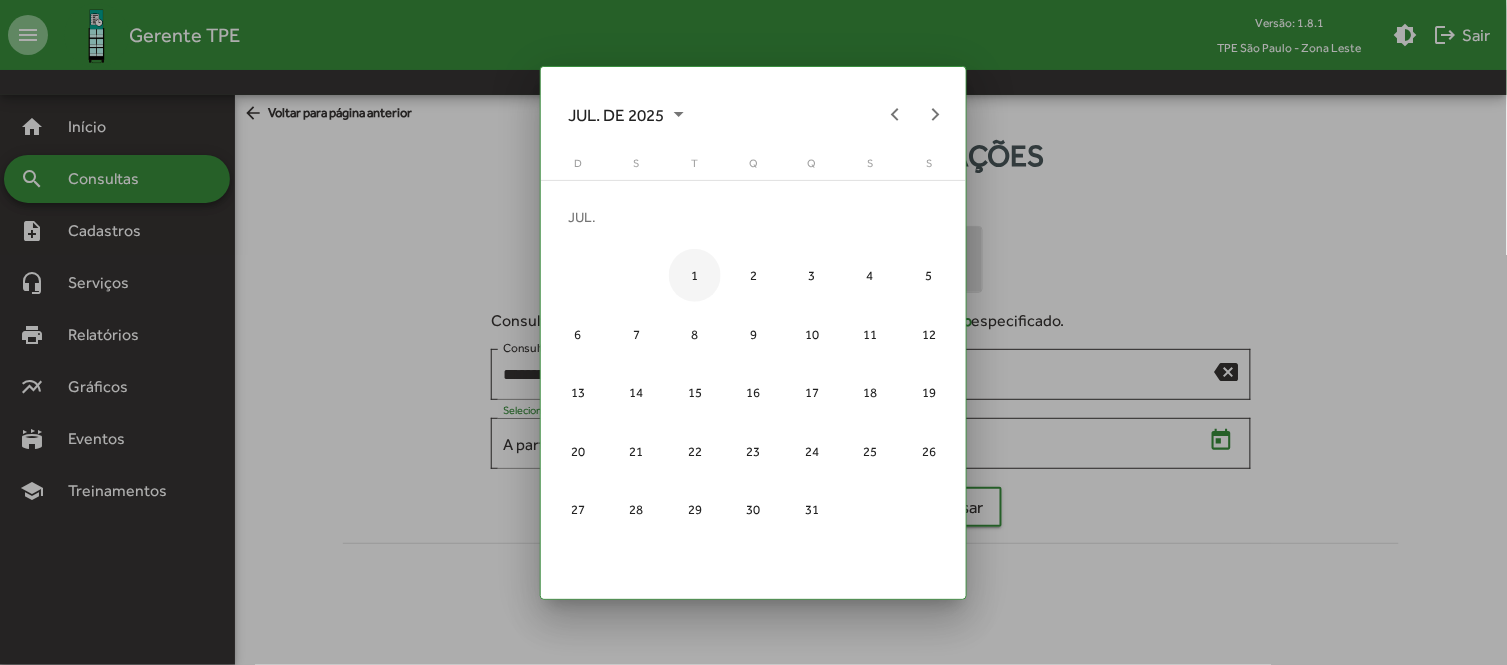 click on "1" at bounding box center [695, 275] 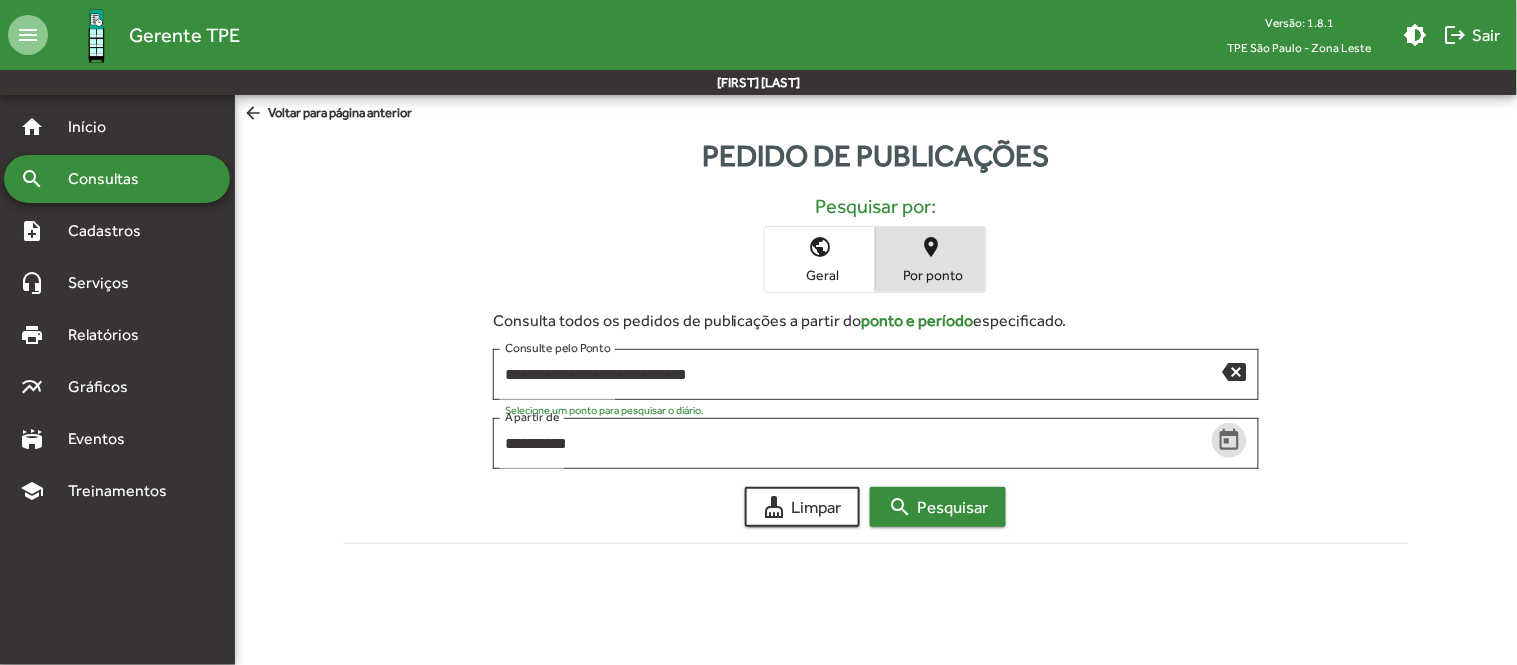 click on "search  Pesquisar" 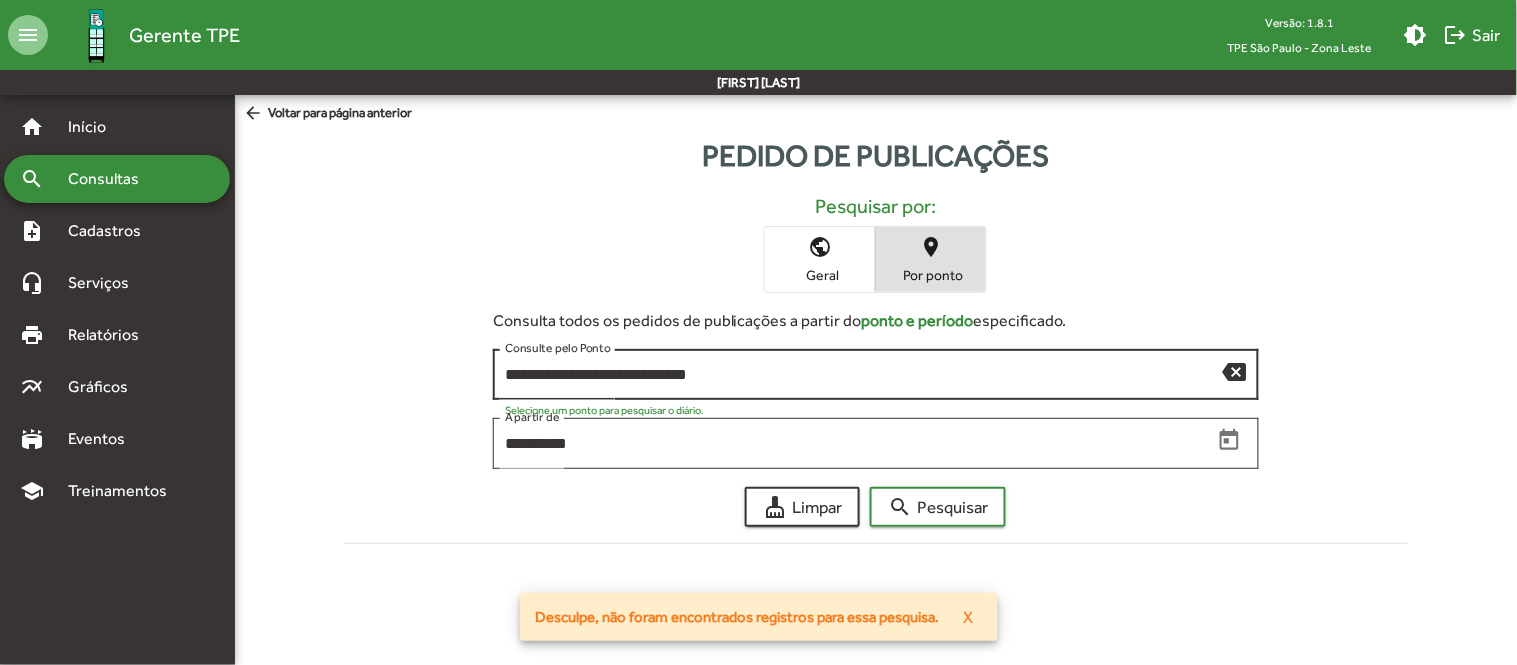 click on "backspace" 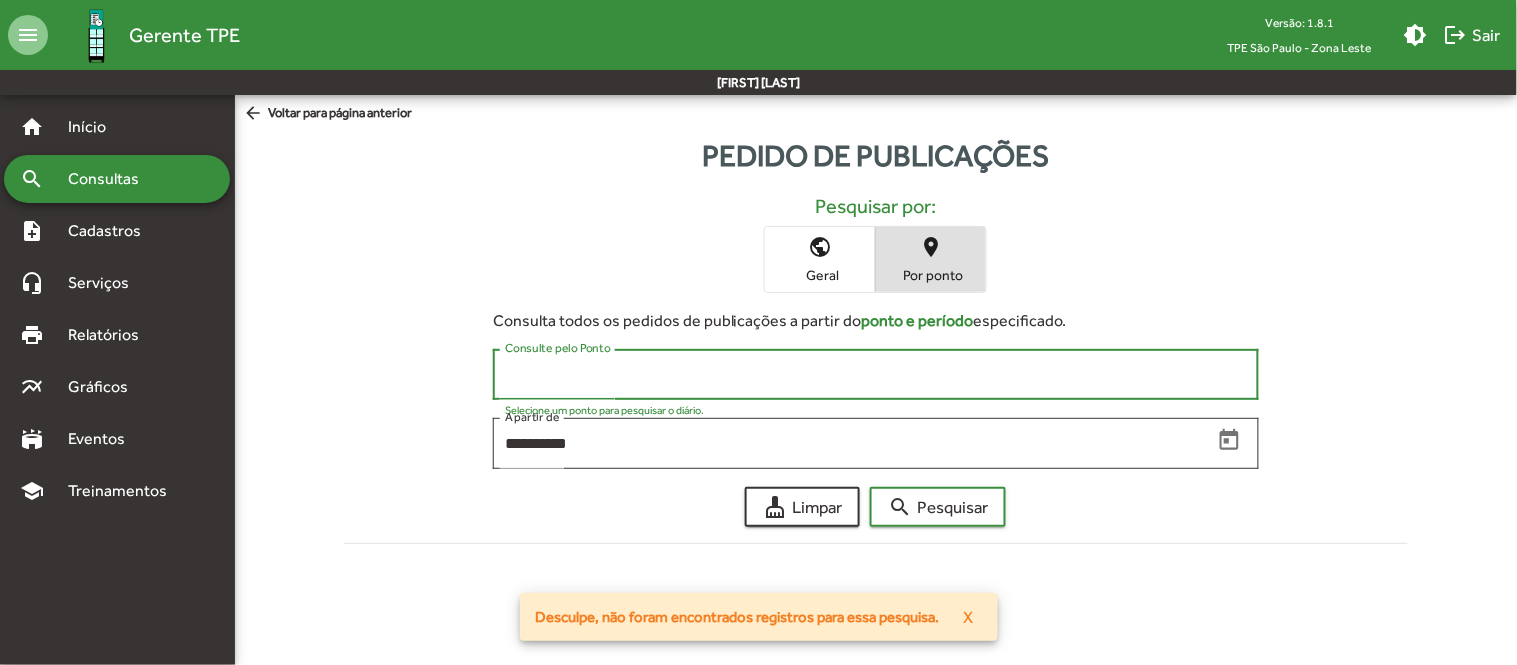 drag, startPoint x: 1063, startPoint y: 354, endPoint x: 1055, endPoint y: 372, distance: 19.697716 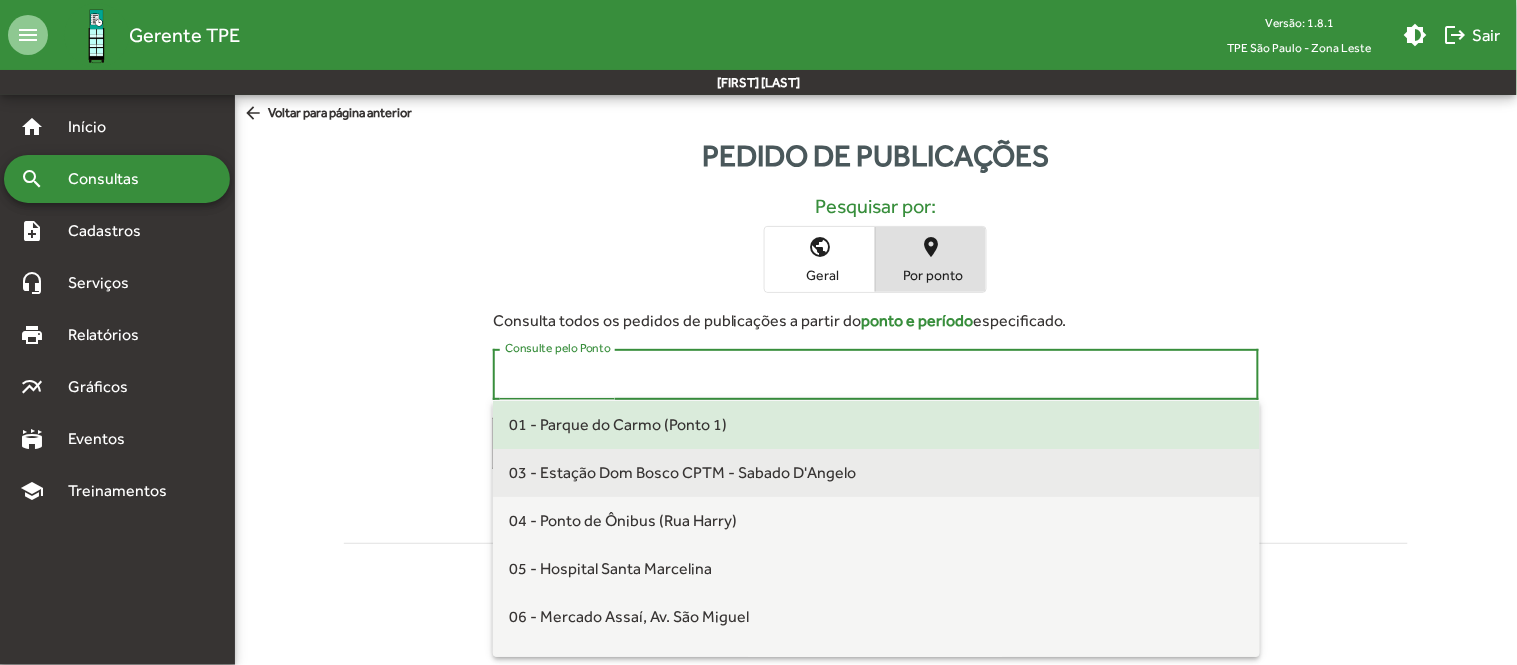 click on "03 - Estação Dom Bosco CPTM - Sabado D'Angelo" at bounding box center [682, 472] 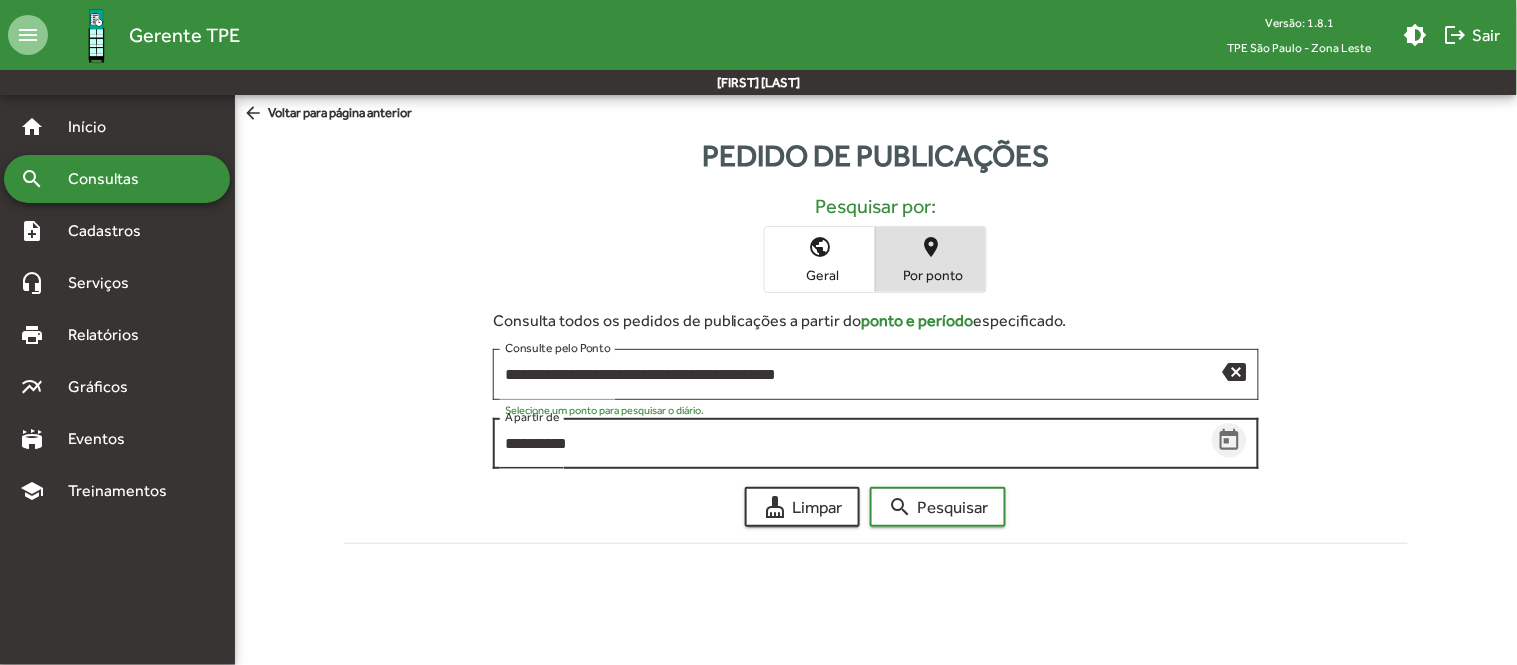 click 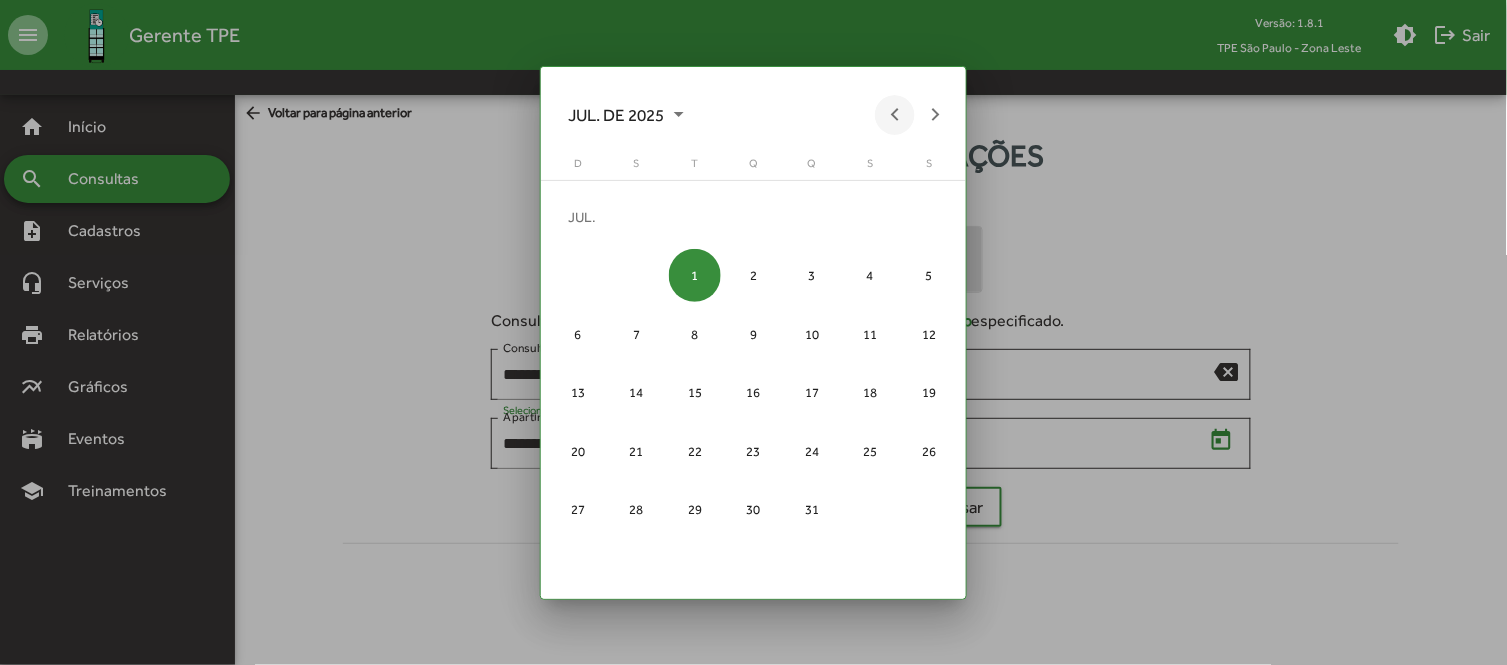 click at bounding box center (895, 115) 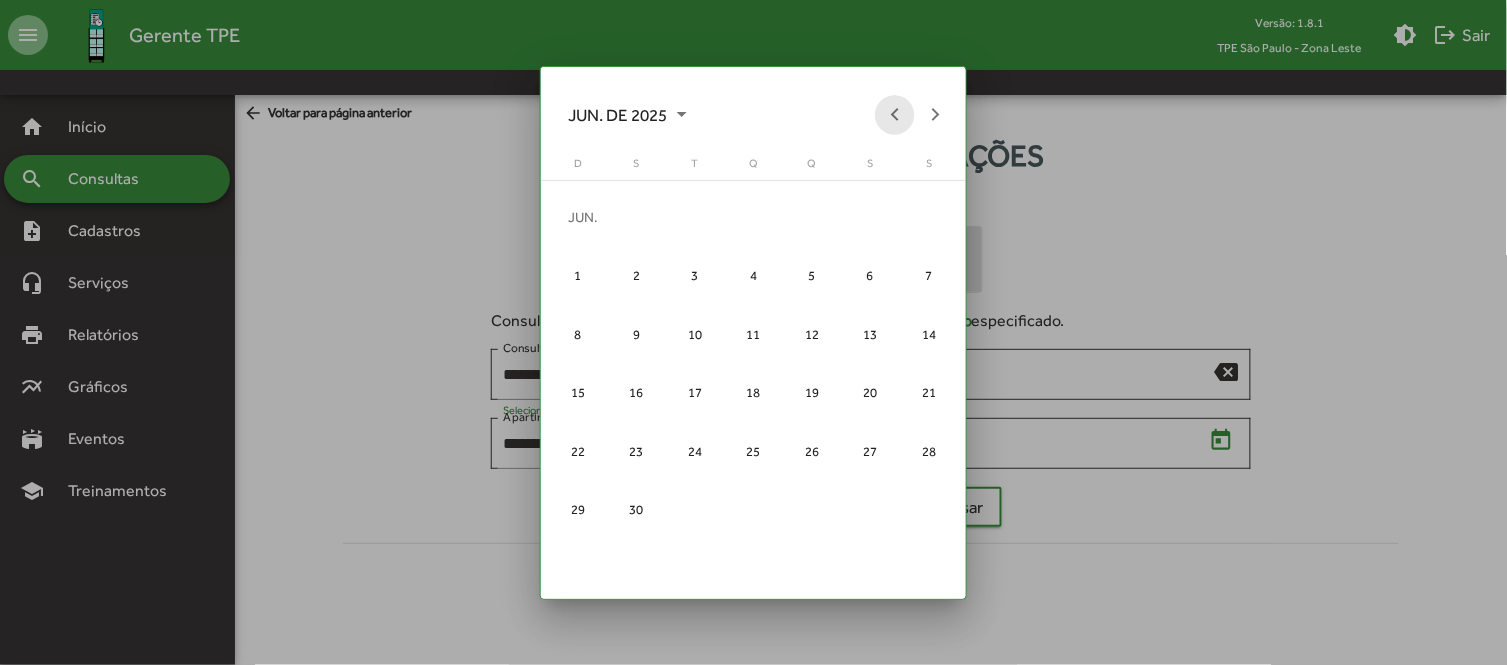 click at bounding box center [895, 115] 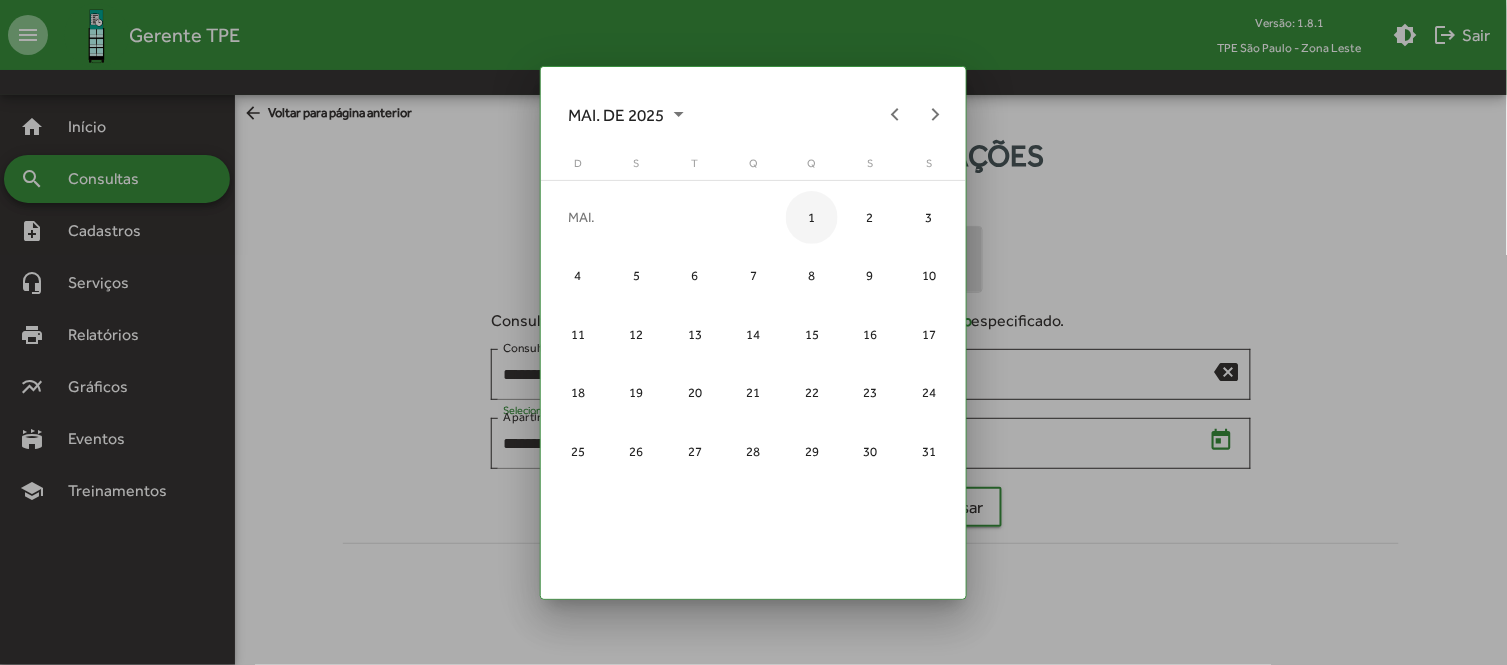 click on "1" at bounding box center (812, 217) 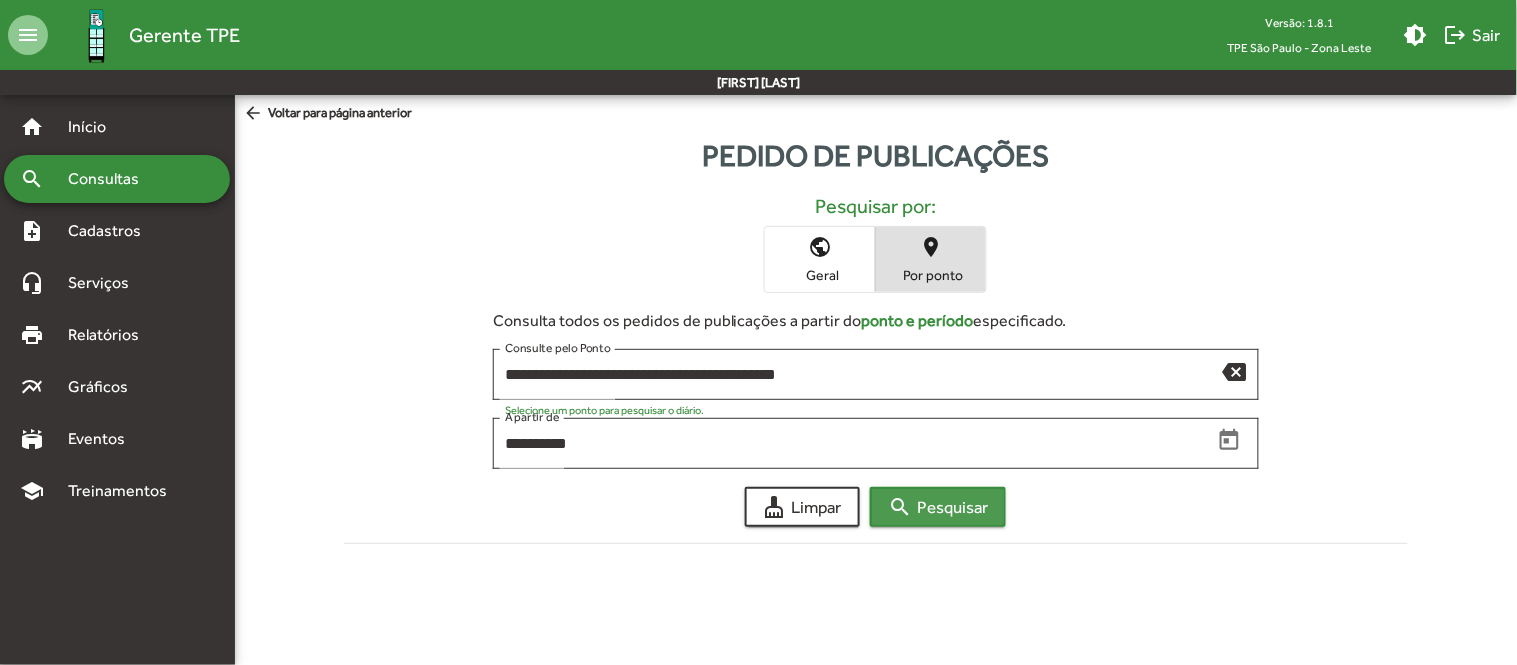 click on "search  Pesquisar" 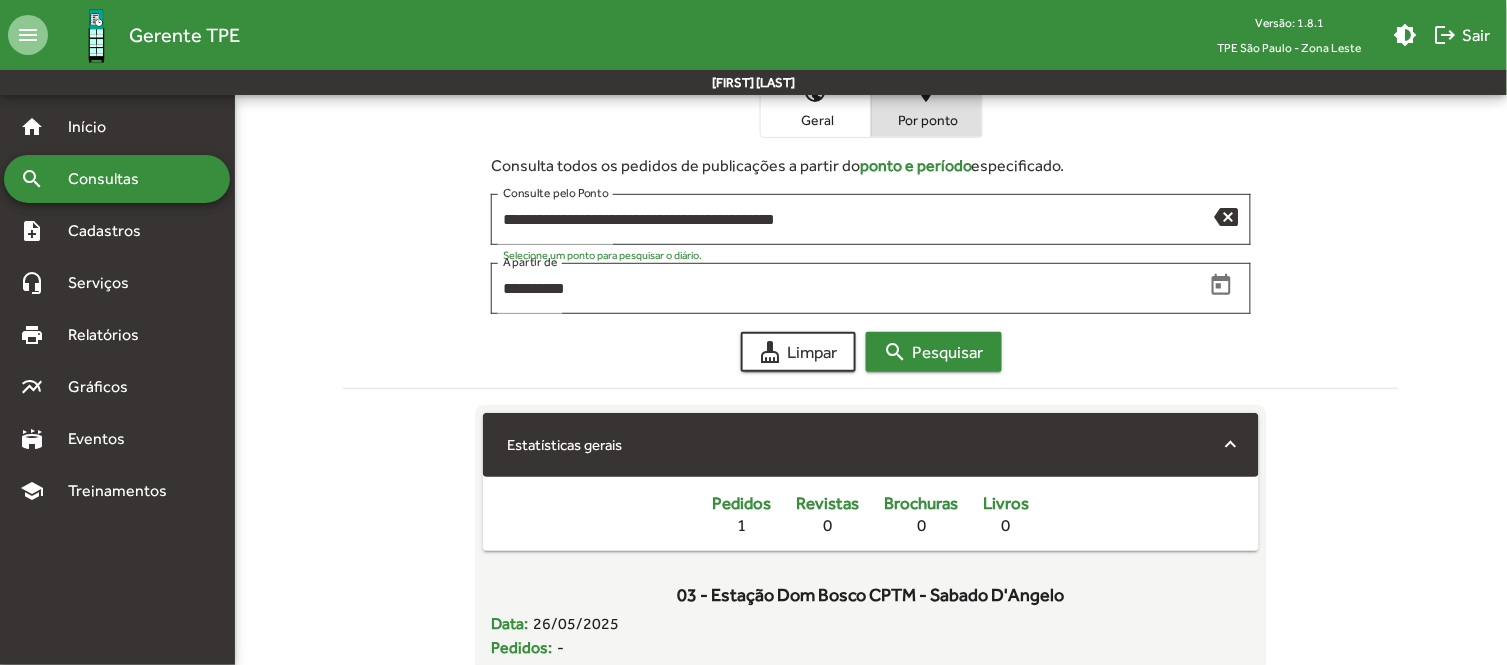 scroll, scrollTop: 0, scrollLeft: 0, axis: both 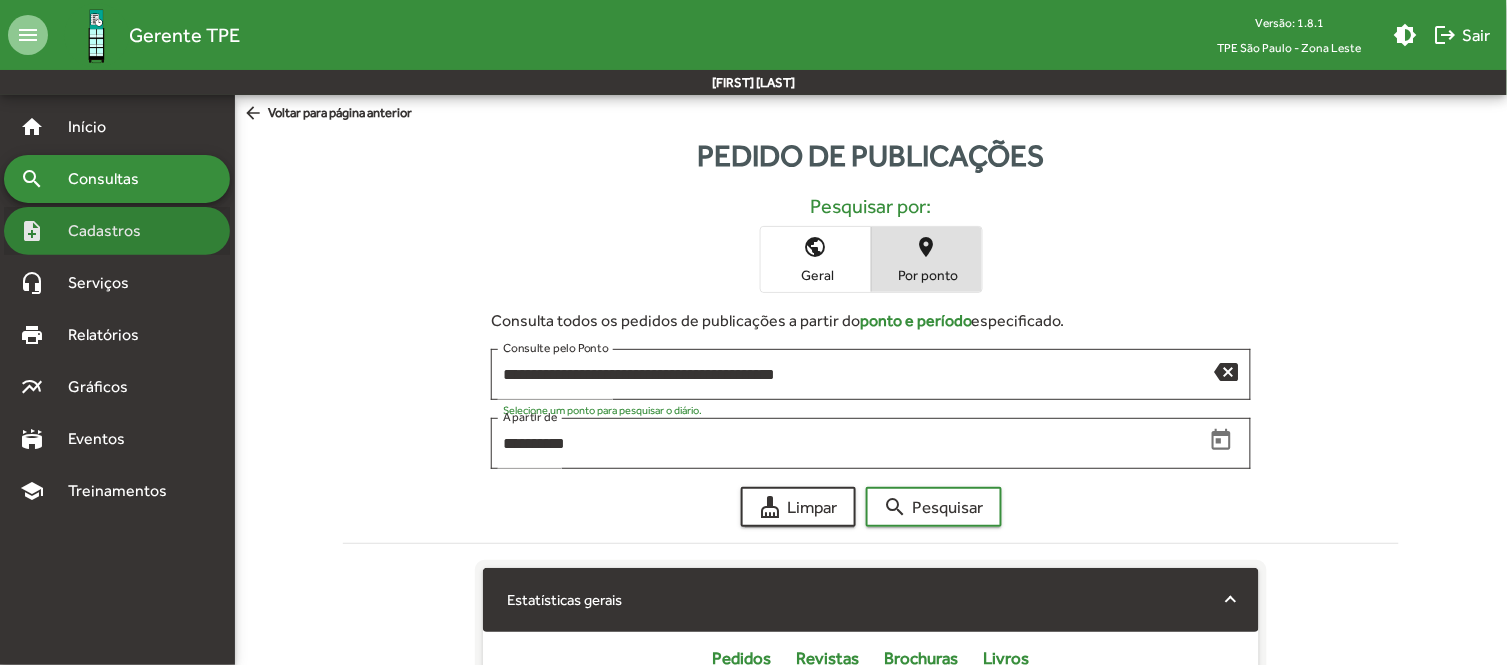 click on "Cadastros" at bounding box center [111, 231] 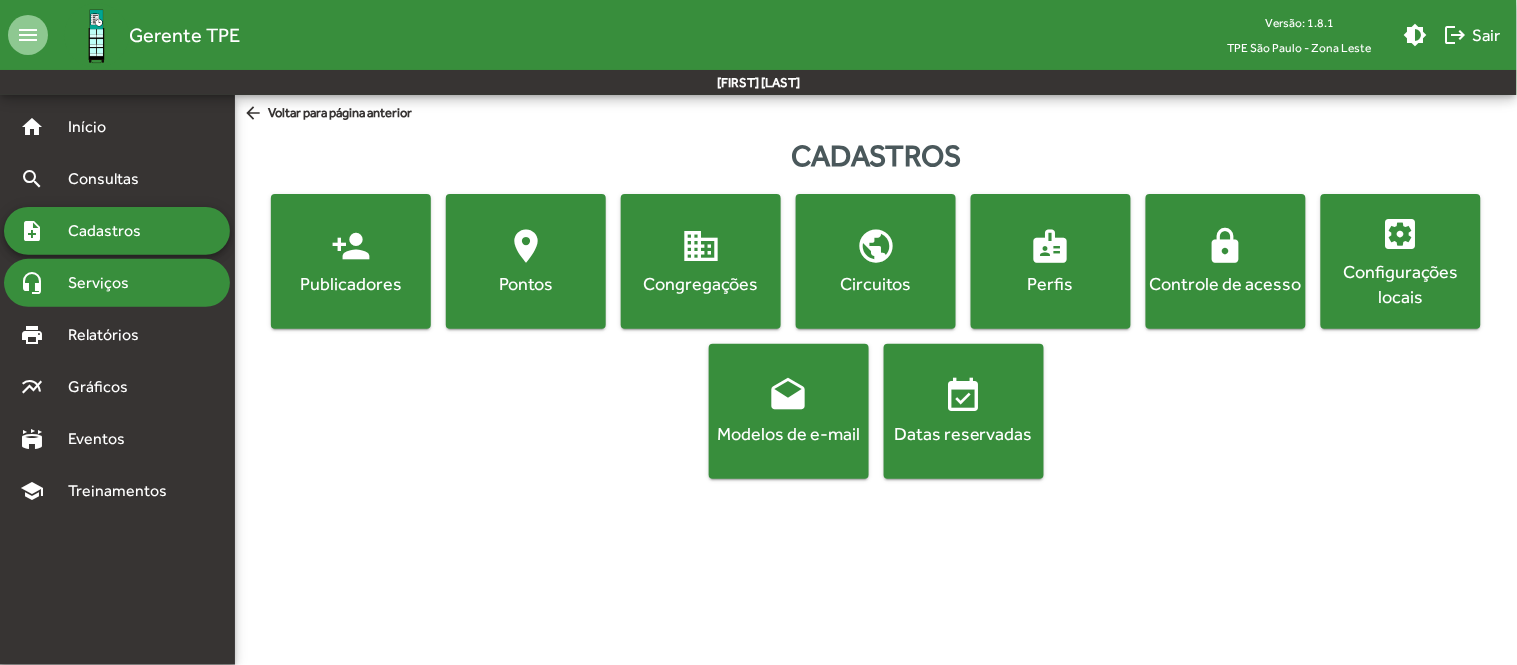 click on "Serviços" at bounding box center (106, 283) 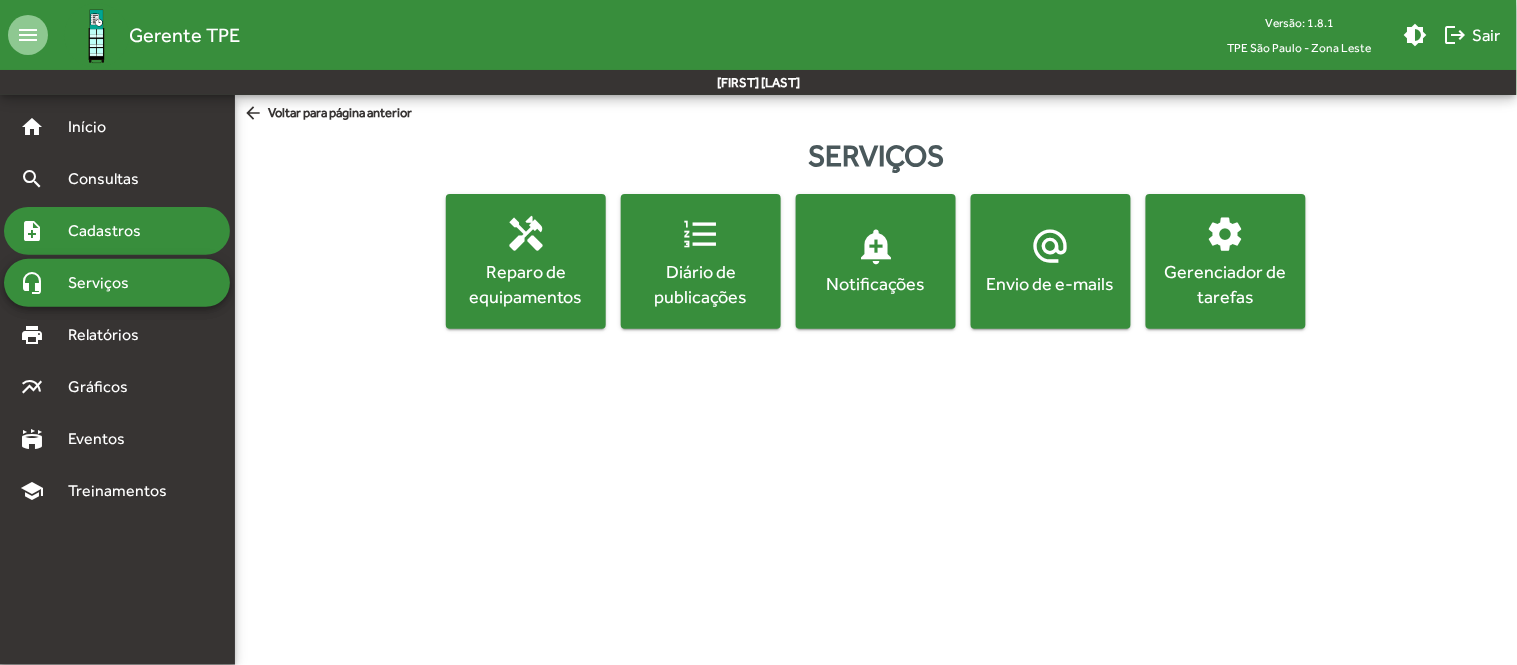 click on "note_add Cadastros" at bounding box center (117, 231) 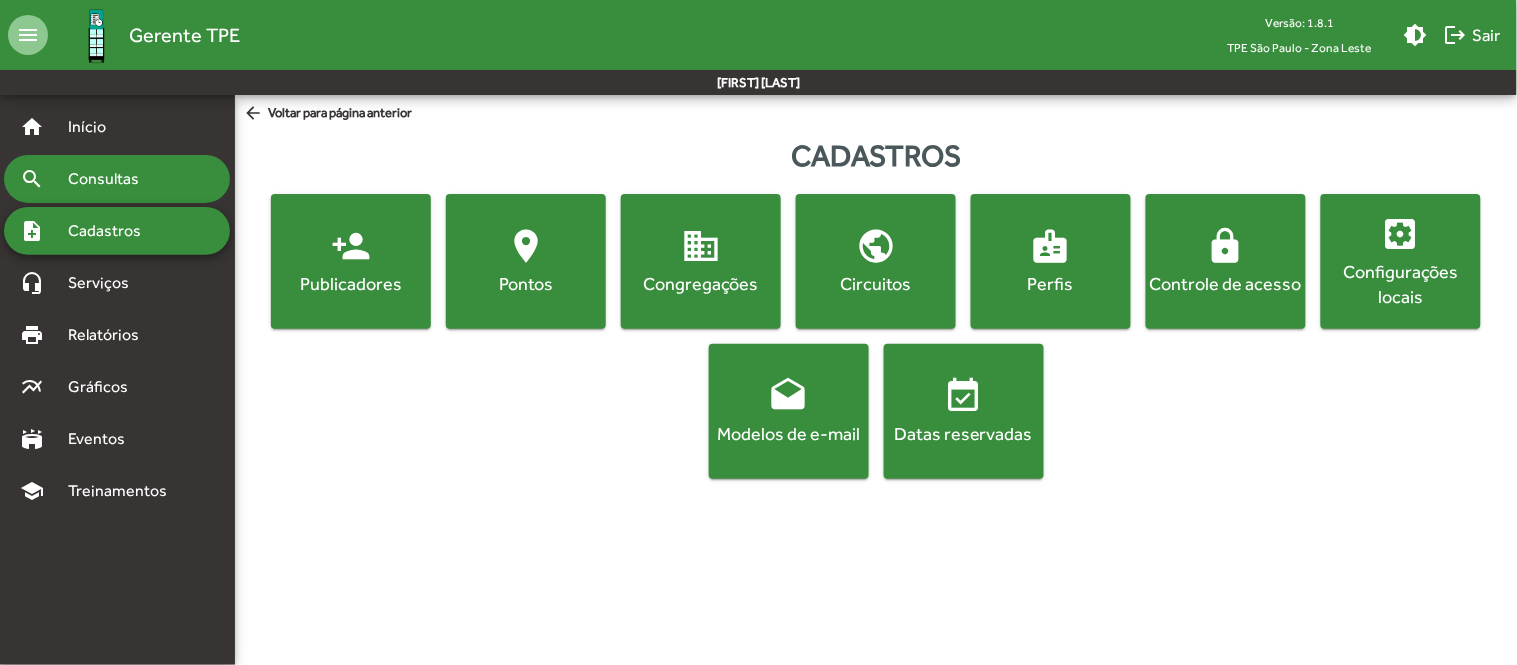 click on "search Consultas" at bounding box center [117, 179] 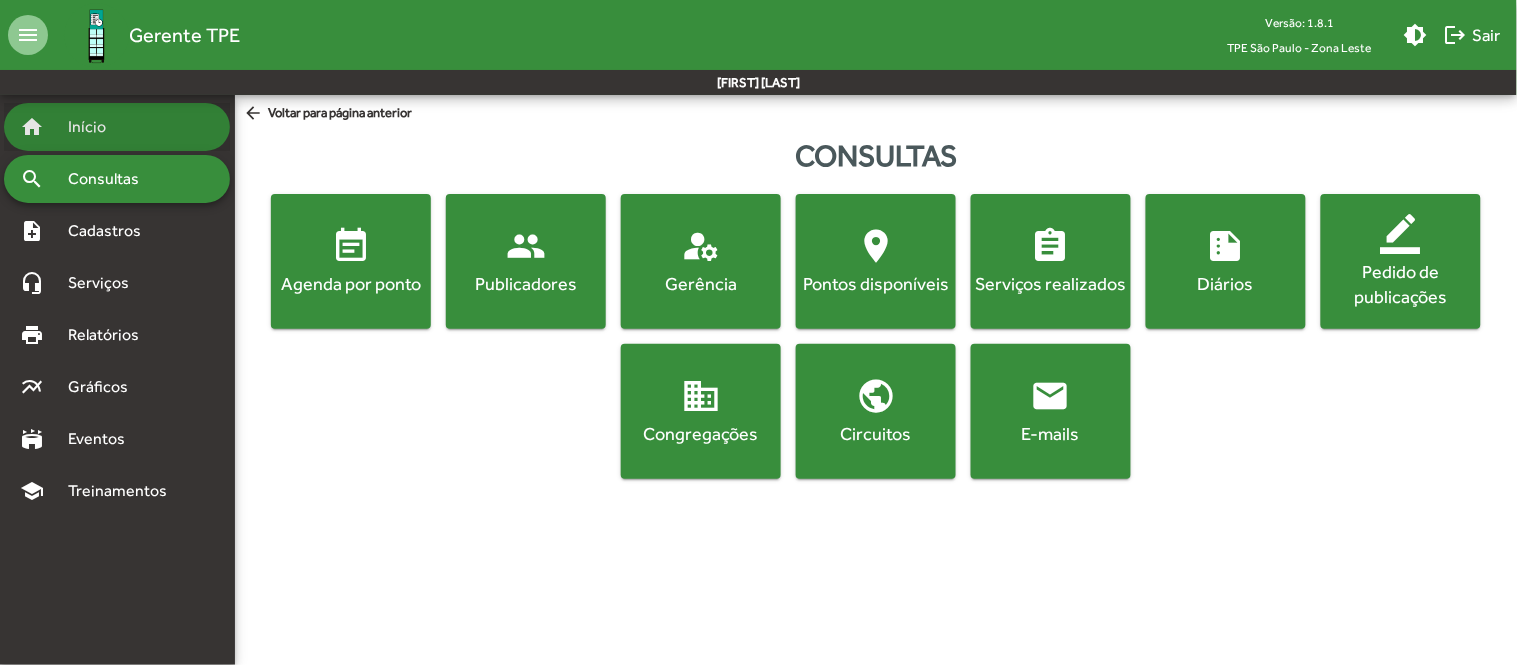 click on "Início" at bounding box center (95, 127) 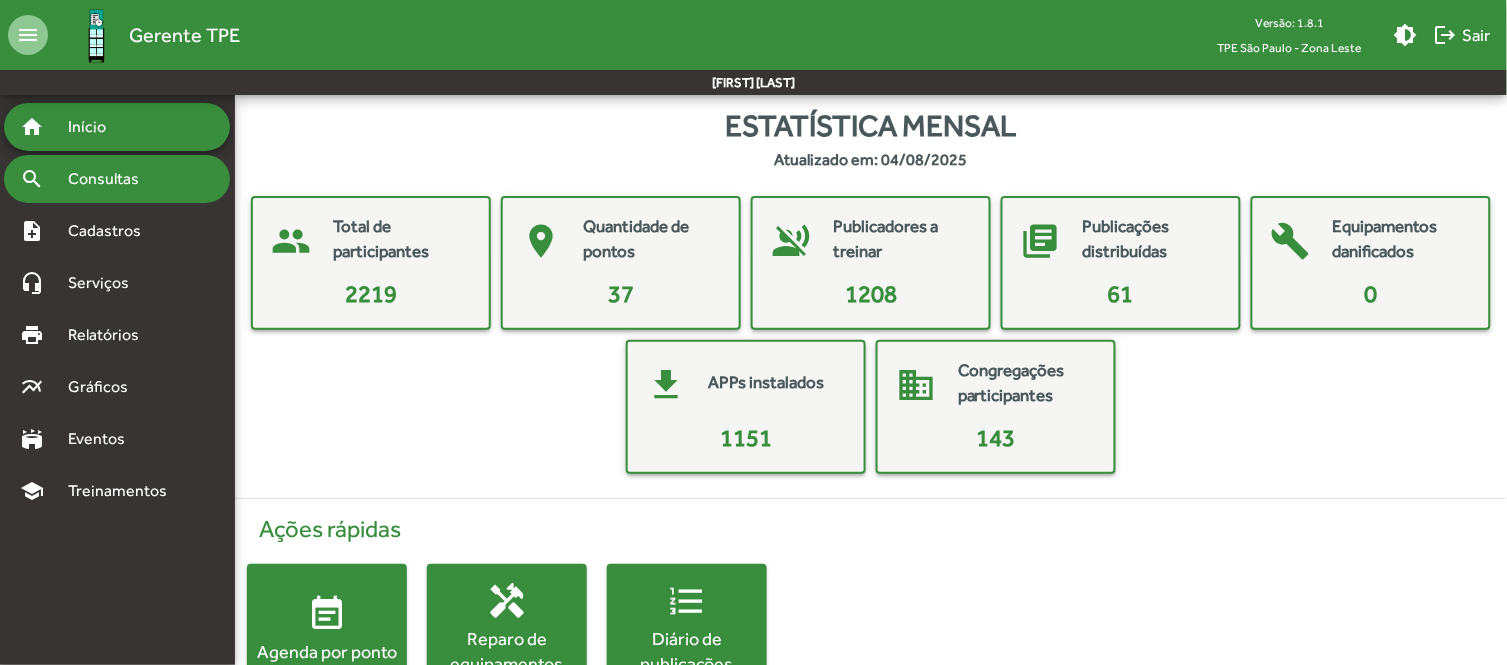 click on "Consultas" at bounding box center [110, 179] 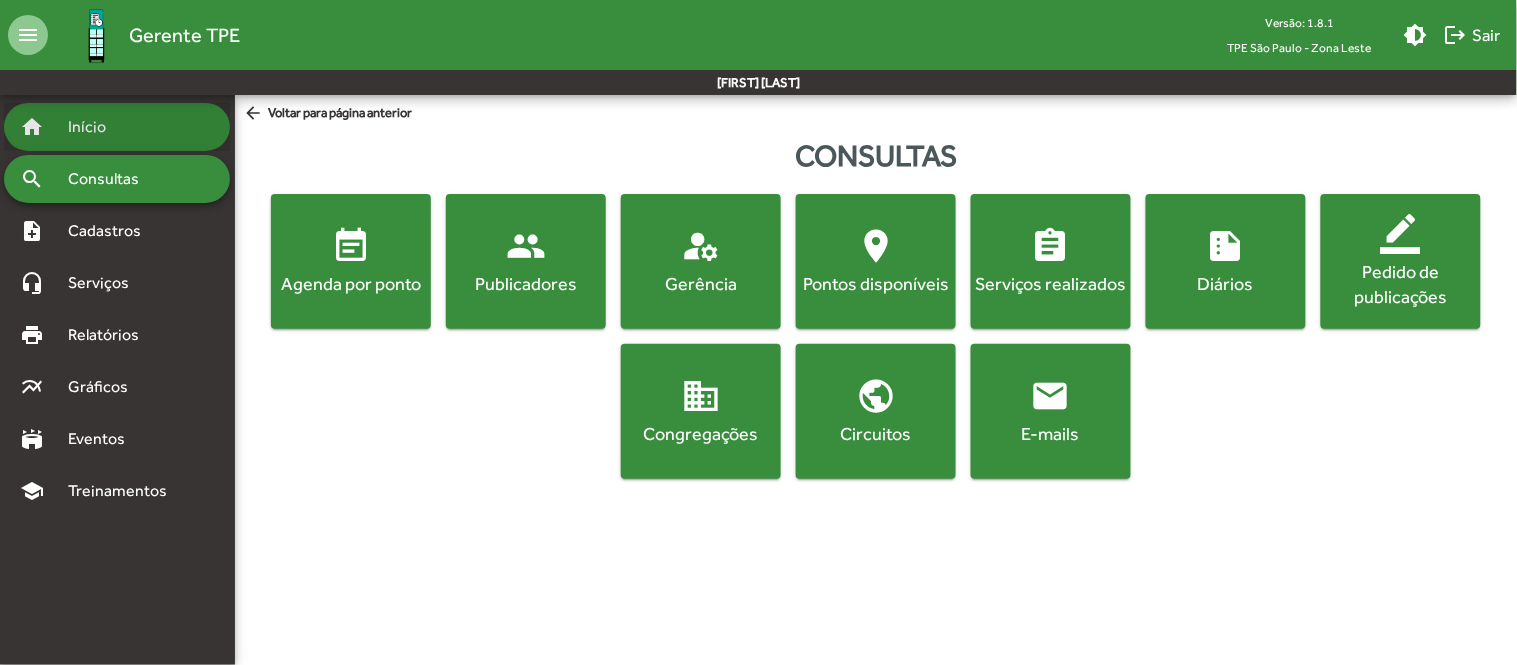click on "Início" at bounding box center (95, 127) 